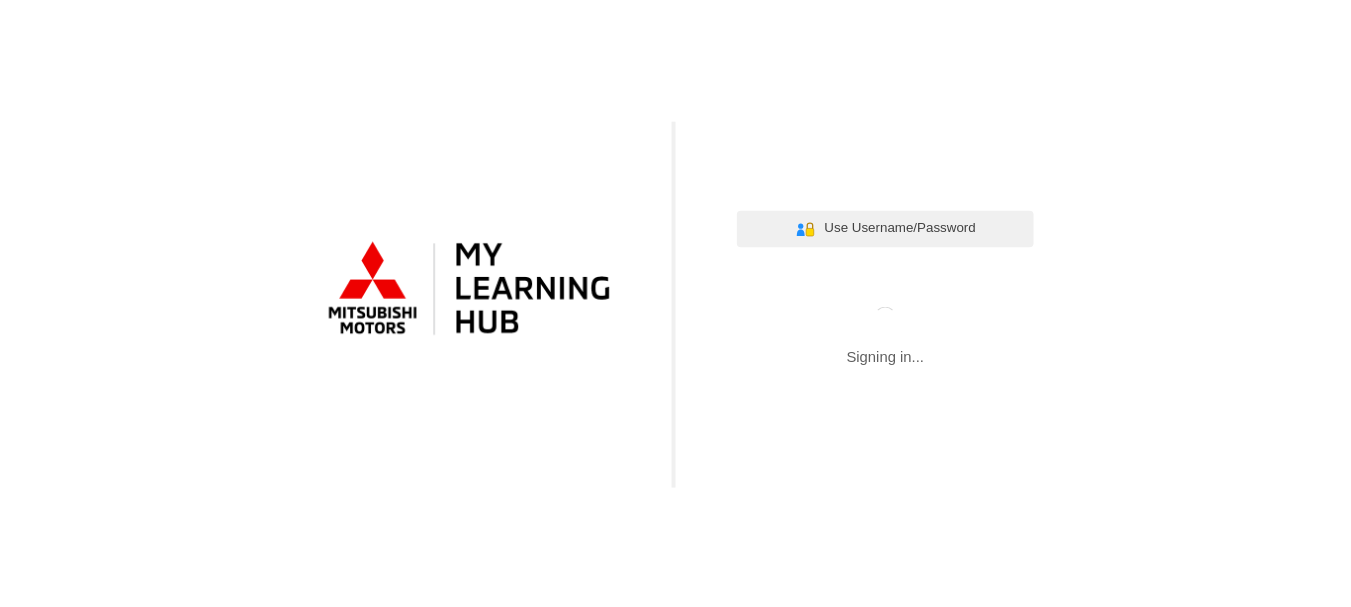 scroll, scrollTop: 0, scrollLeft: 0, axis: both 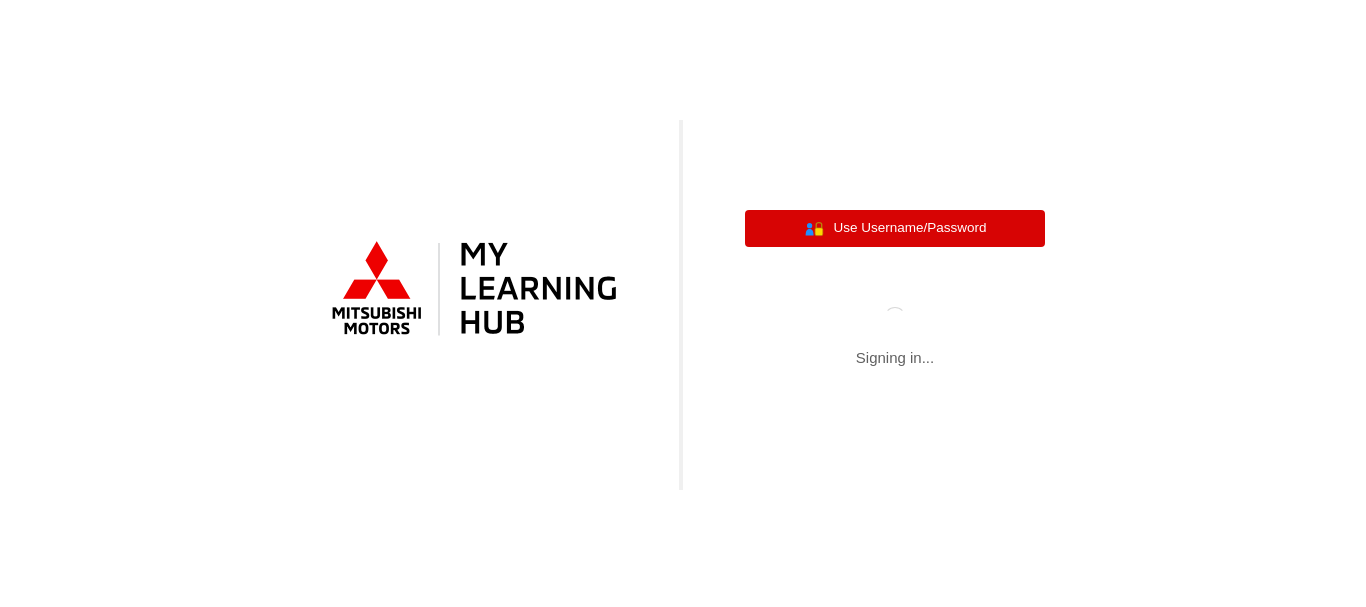 click on "Use Username/Password" at bounding box center (909, 228) 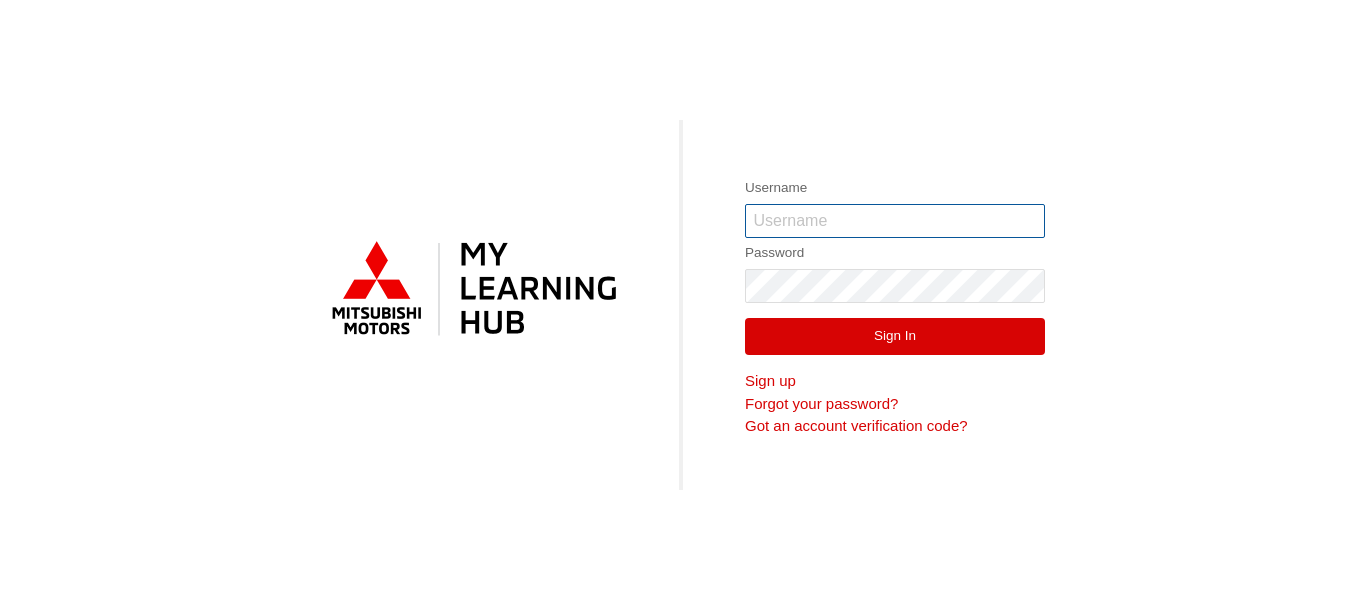 paste on "0005985017" 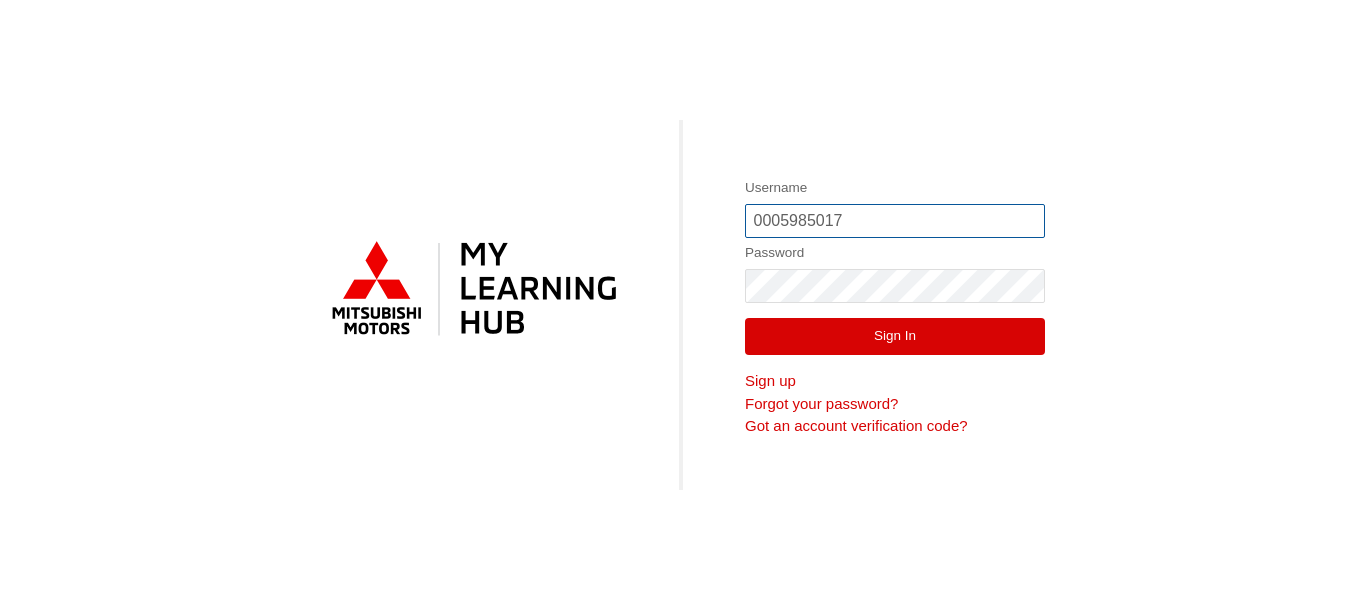type on "0005985017" 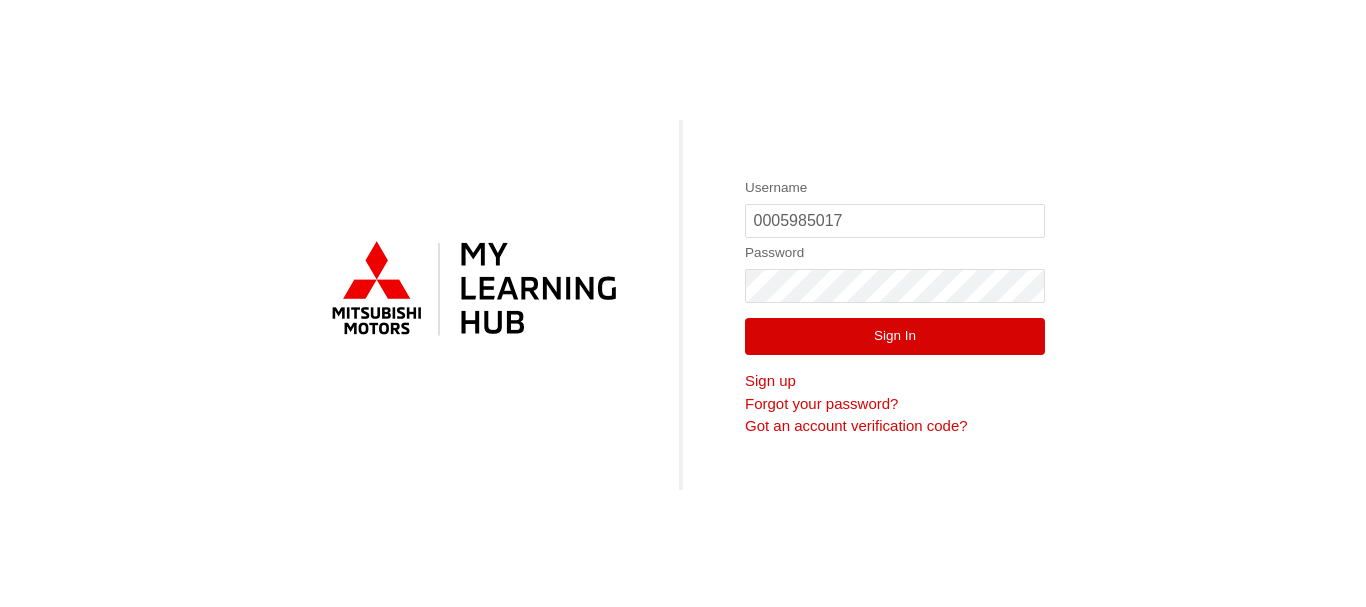 click on "Sign In" at bounding box center [895, 337] 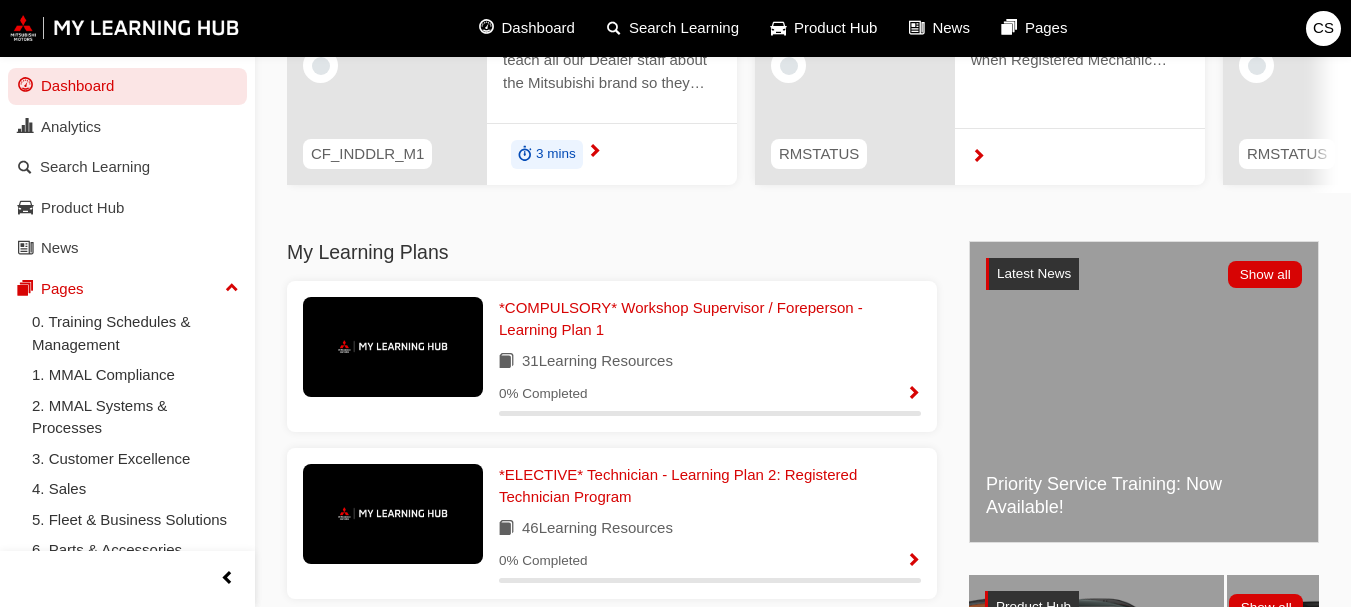 scroll, scrollTop: 269, scrollLeft: 0, axis: vertical 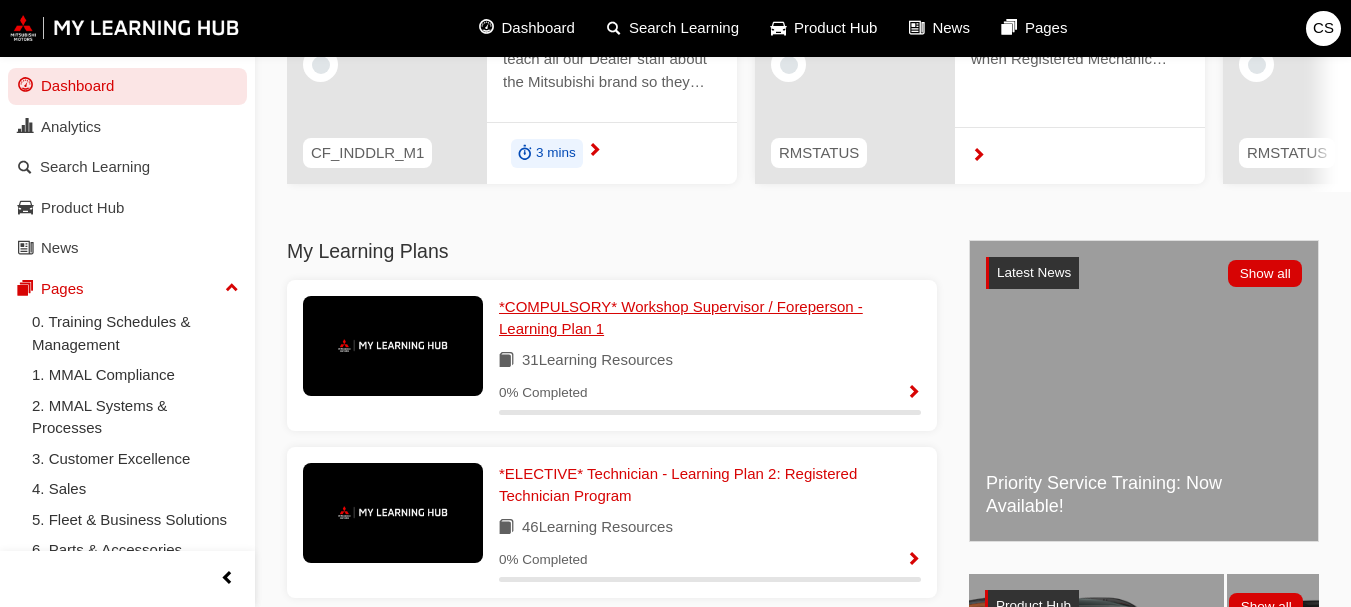 click on "*COMPULSORY* Workshop Supervisor / Foreperson - Learning Plan 1" at bounding box center (681, 318) 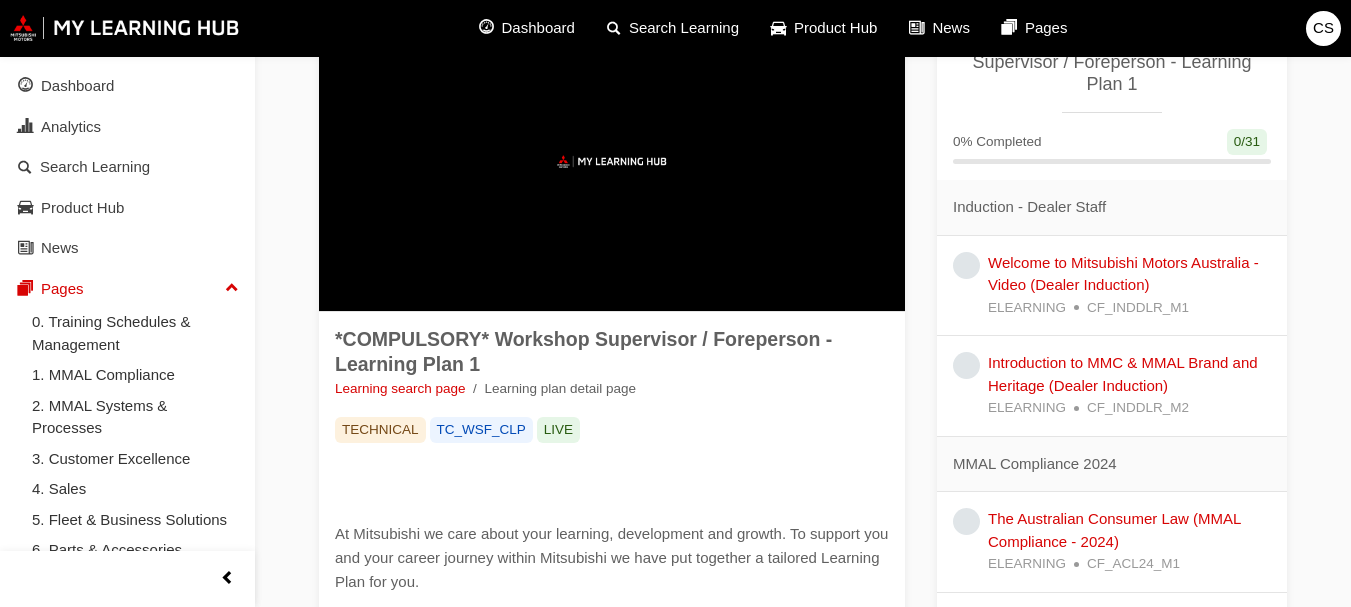scroll, scrollTop: 0, scrollLeft: 0, axis: both 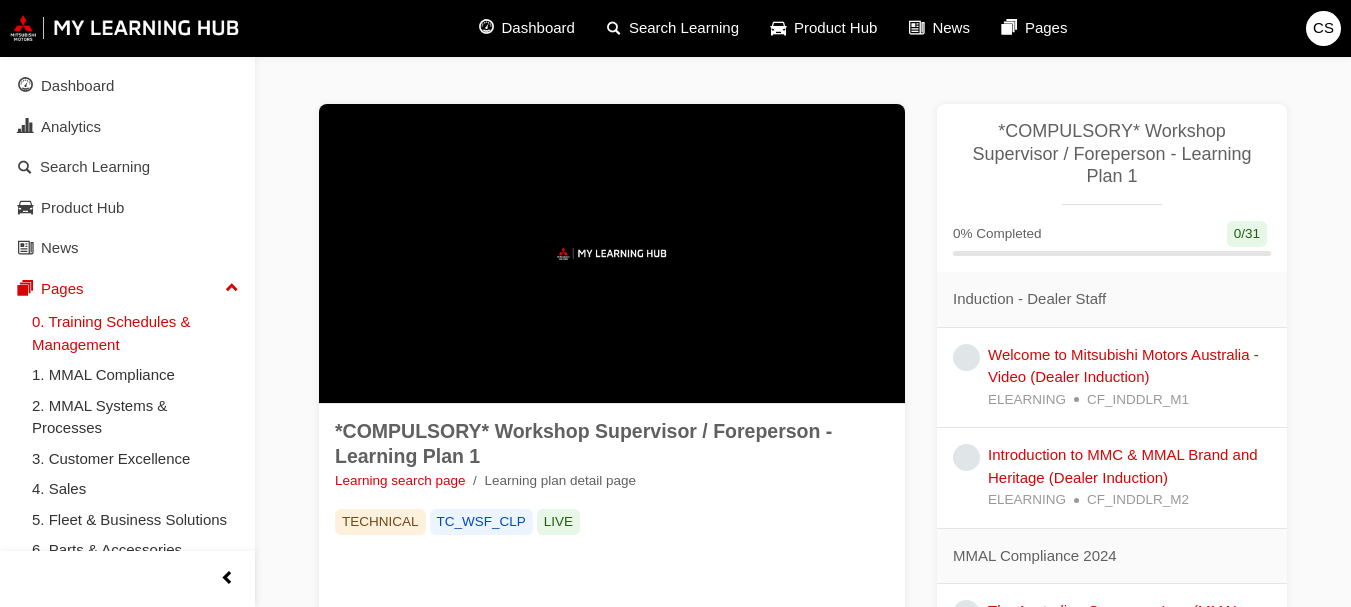 click on "0. Training Schedules & Management" at bounding box center [135, 333] 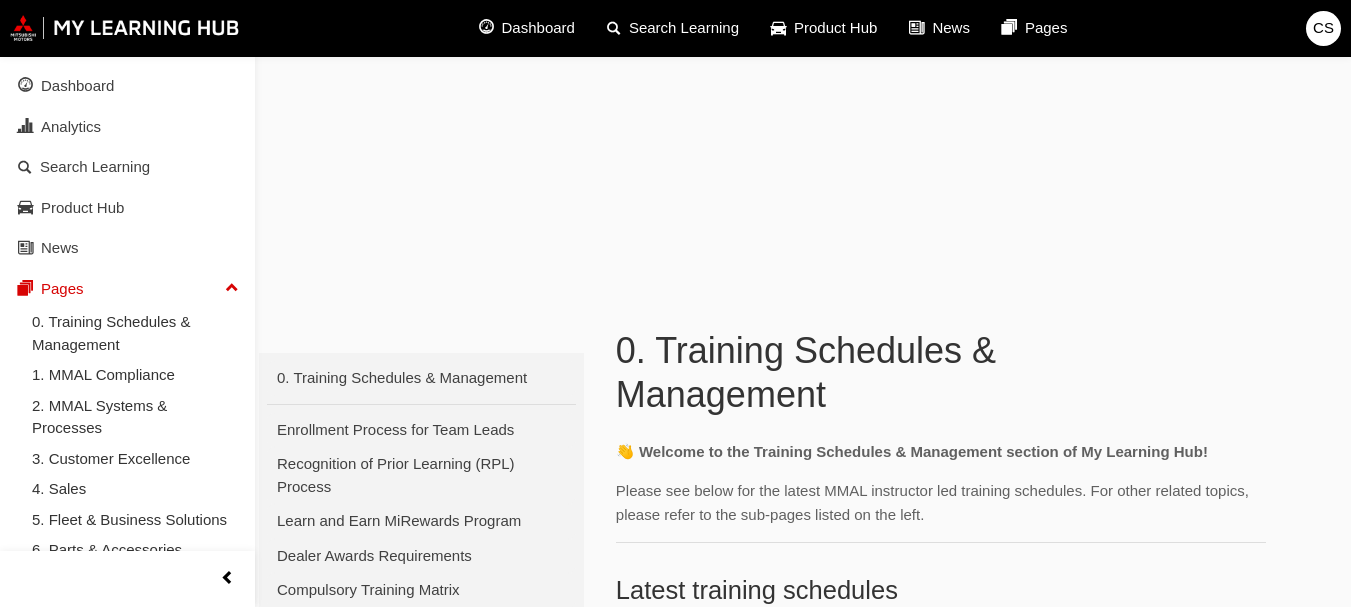 scroll, scrollTop: 0, scrollLeft: 0, axis: both 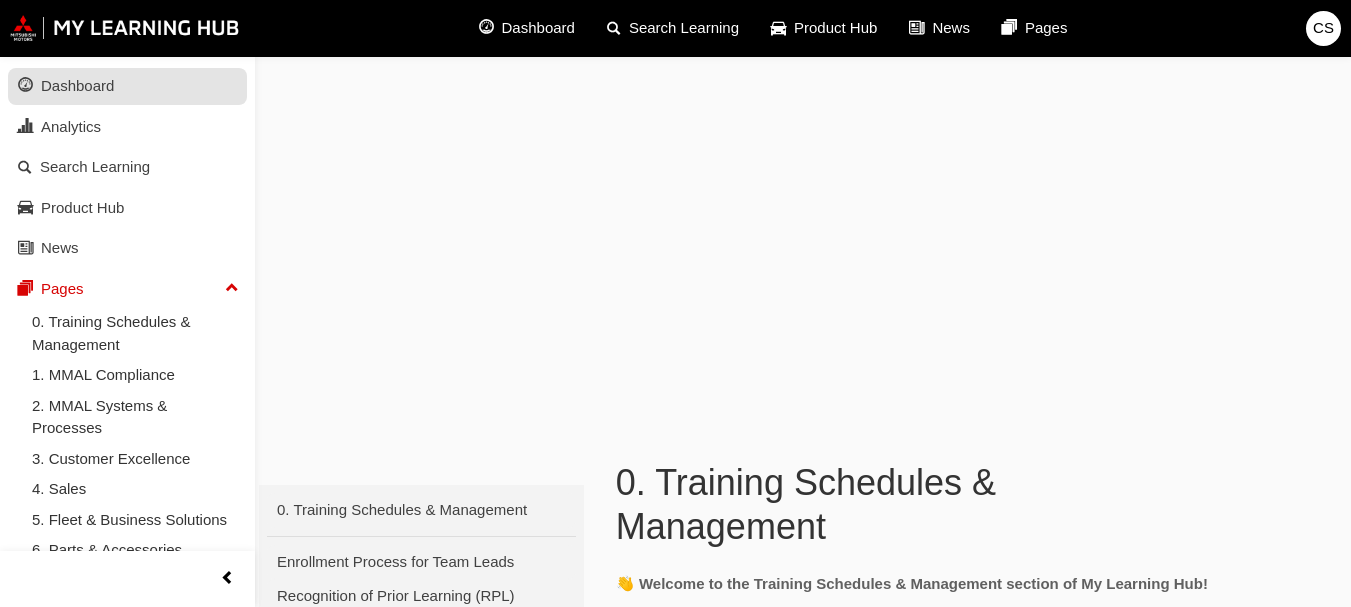 click on "Dashboard" at bounding box center [77, 86] 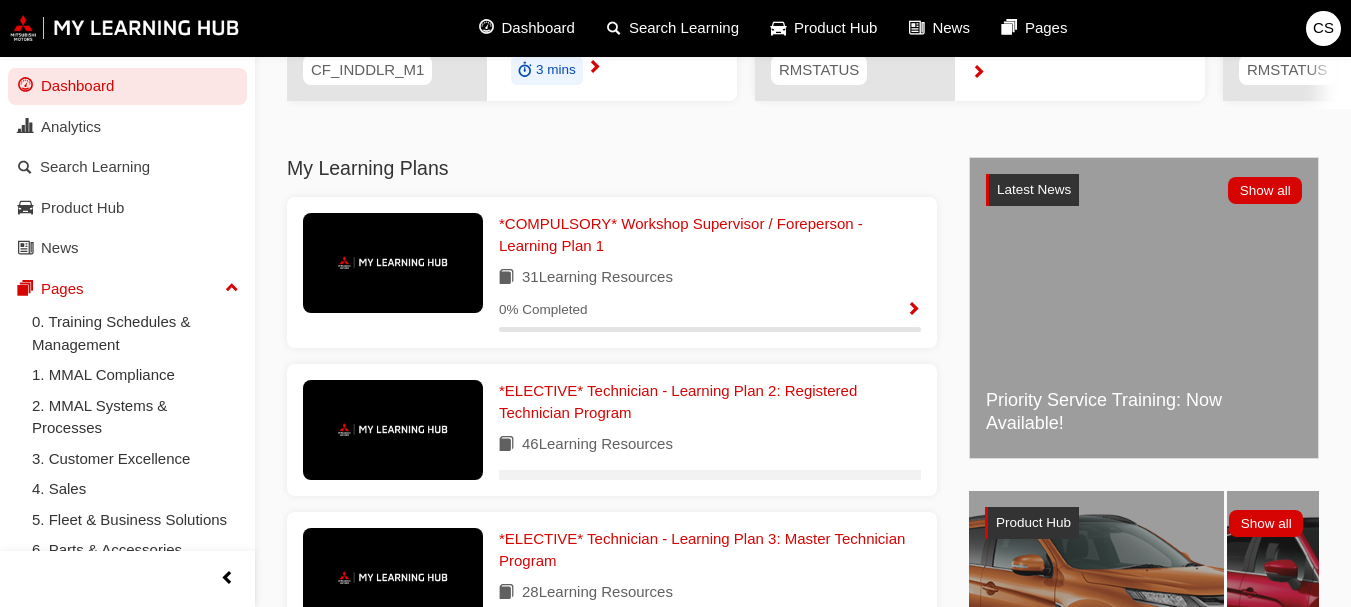 scroll, scrollTop: 365, scrollLeft: 0, axis: vertical 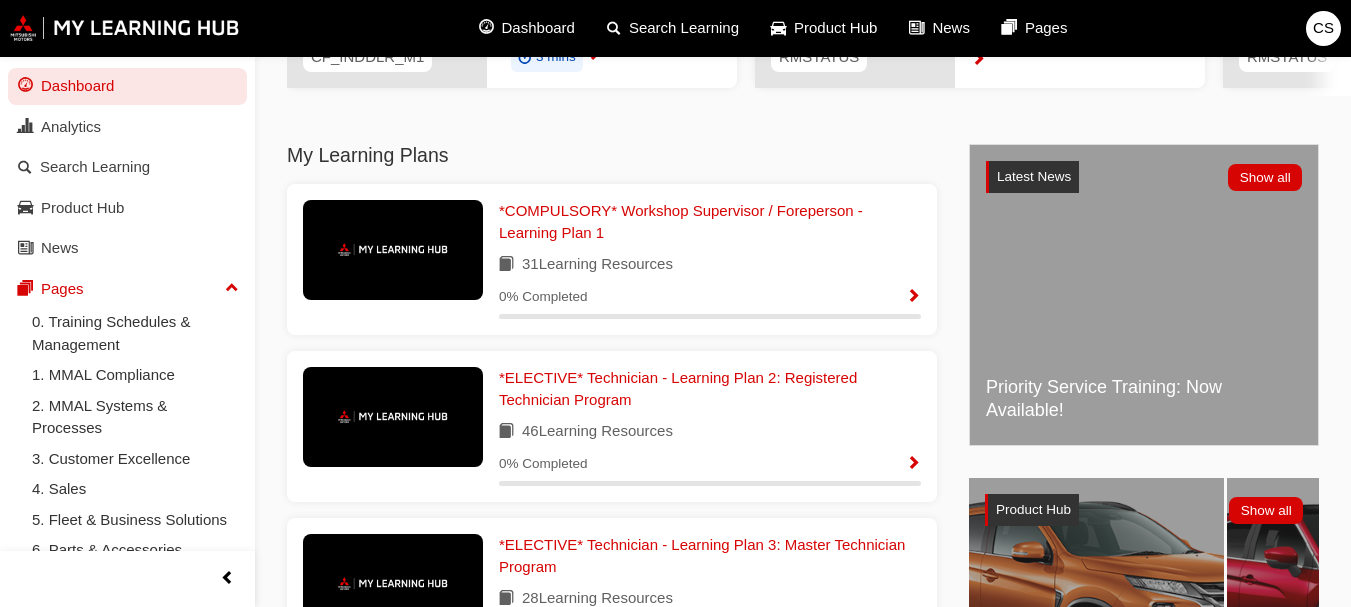 click at bounding box center (913, 297) 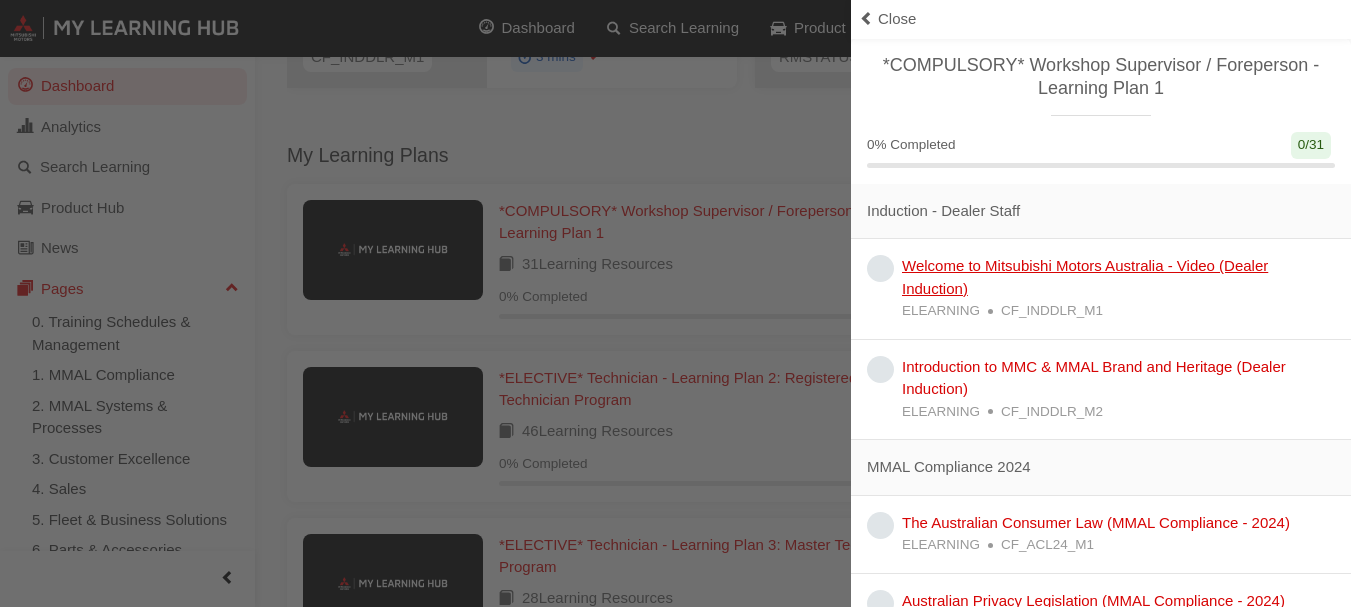 click on "Welcome to Mitsubishi Motors Australia - Video (Dealer Induction)" at bounding box center [1085, 277] 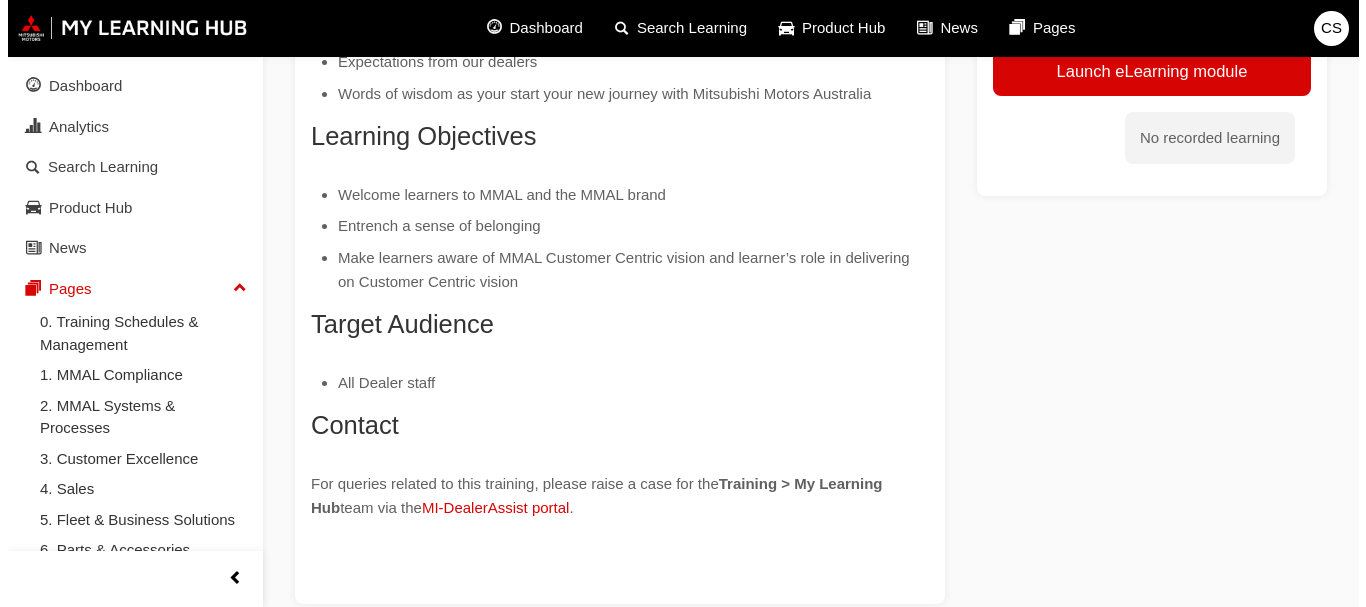 scroll, scrollTop: 0, scrollLeft: 0, axis: both 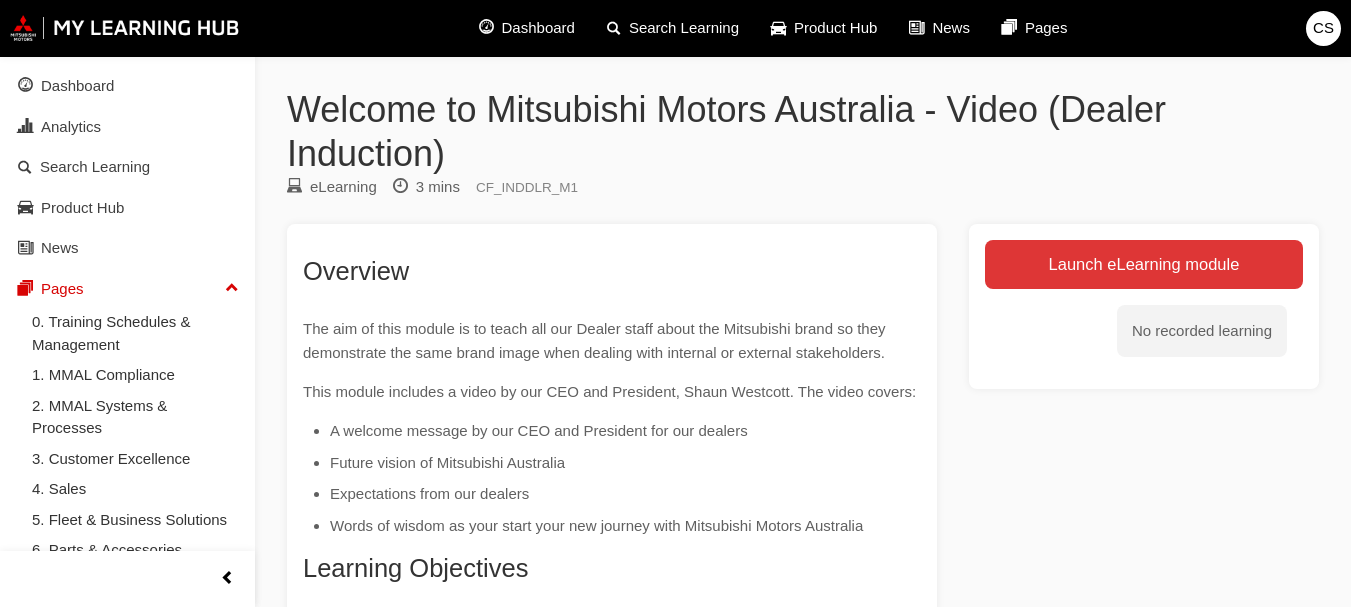click on "Launch eLearning module" at bounding box center (1144, 264) 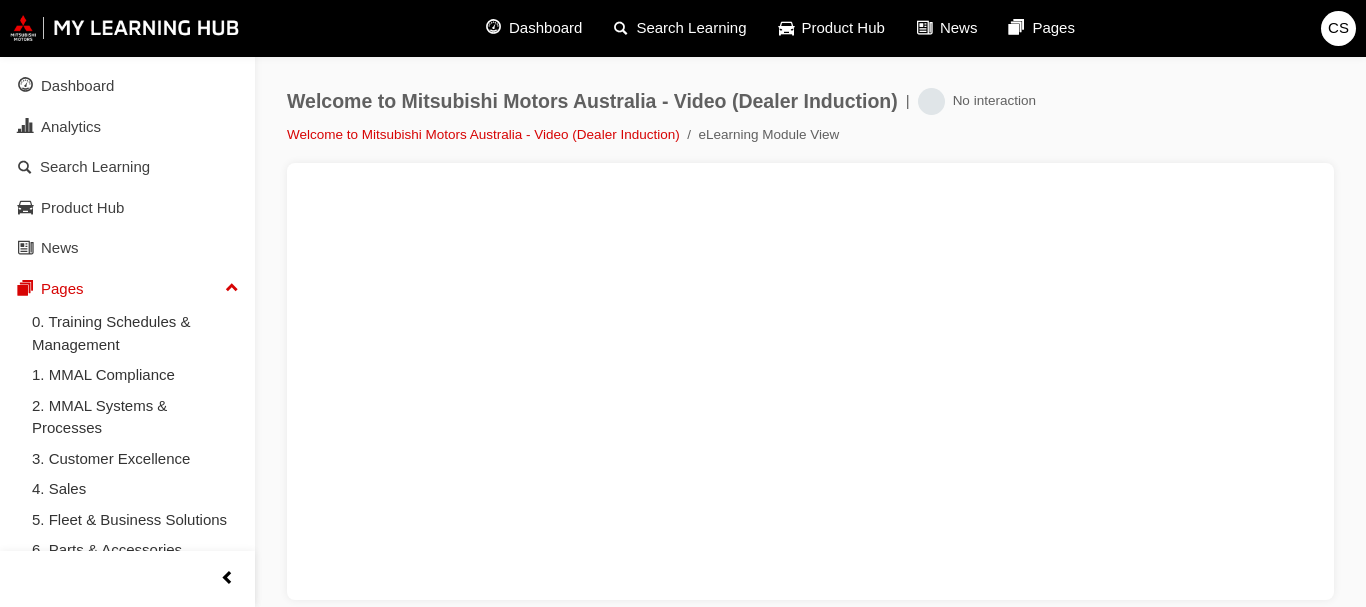 scroll, scrollTop: 0, scrollLeft: 0, axis: both 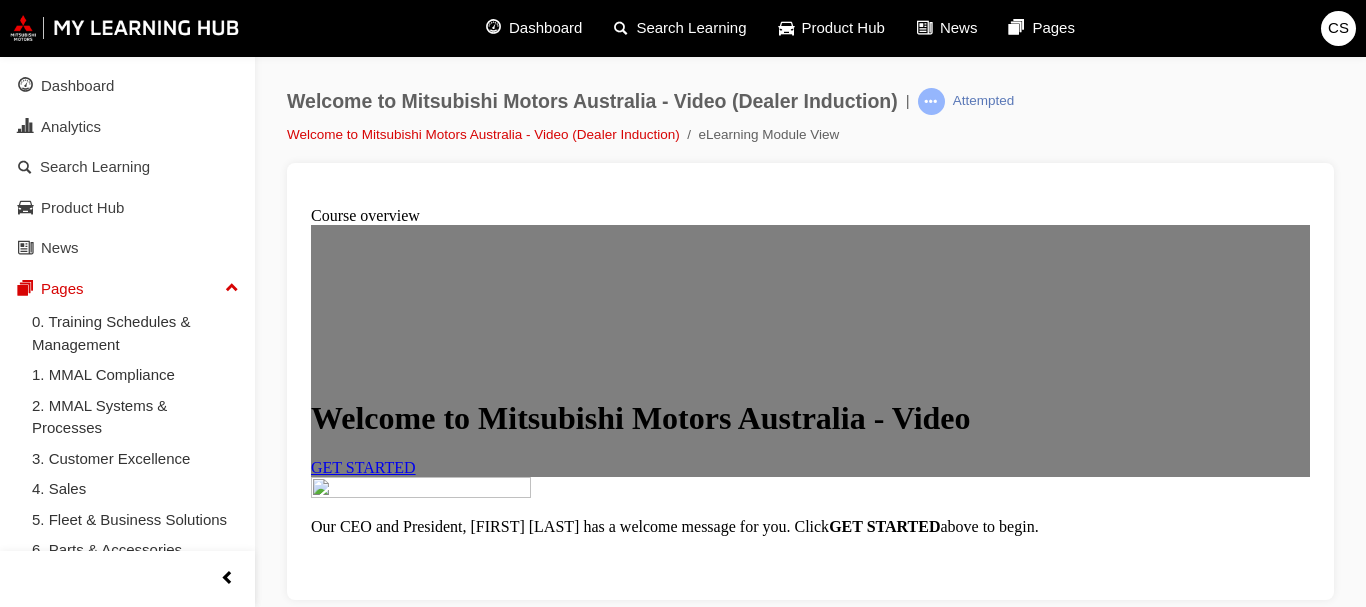 click on "Welcome to Mitsubishi Motors Australia - Video GET STARTED" at bounding box center (810, 437) 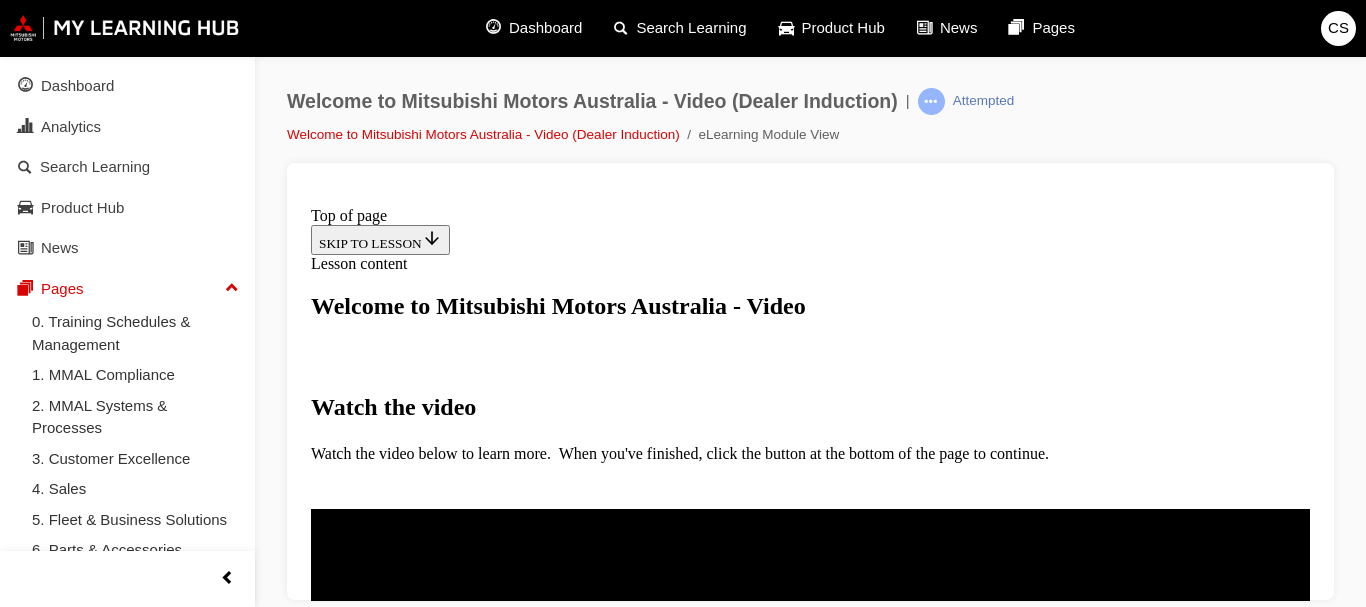 scroll, scrollTop: 405, scrollLeft: 0, axis: vertical 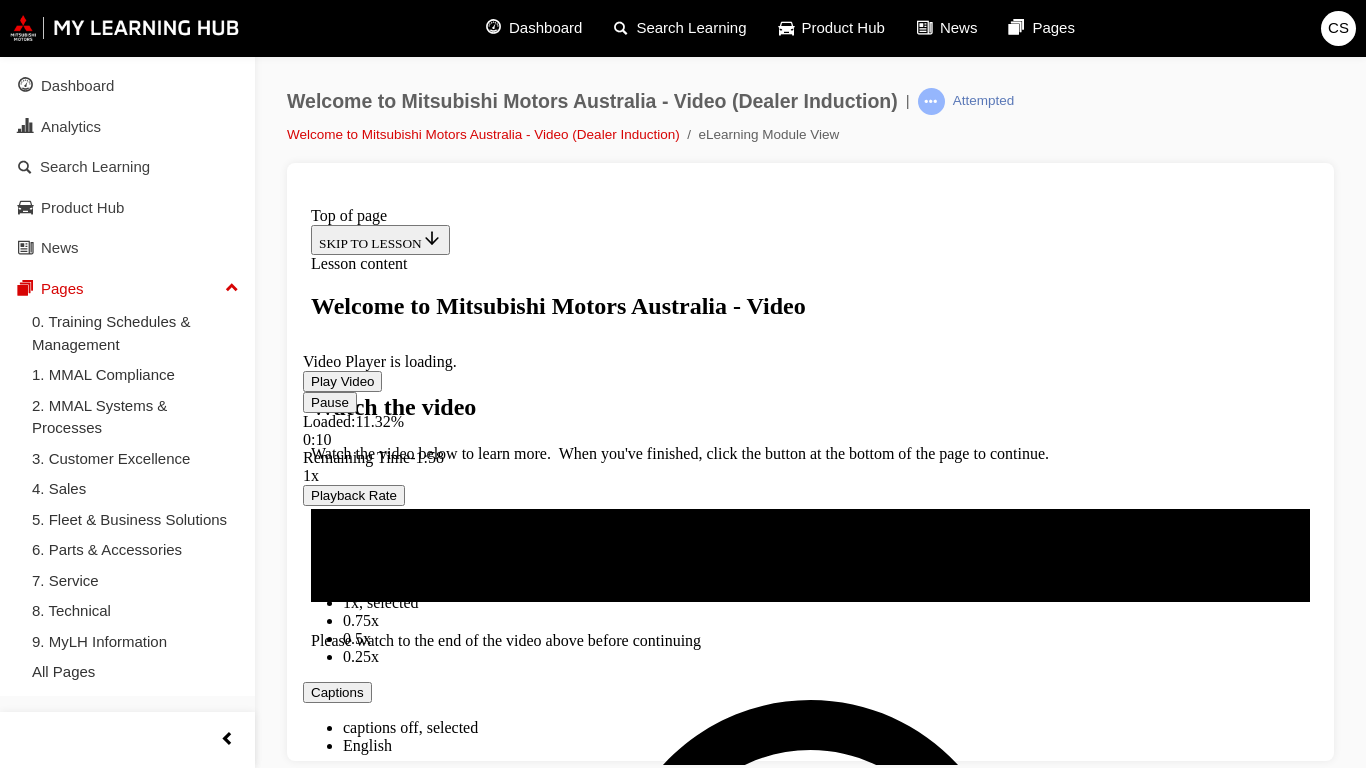 type 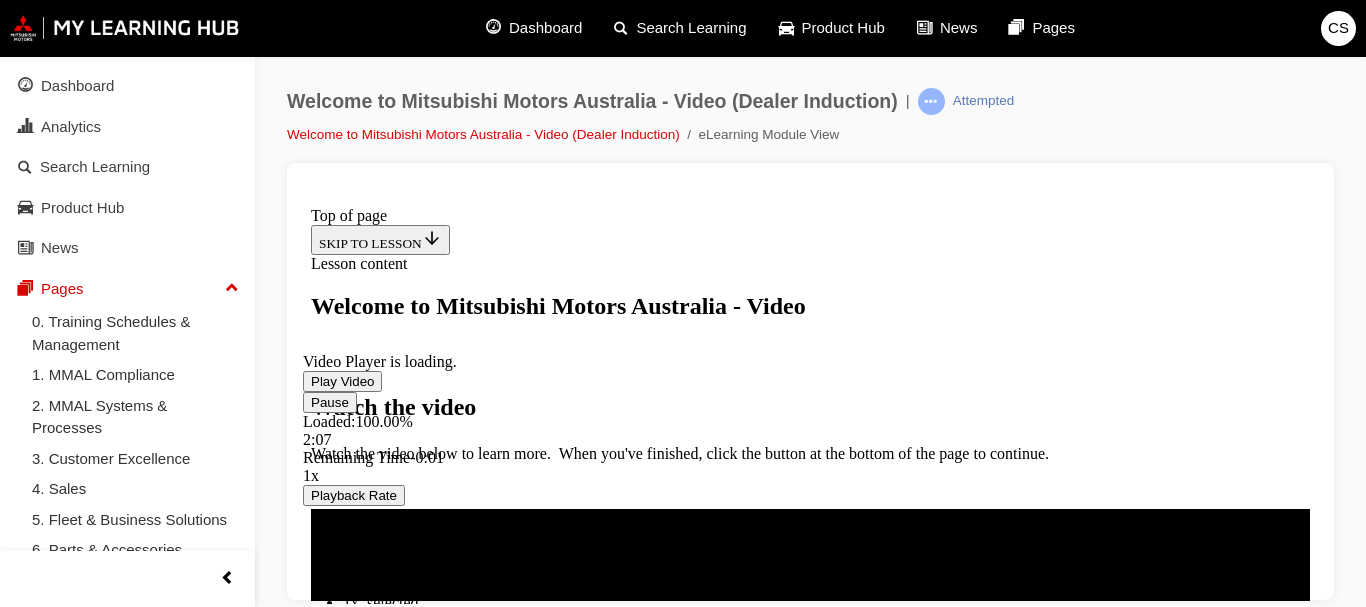 scroll, scrollTop: 679, scrollLeft: 0, axis: vertical 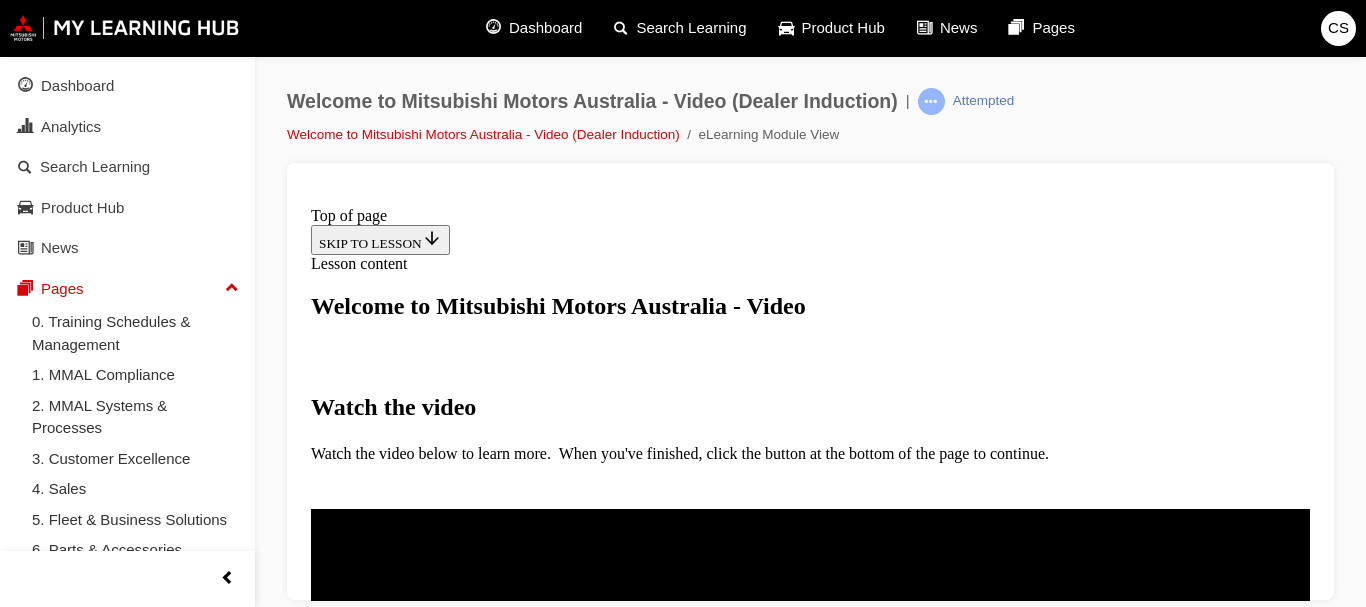click on "I HAVE WATCHED THIS VIDEO" at bounding box center [412, 641] 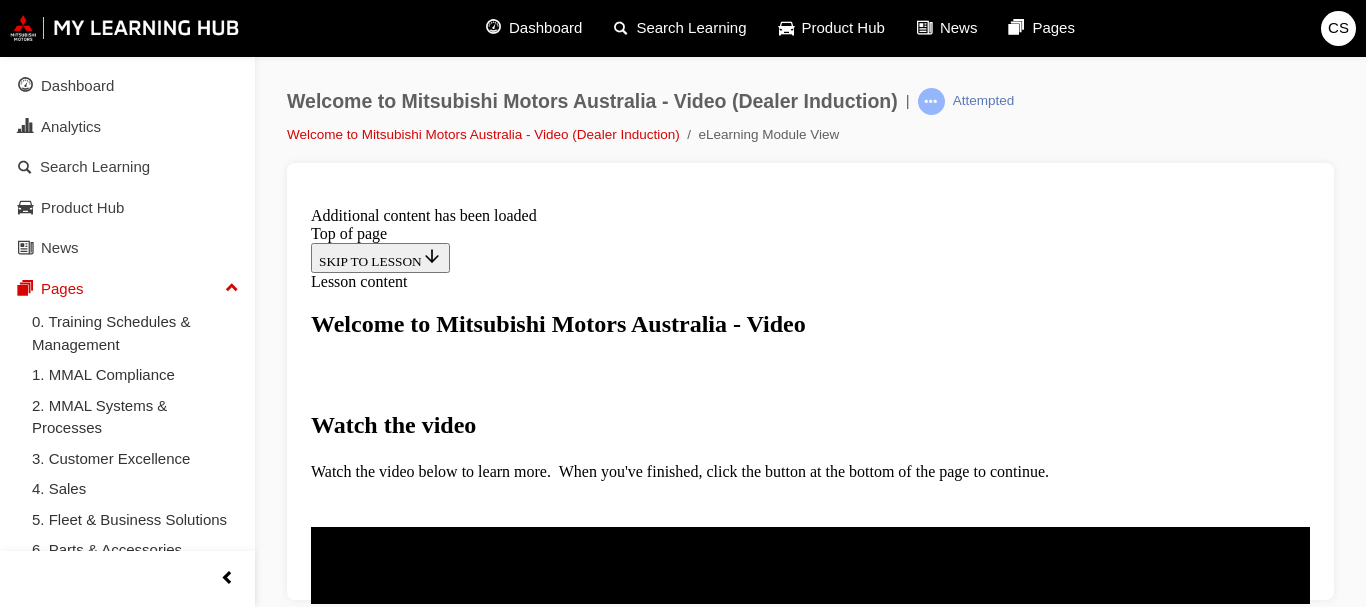 scroll, scrollTop: 911, scrollLeft: 0, axis: vertical 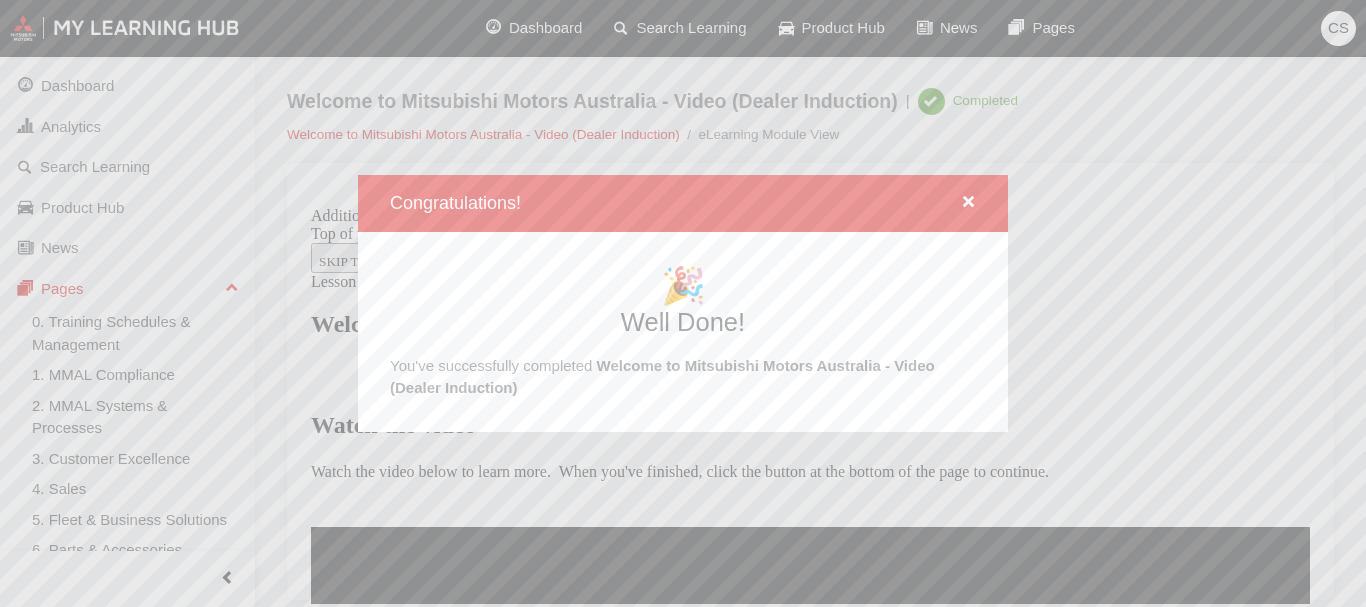 click on "Congratulations!" at bounding box center [683, 203] 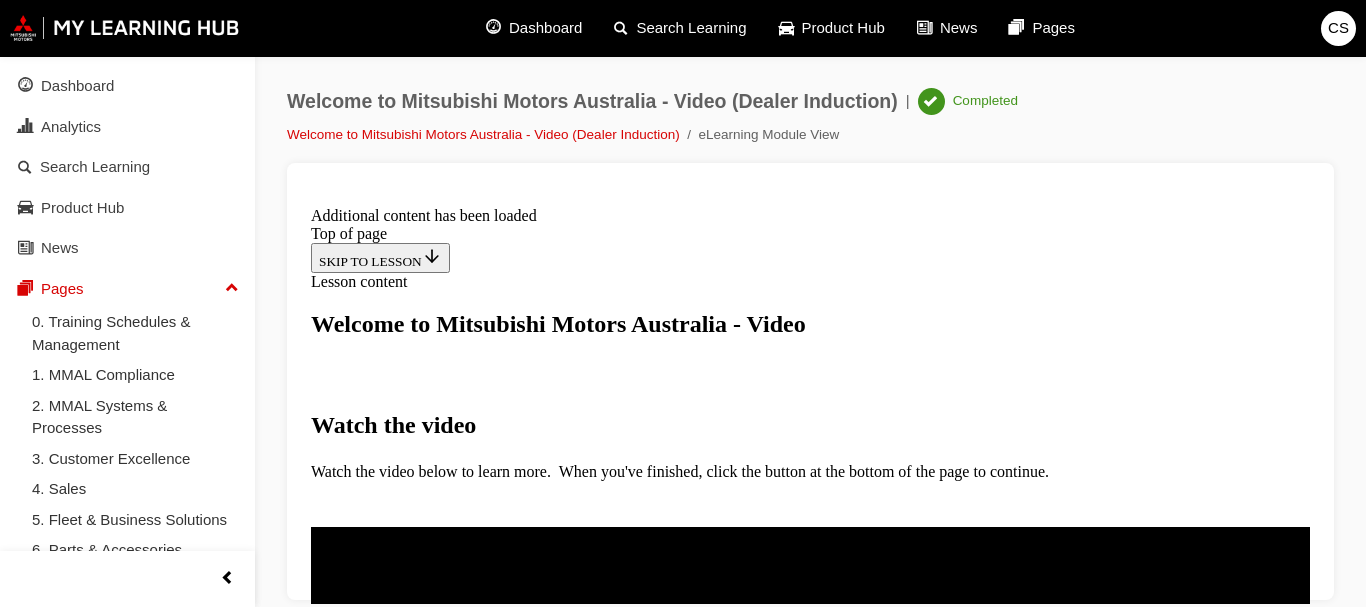 click on "CLOSE MODULE" at bounding box center [372, 861] 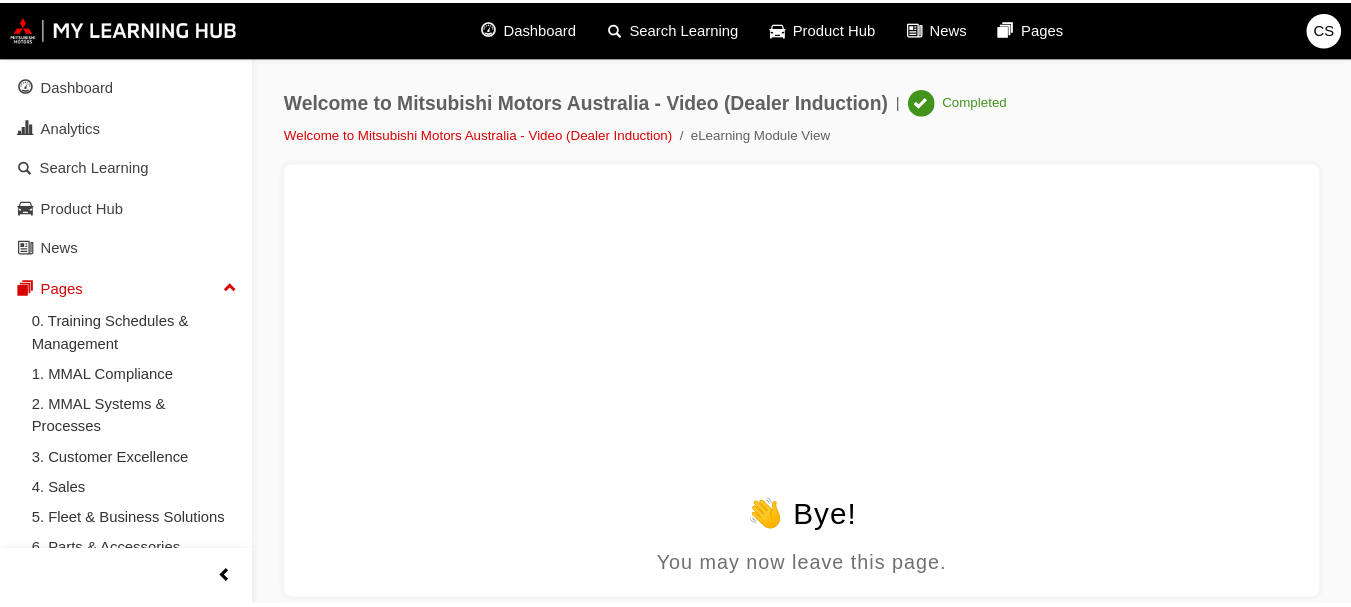 scroll, scrollTop: 0, scrollLeft: 0, axis: both 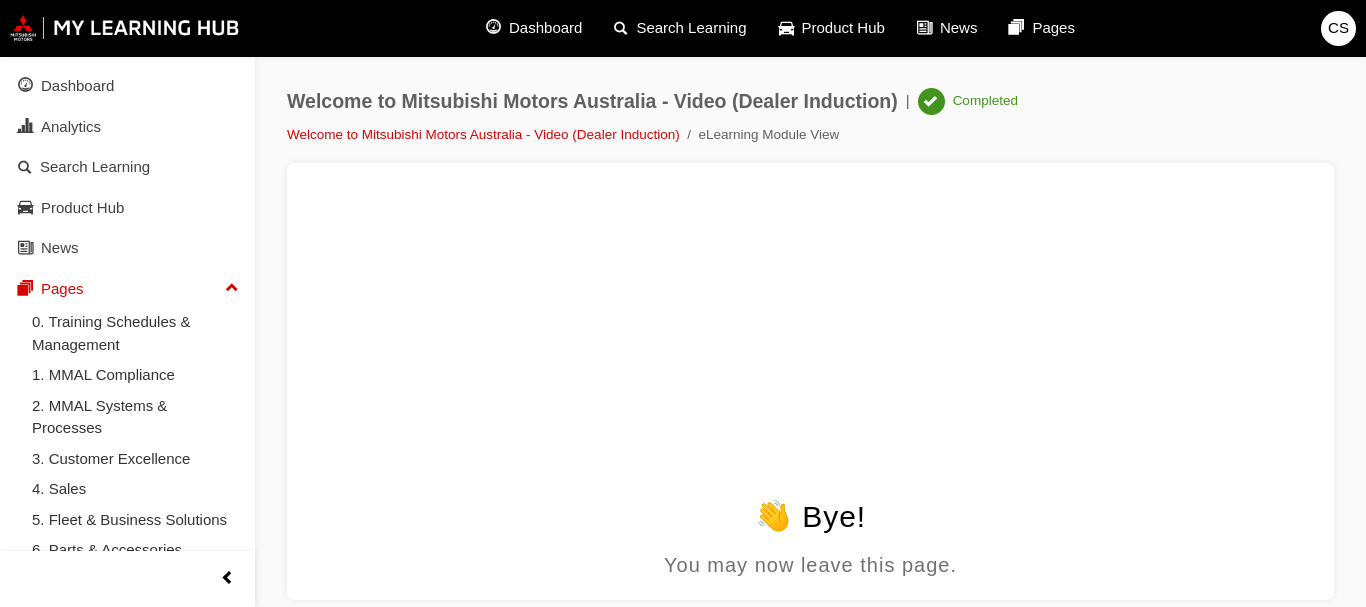 click on "Welcome to Mitsubishi Motors Australia - Video (Dealer Induction) | Completed Welcome to Mitsubishi Motors Australia - Video (Dealer Induction) eLearning Module View" at bounding box center (810, 306) 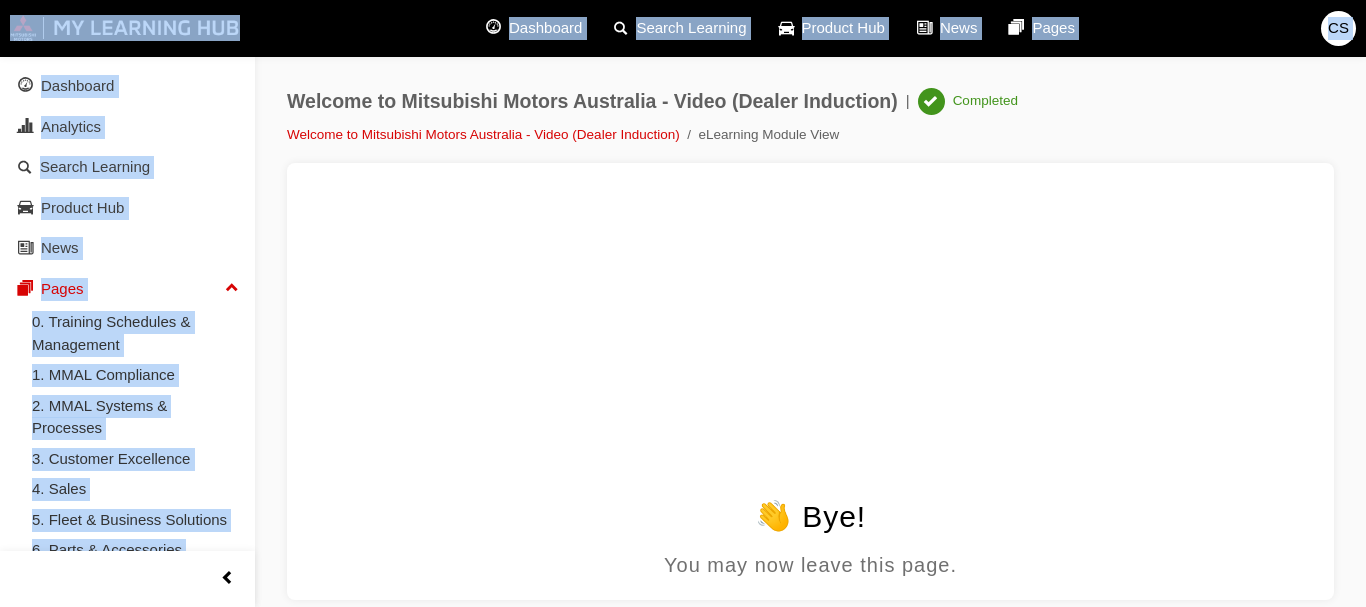 click on "Dashboard Search Learning Product Hub News Pages CS Dashboard Analytics Search Learning Product Hub News Pages Pages 0. Training Schedules & Management 1. MMAL Compliance 2. MMAL Systems & Processes 3. Customer Excellence 4. Sales 5. Fleet & Business Solutions 6. Parts & Accessories 7. Service 8. Technical 9. MyLH Information All Pages Welcome to Mitsubishi Motors Australia - Video (Dealer Induction) | Completed Welcome to Mitsubishi Motors Australia - Video (Dealer Induction) eLearning Module View" at bounding box center [683, 303] 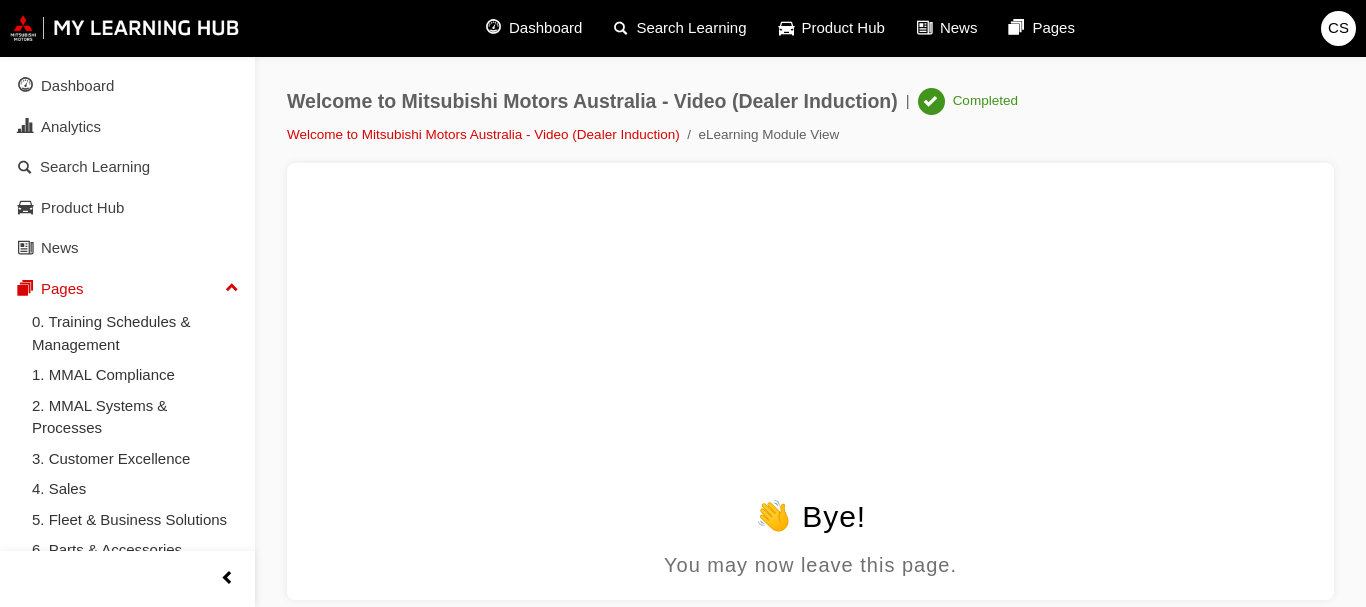 click on "Welcome to Mitsubishi Motors Australia - Video (Dealer Induction)" at bounding box center (592, 101) 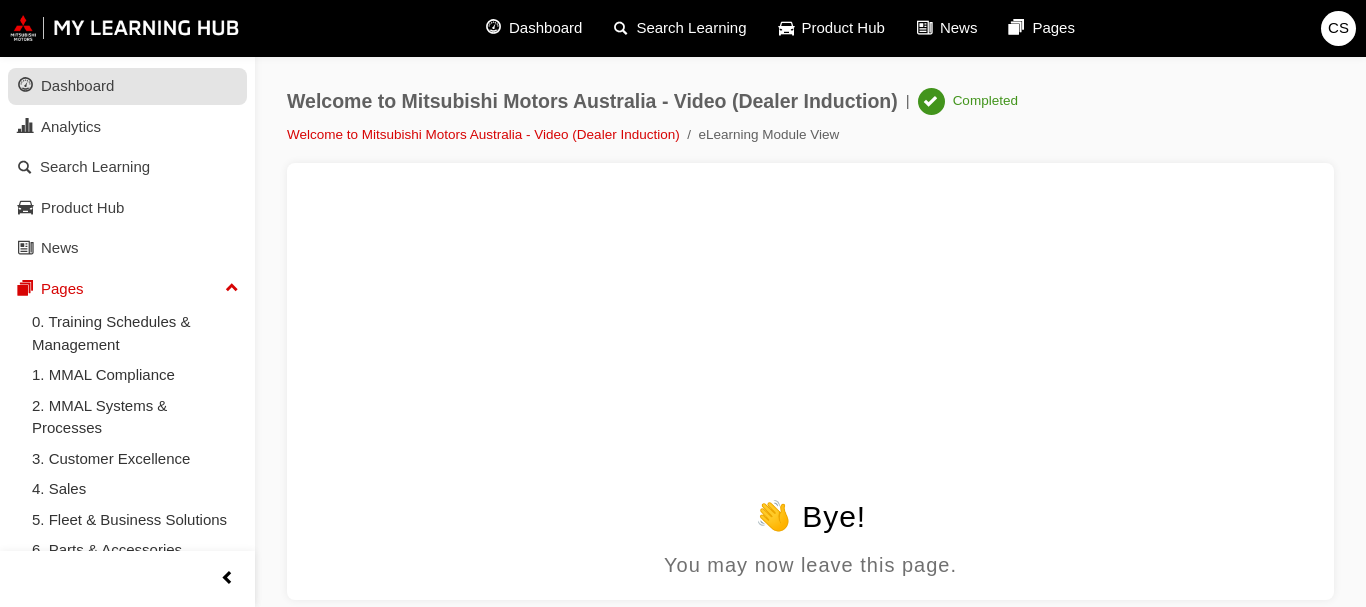 click on "Dashboard" at bounding box center [77, 86] 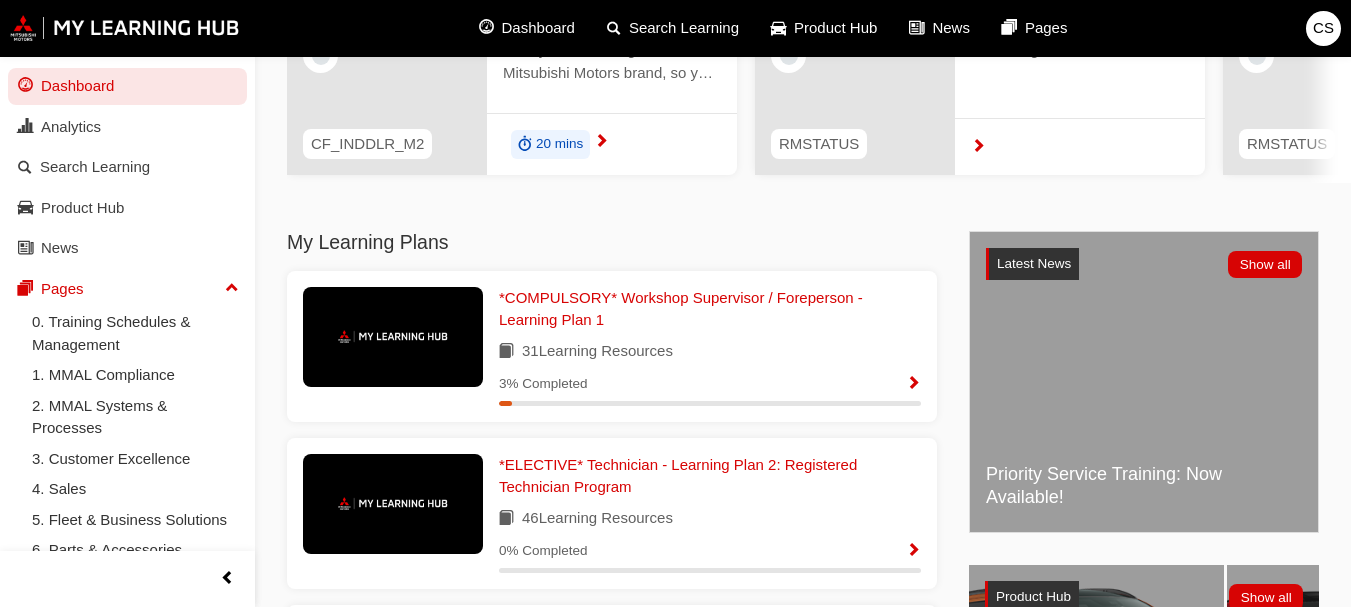 scroll, scrollTop: 279, scrollLeft: 0, axis: vertical 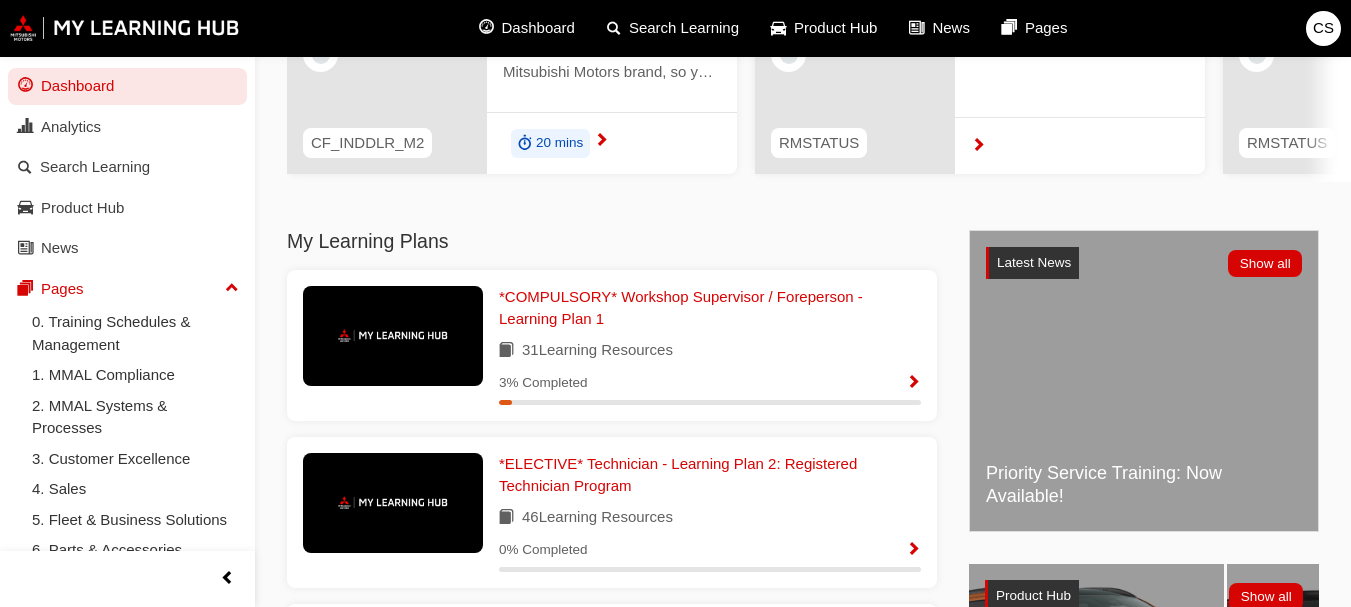 click at bounding box center (913, 383) 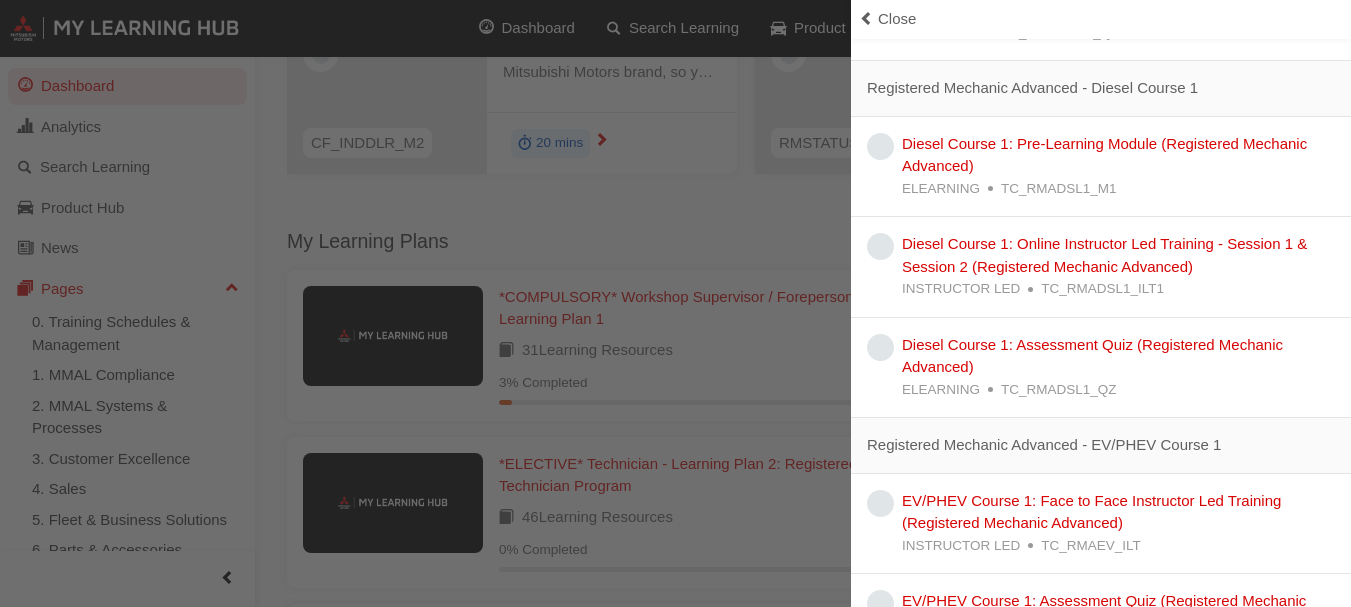 scroll, scrollTop: 3005, scrollLeft: 0, axis: vertical 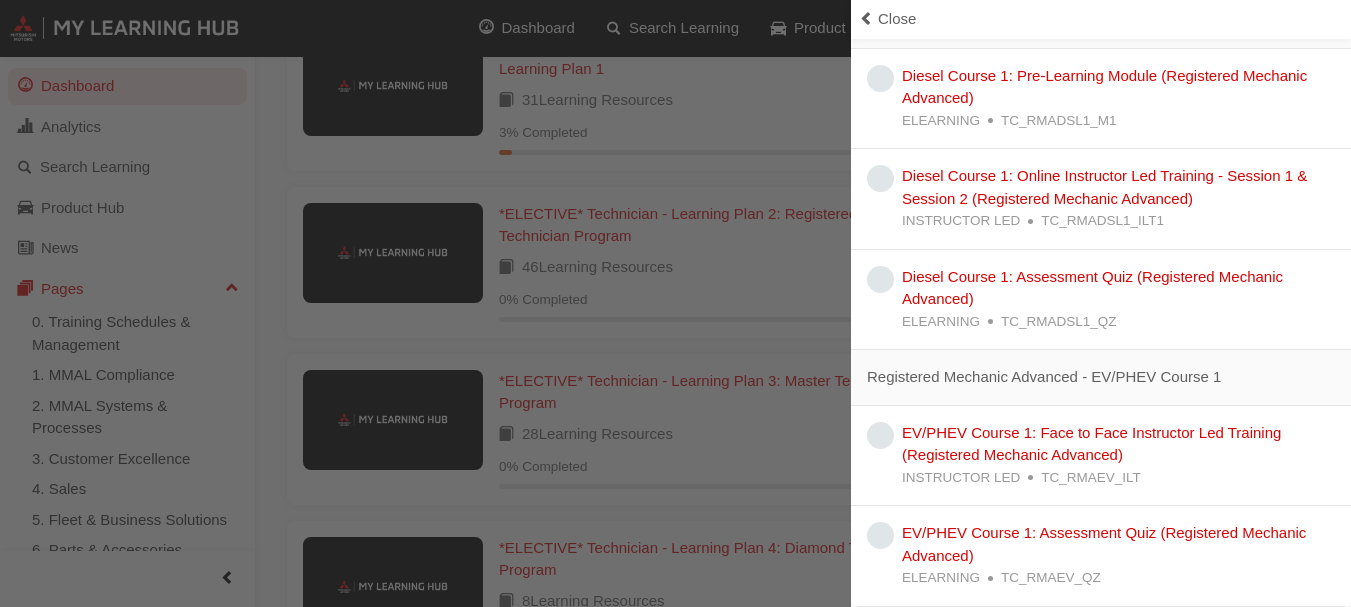 click at bounding box center (866, 19) 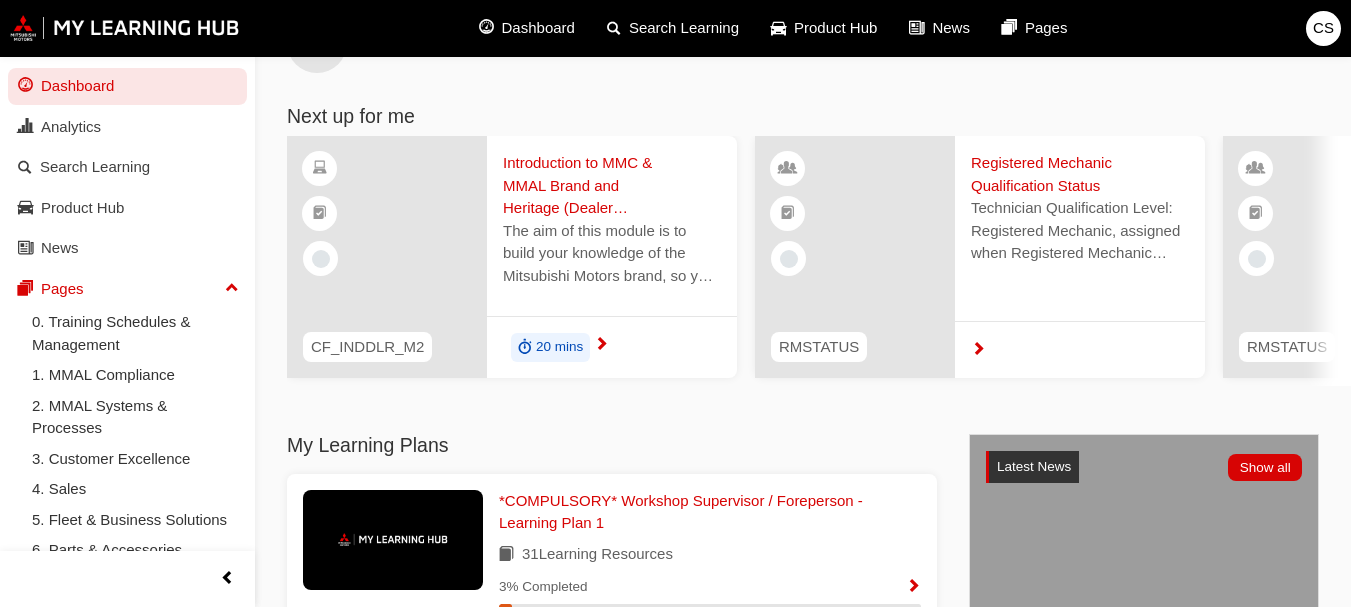 scroll, scrollTop: 59, scrollLeft: 0, axis: vertical 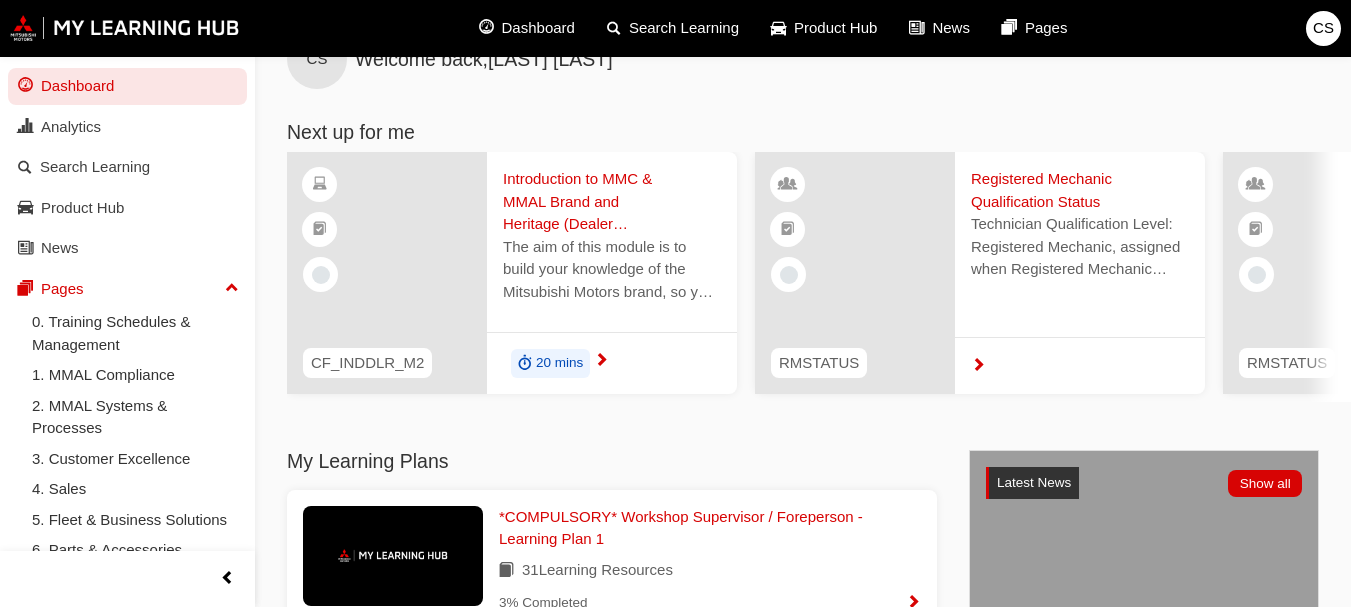 click at bounding box center (601, 361) 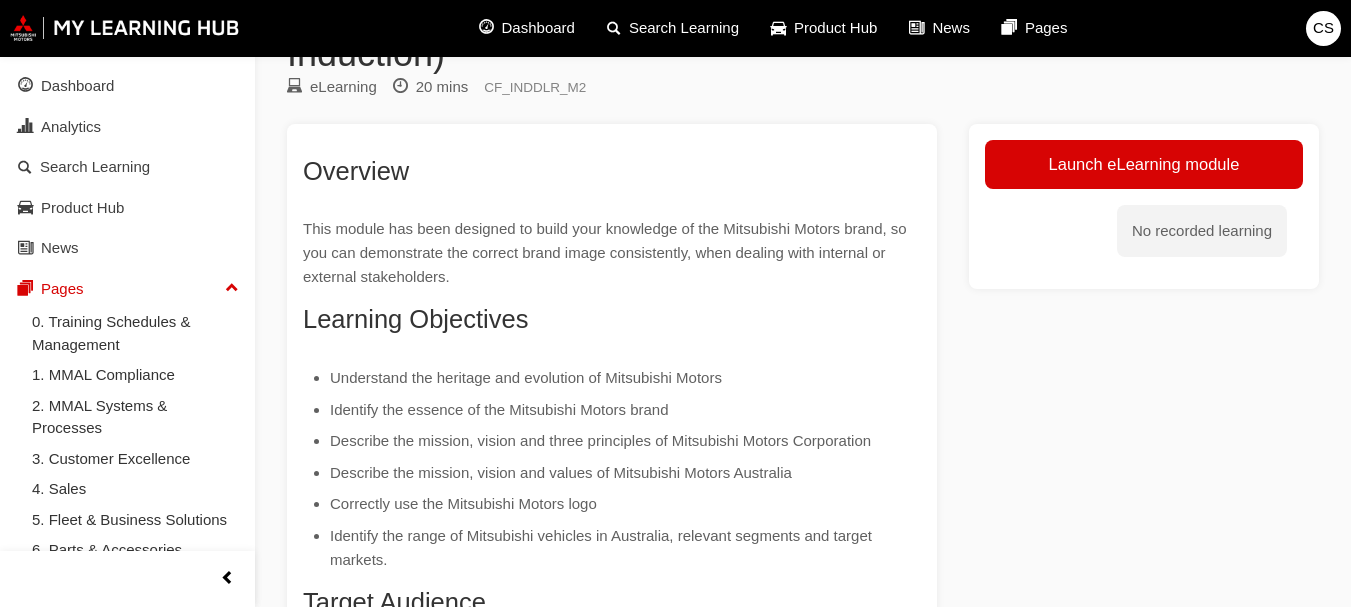 scroll, scrollTop: 101, scrollLeft: 0, axis: vertical 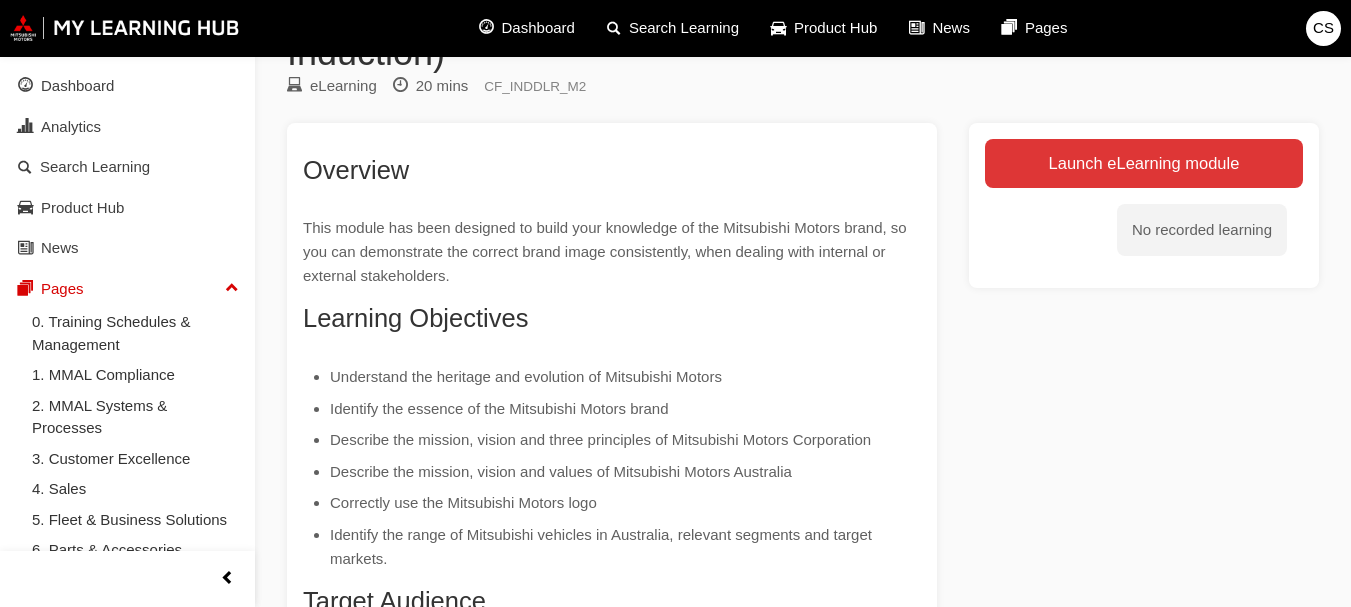 click on "Launch eLearning module" at bounding box center (1144, 163) 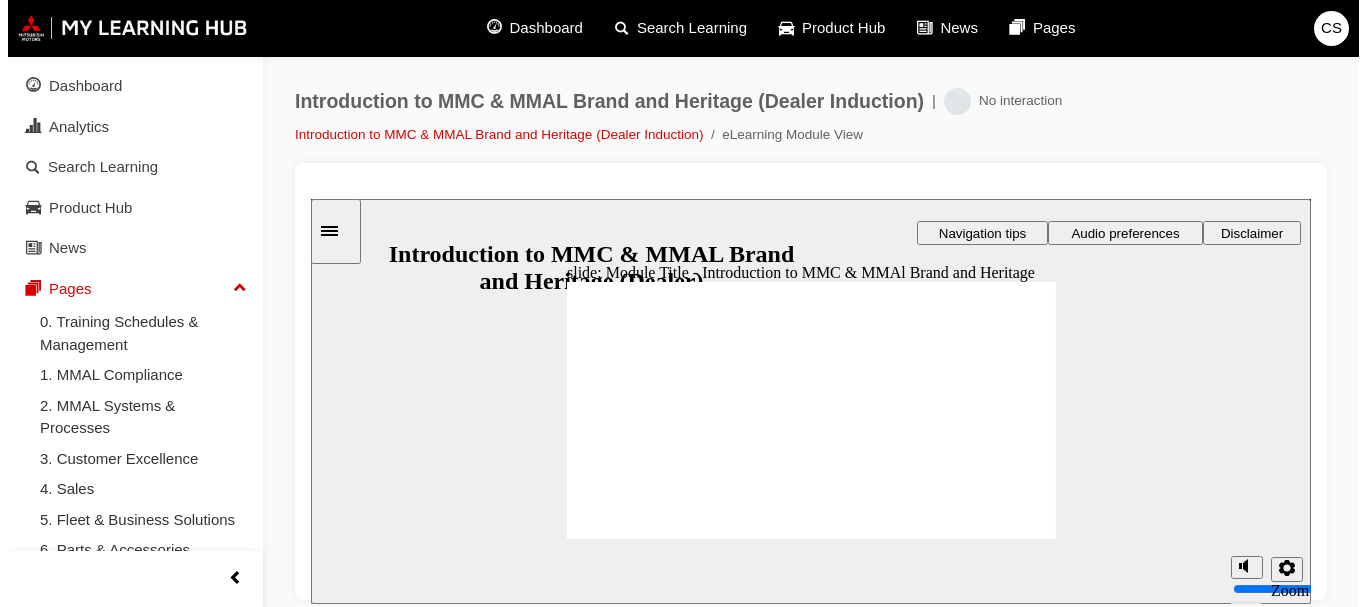 scroll, scrollTop: 0, scrollLeft: 0, axis: both 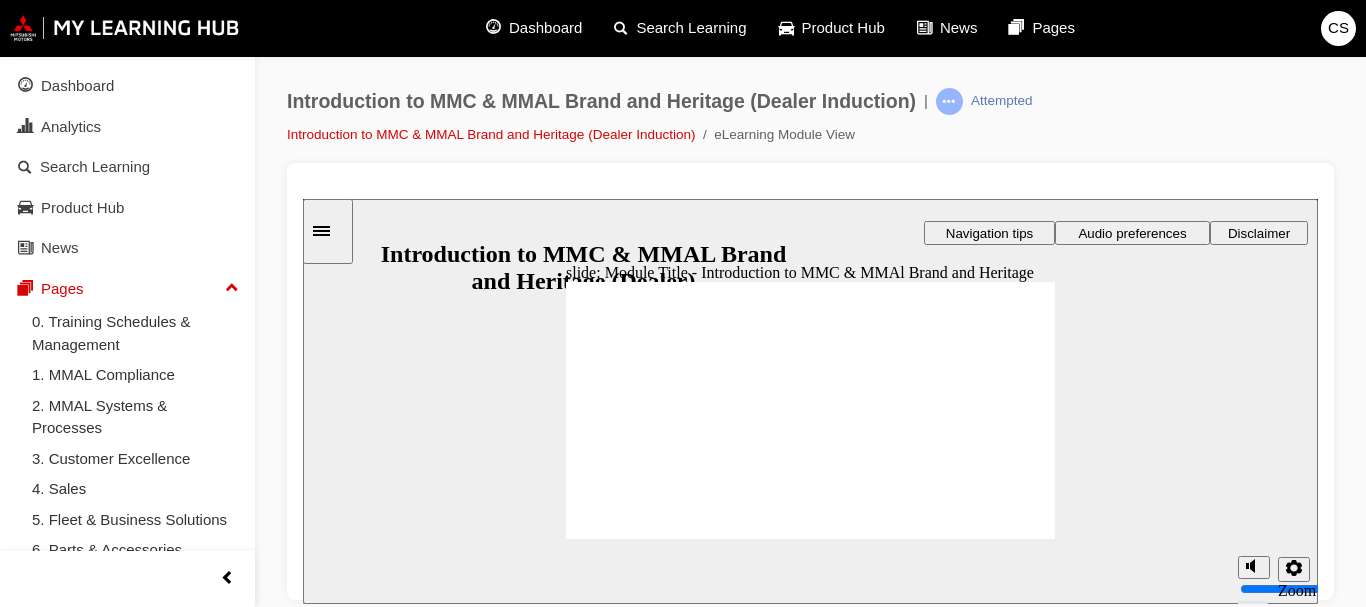click 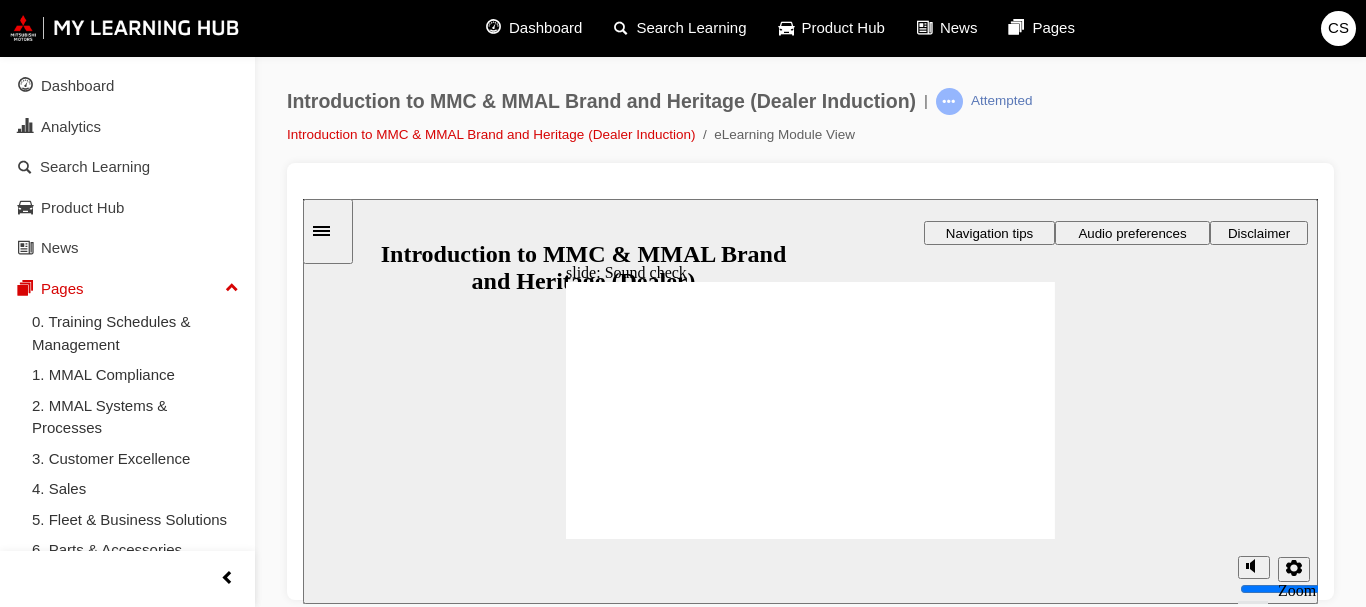 click 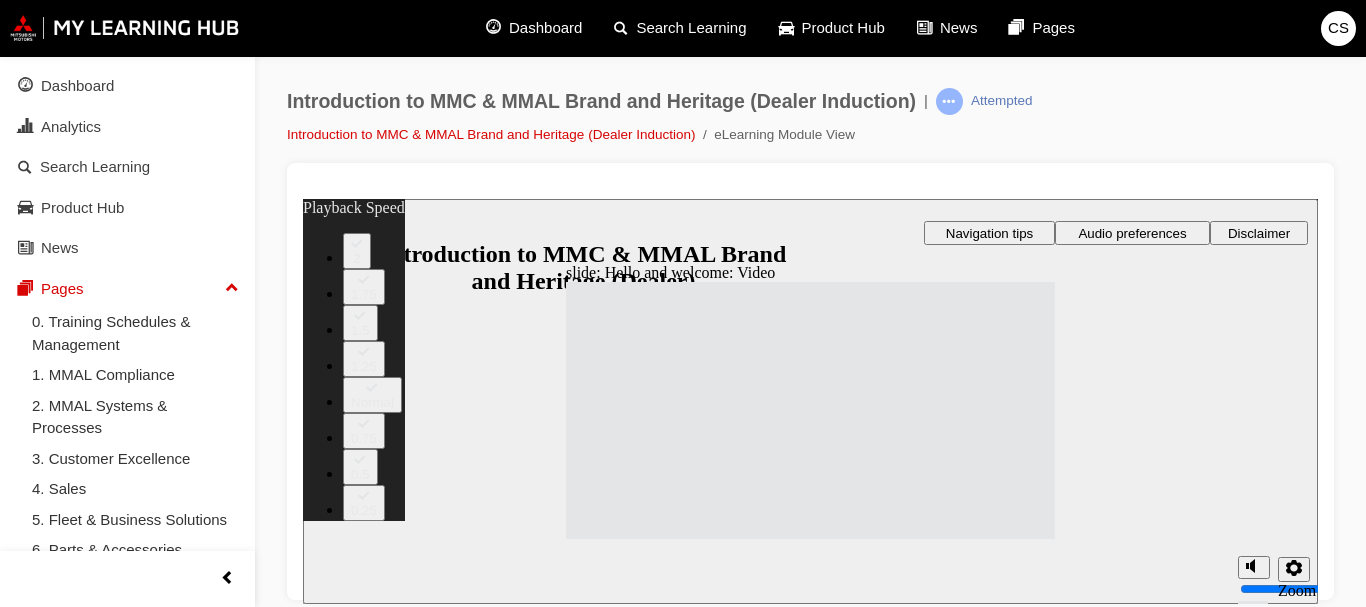 click at bounding box center [890, 1941] 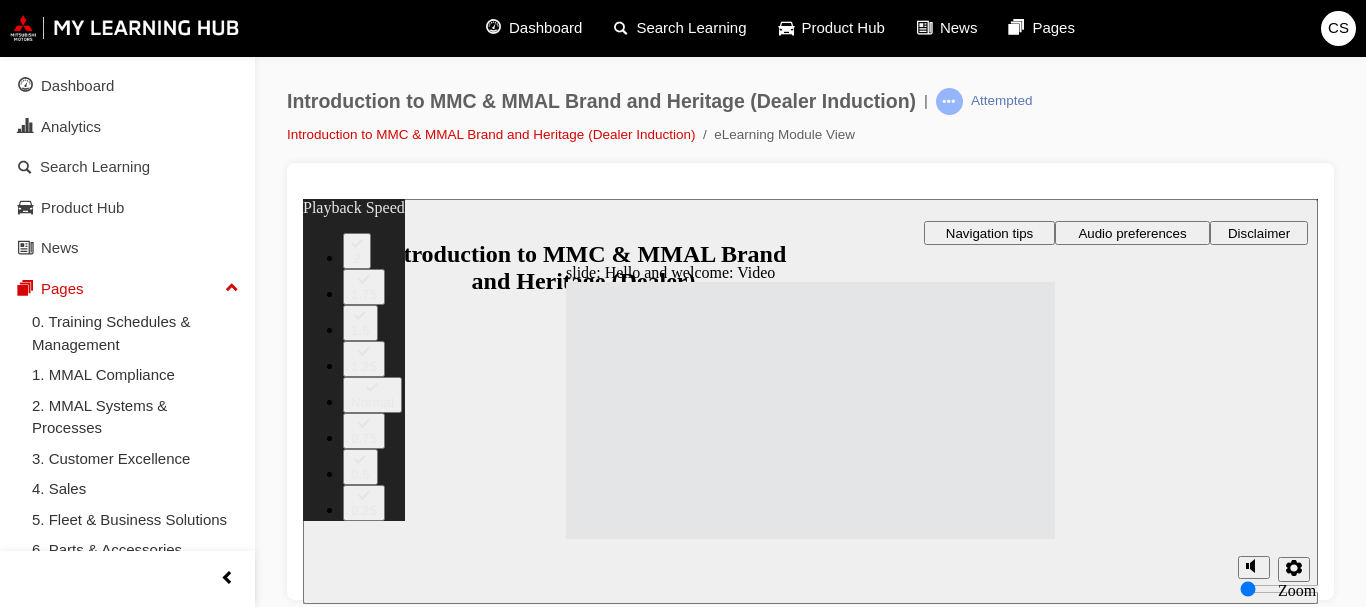 type on "3" 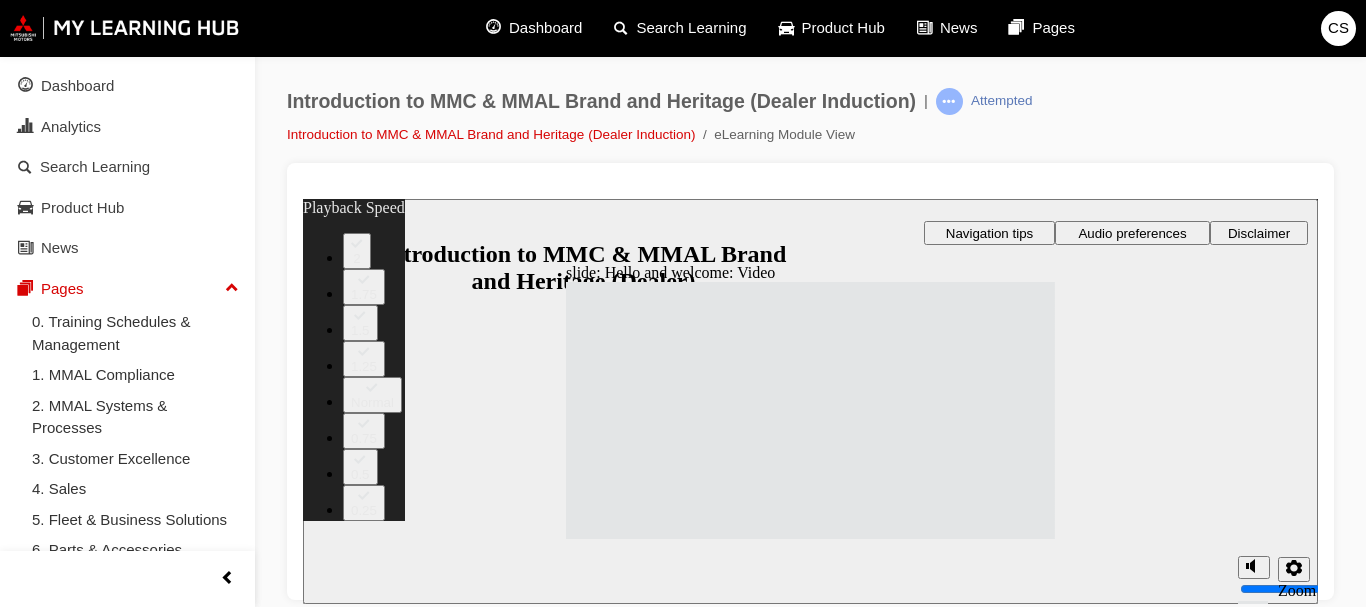 type on "33" 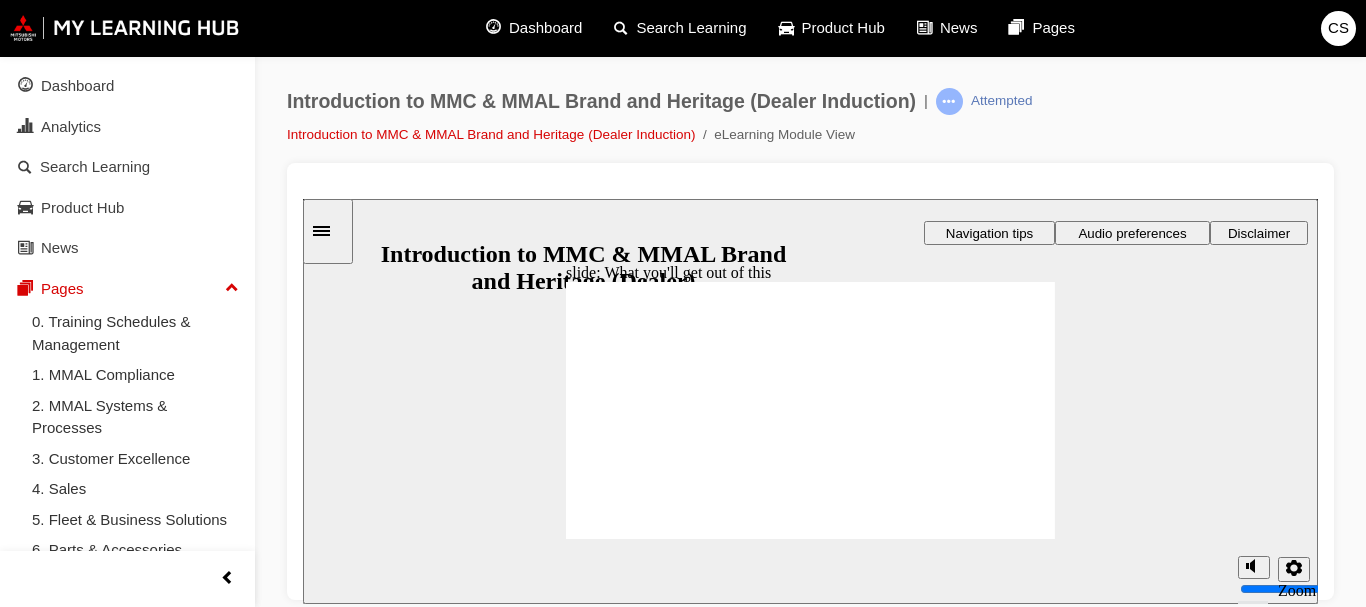 click 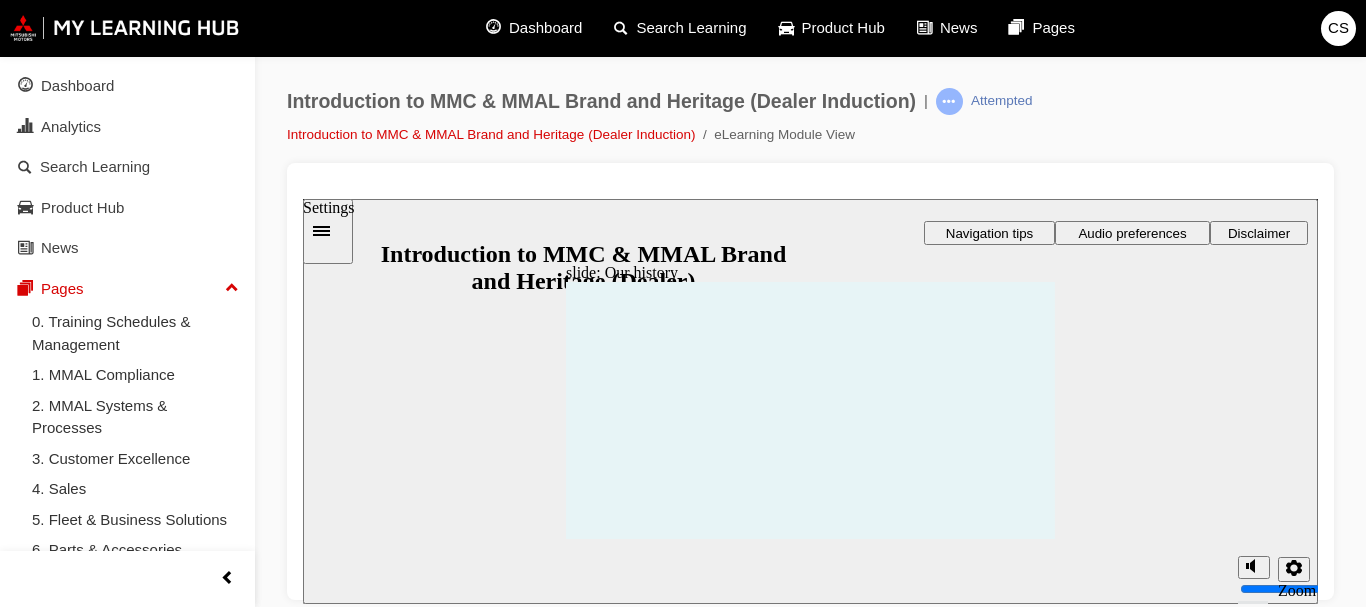 drag, startPoint x: 1296, startPoint y: 565, endPoint x: 1279, endPoint y: 529, distance: 39.812057 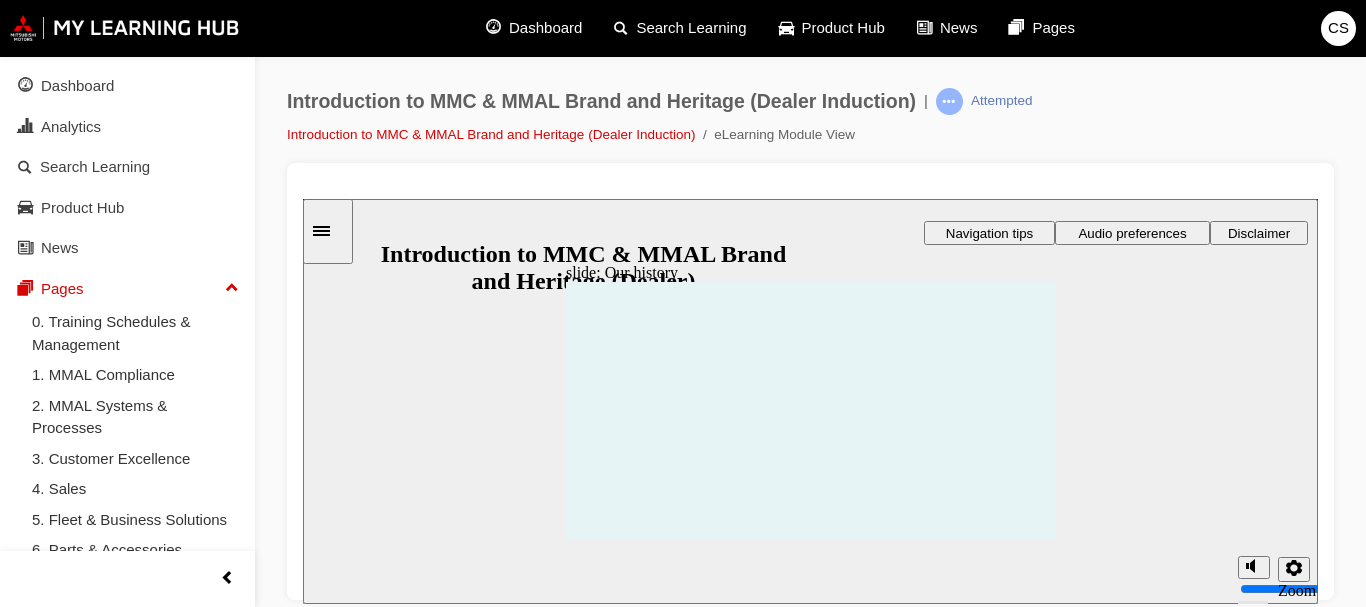 click on "Playback Speed
2
1.75
1.5 1.25 0.75" at bounding box center [810, 570] 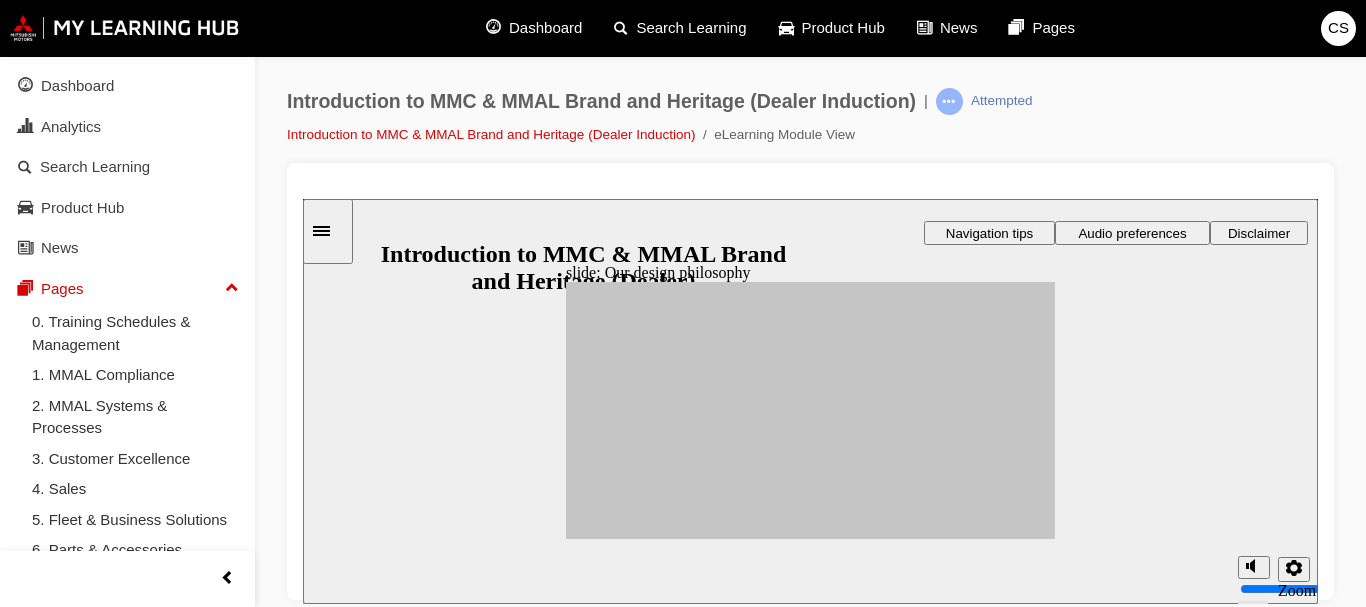 click 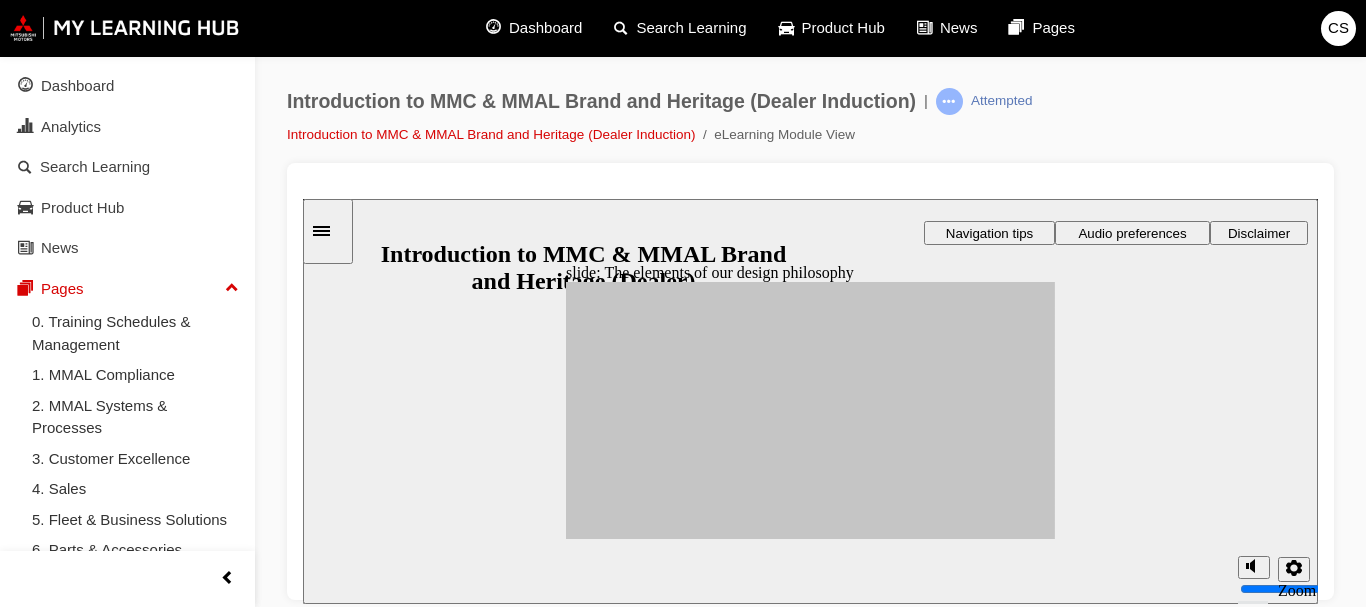 drag, startPoint x: 633, startPoint y: 405, endPoint x: 946, endPoint y: 385, distance: 313.63834 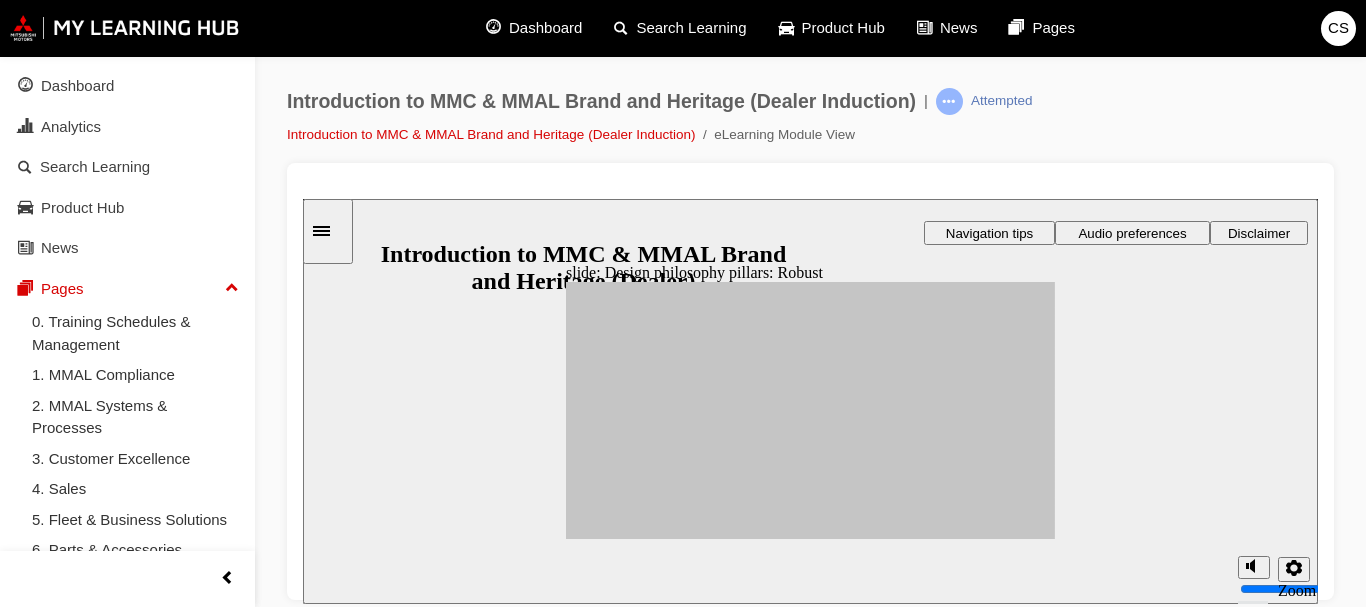click 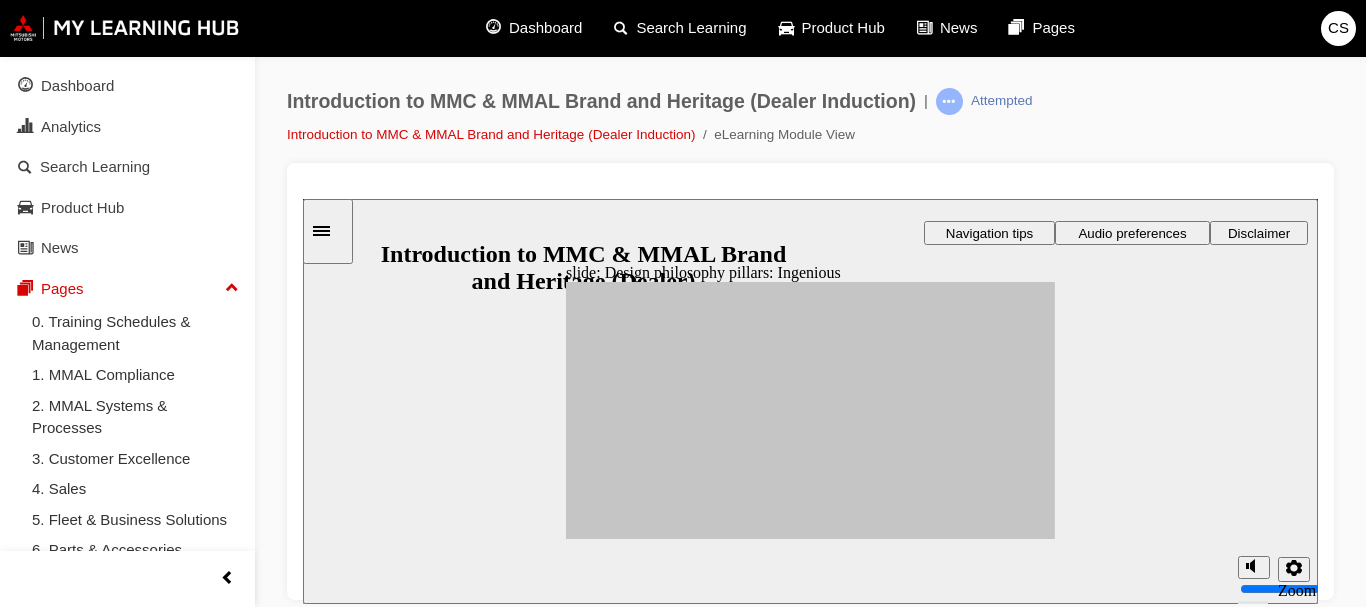 click 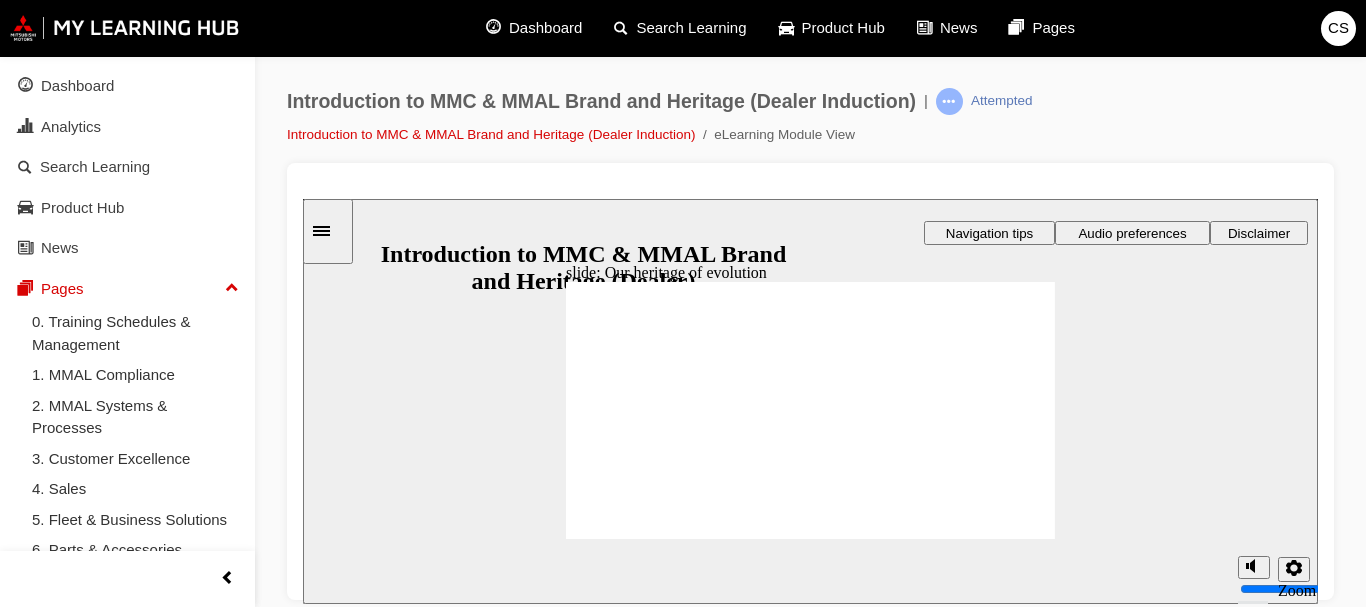 click 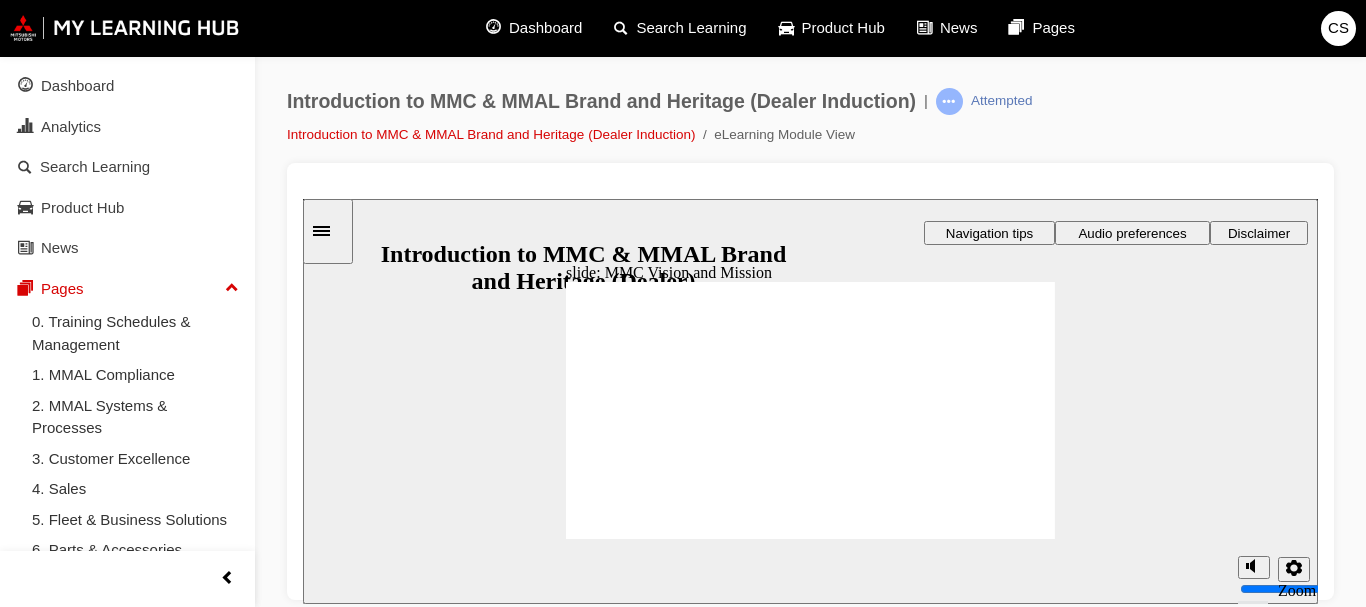 click 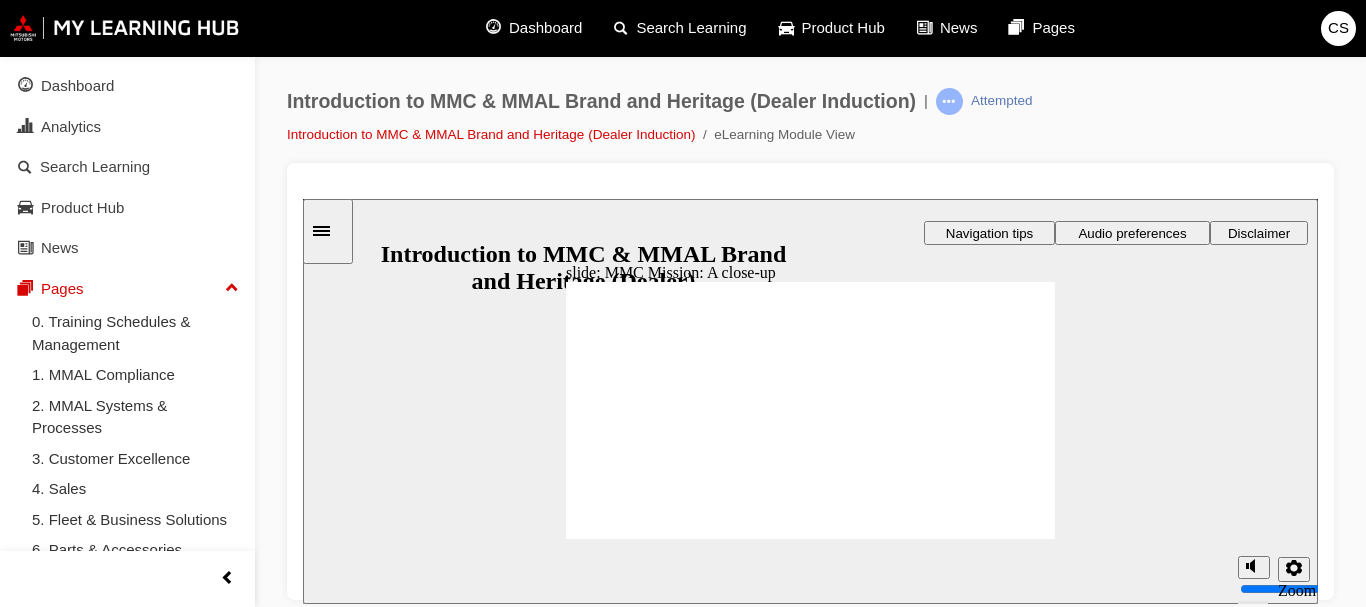 click 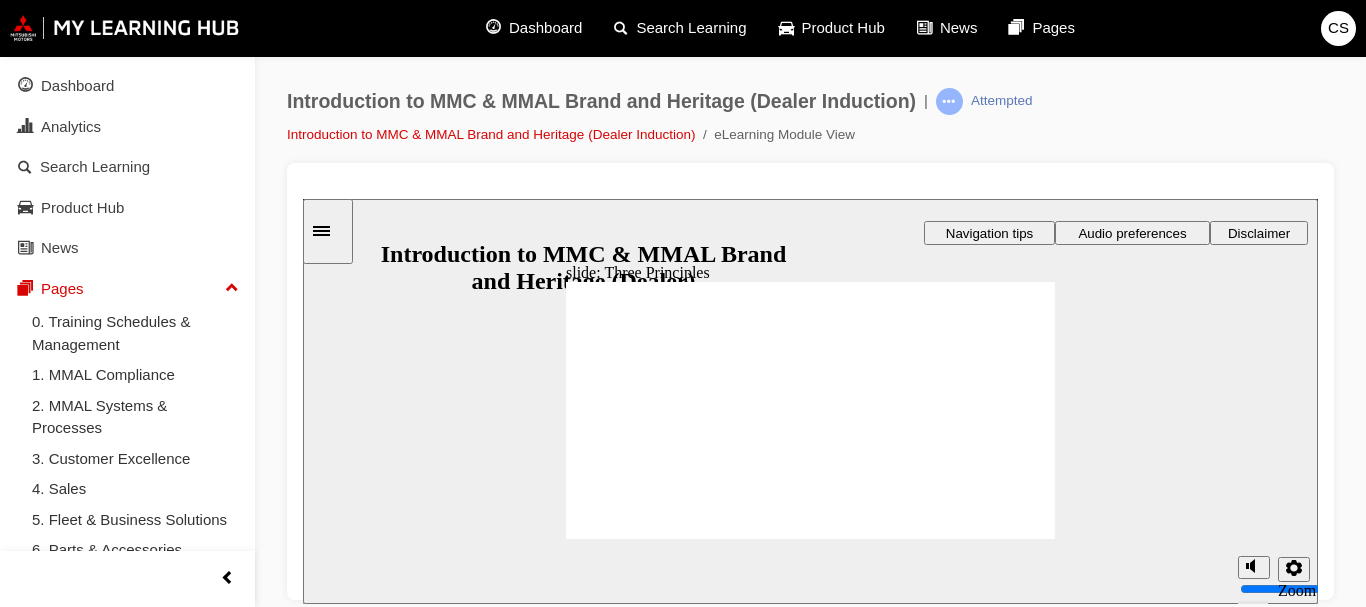 click 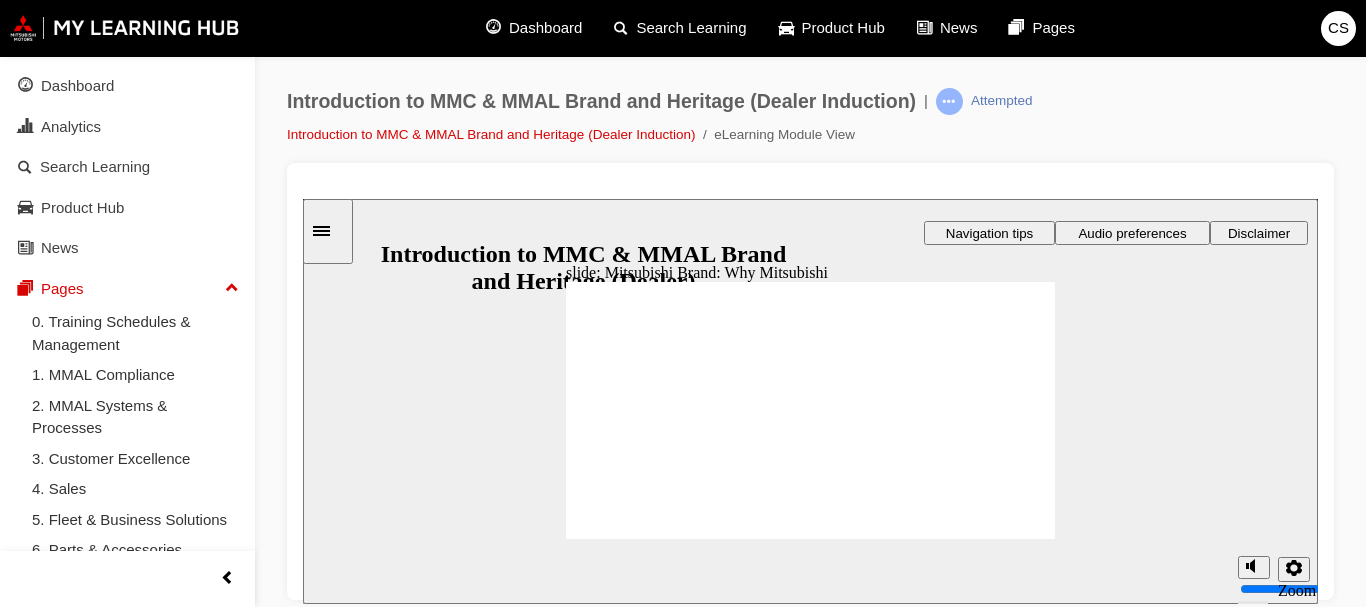 click 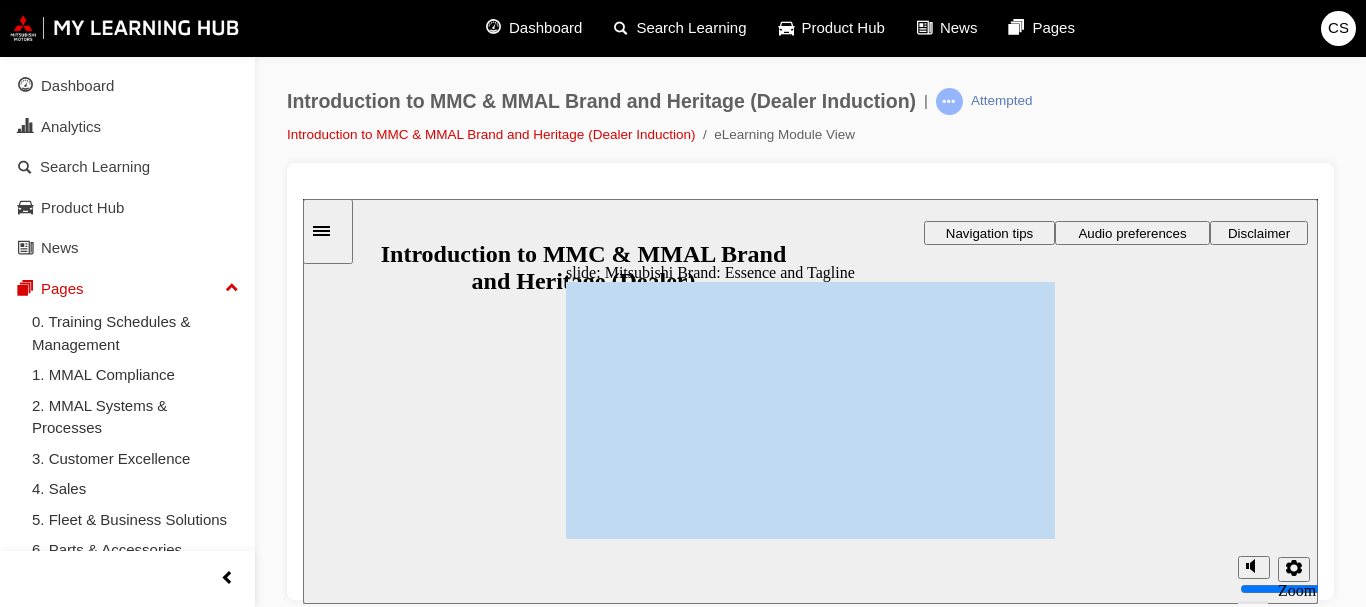click 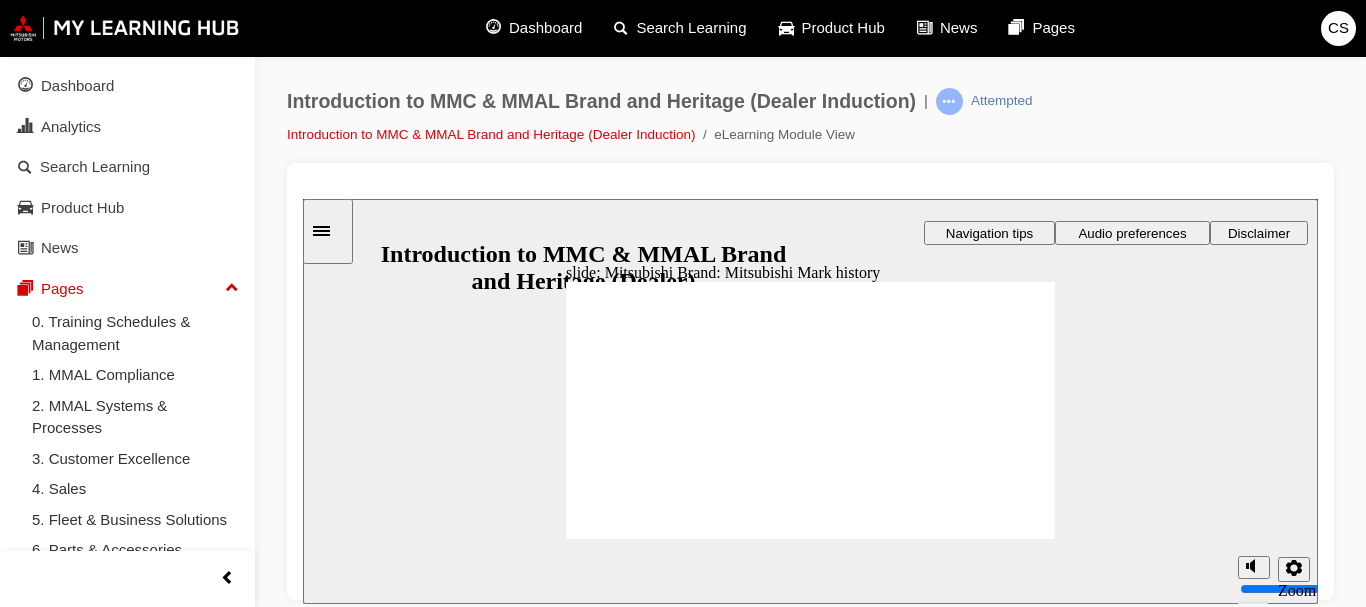 click 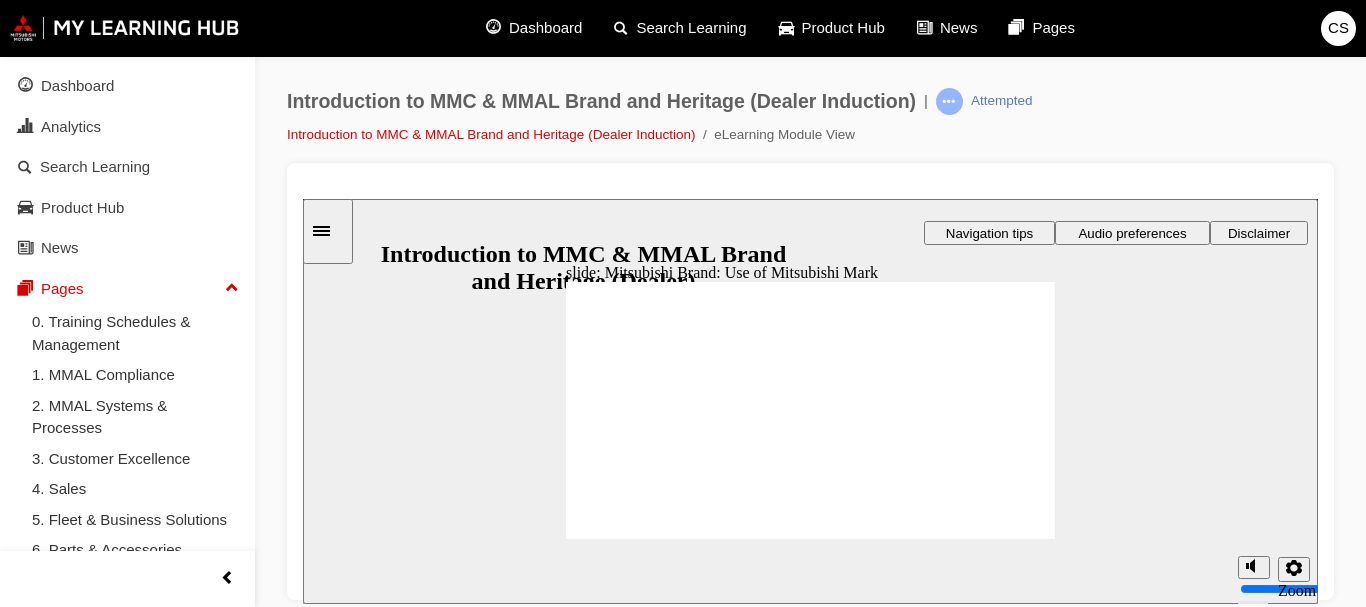 click 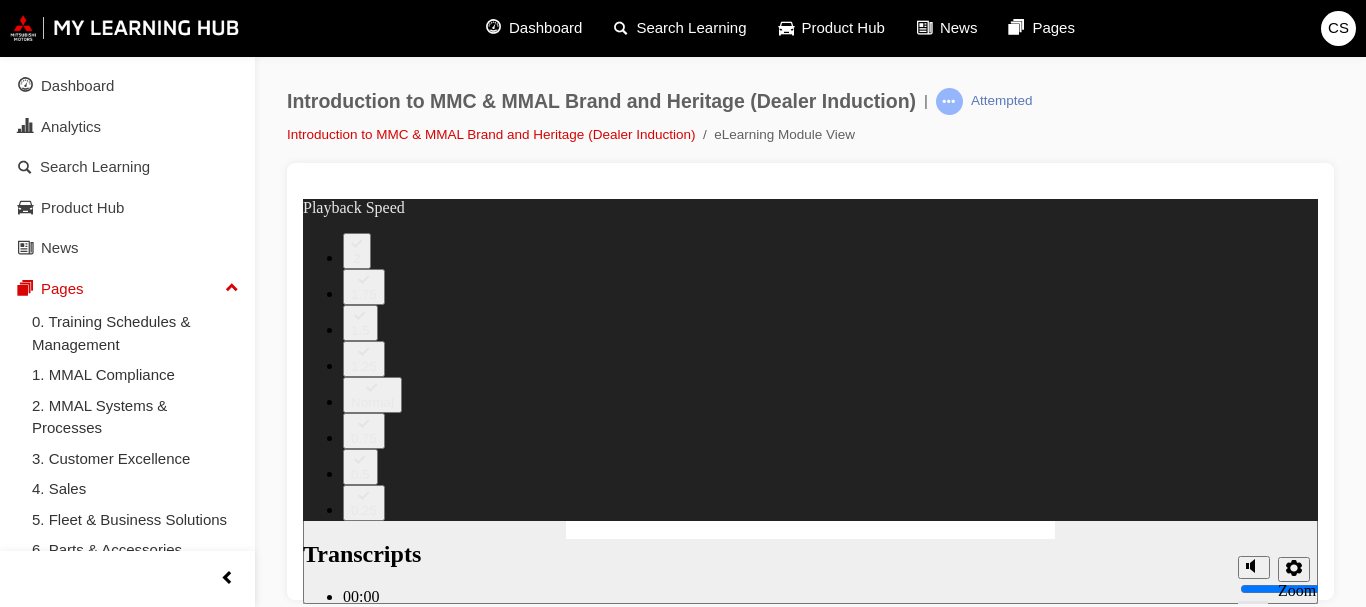 type on "0" 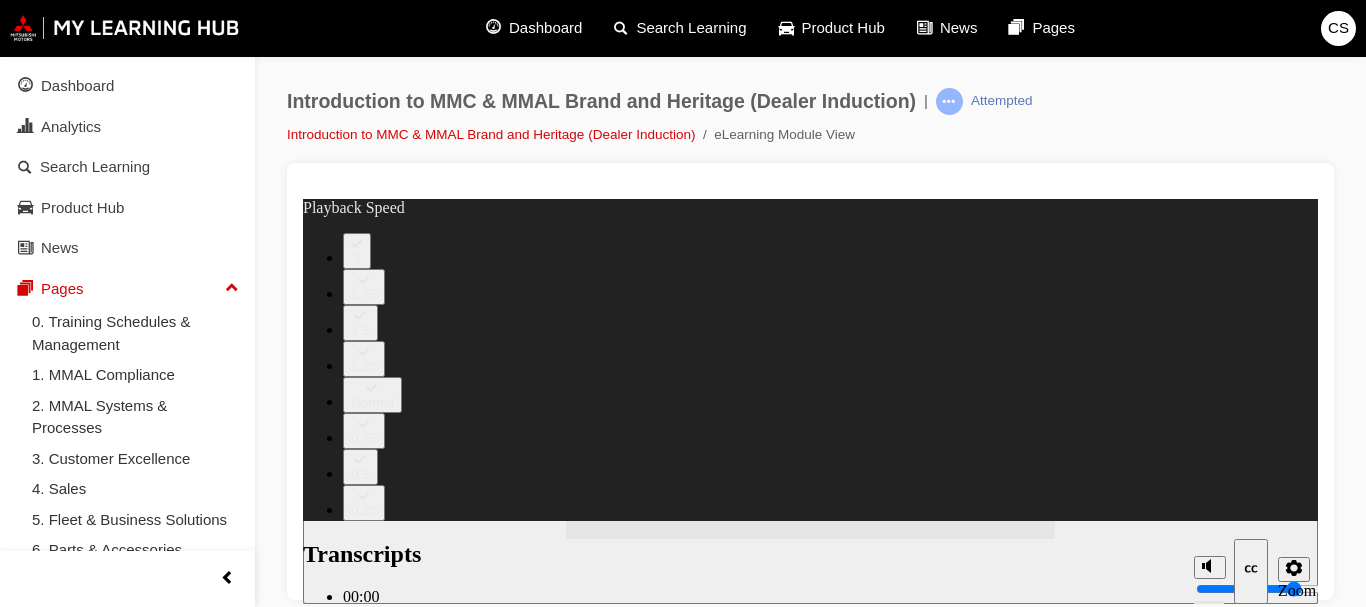 click at bounding box center [890, 1971] 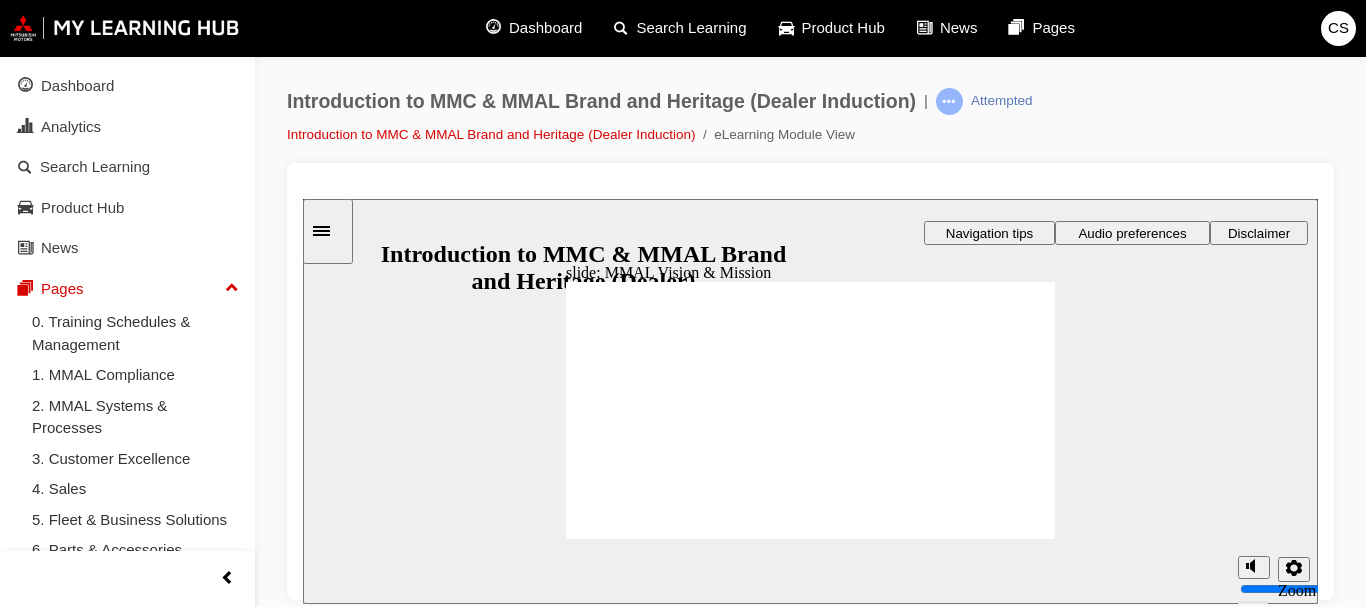 click 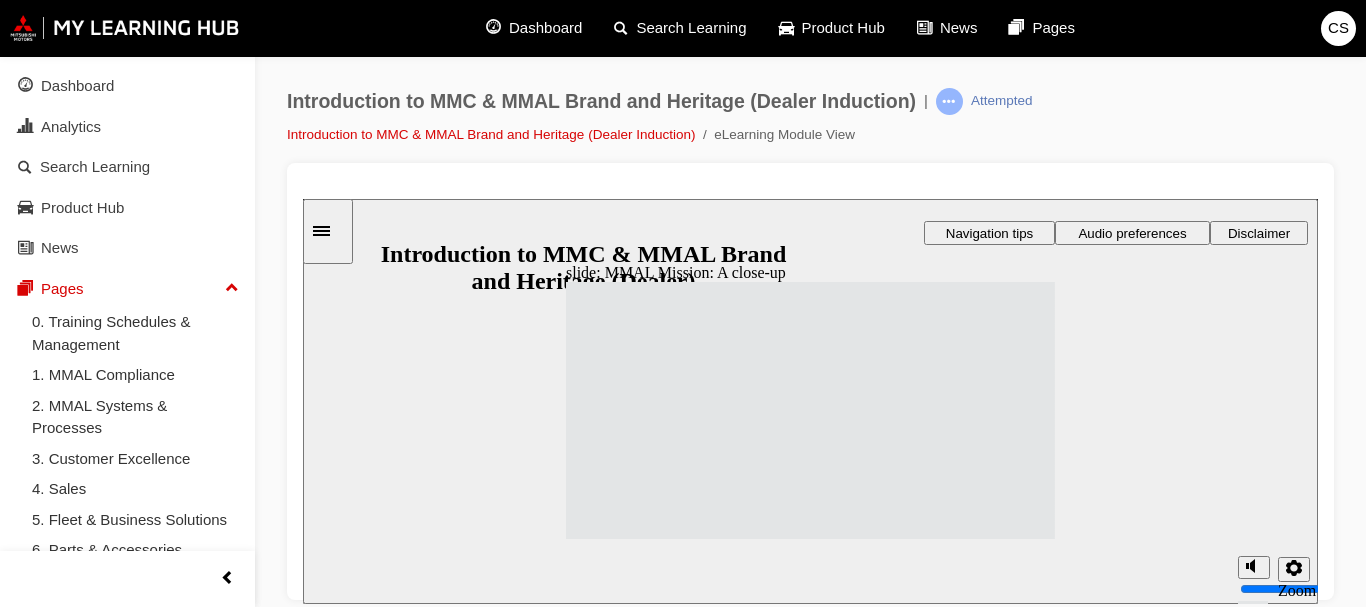 click on "Whether it’s our vehicles, 10/10 Diamond Advantage, employees or dealers, we can be relied upon. Rectangle 1 Rectangle 3 MMAL  Mission : A close-up​ Now let's take a closer look at our Mission.​ Click each MMAL  strategic pillar  to find out what we do to deliver excellence.​ Oval 1 Snip Single Corner Rectangle 1 RELIABLE You can always depend on us! RELIABLE You can always depend on us! Oval 4 Oval 5 check icon 1 Snip Single Corner Rectangle 1 KNOWLEDGEABLE Find the solutions you need! KNOWLEDGEABLE Find the solutions you need! Oval 3 Oval 5 check icon 1 Snip Single Corner Rectangle 1 CAPABLE No challenge is too big! CAPABLE No challenge is too big! Oval 3 Oval 5 check icon 1 Snip Single Corner Rectangle 1 SUSTAINABLE We’re in it for the long-term! SUSTAINABLE We’re in it for the long-term! Oval 3 Oval 5 check icon 1 Click  Next  to continue. Round Same Side Corner 1 Next Round Same Side Corner 1 Back We’re in it for the  long-term! SUSTAINABLE We’re in it for the  long-term! big!" at bounding box center [810, 1396] 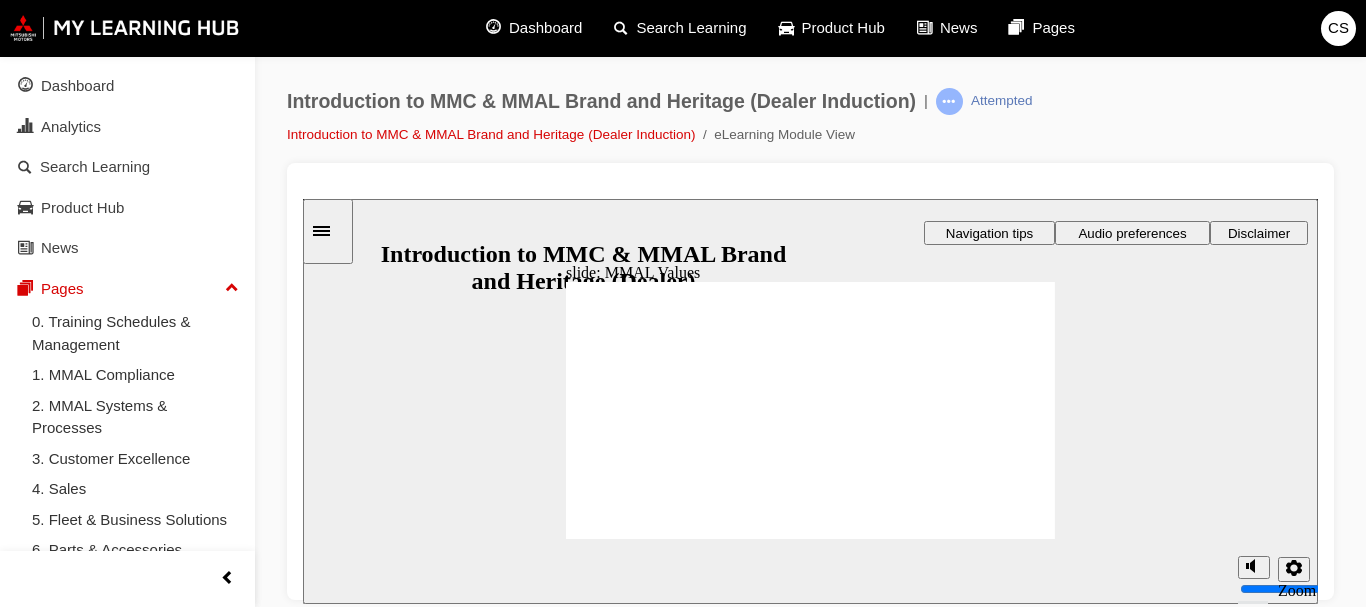 click on "Rectangle 1 Rectangle 3 MMAL  Values ​ To better align with our  Vision  and  Mission , we have developed a set of guiding principles for  our company – our Values . Discover them below!​ Drag and drop the Values in the space provided to match them with the actions they represent.​ Oval 1 You did it! Oval 1 Oval 2 check icon 1 Invite  Collaboration Respect Always Be  Accountable Grow  Resilience Group  Oval 6 Embrace Innovation Be  Engaged Group  Oval 3 Group  Oval 4 Group  Oval 5 Group  Oval 8 Group  Oval 8 Round Same Side Corner 4 Round Same Side Corner 4 check icon 2 Round Same Side Corner 4 check icon 2 Round Same Side Corner 4 check icon 2 Round Same Side Corner 4 check icon 2 Round Same Side Corner 4 check icon 2 Rectangle Rectangle Rectangle Rectangle Rectangle Rectangle We are stronger together. We value our strengths and differences. We think differently and share ideas openly. Every encounter we have matters. We take responsibility for our performance. We grow our courage and grit." at bounding box center [810, 1129] 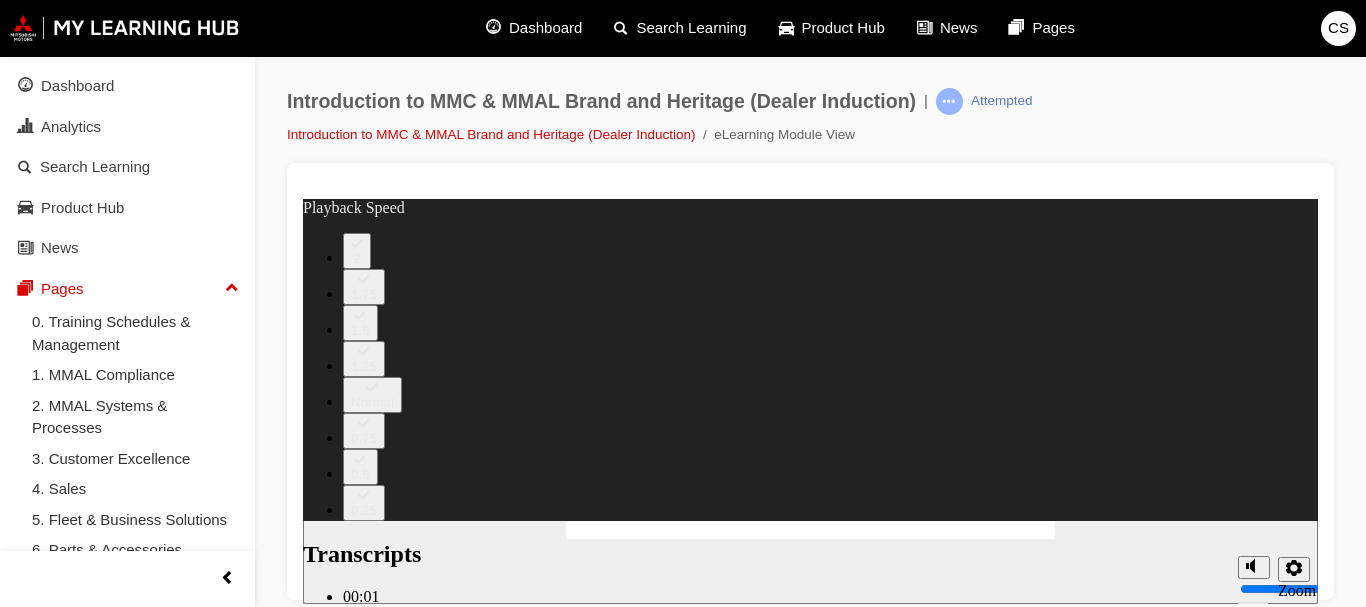 type on "0" 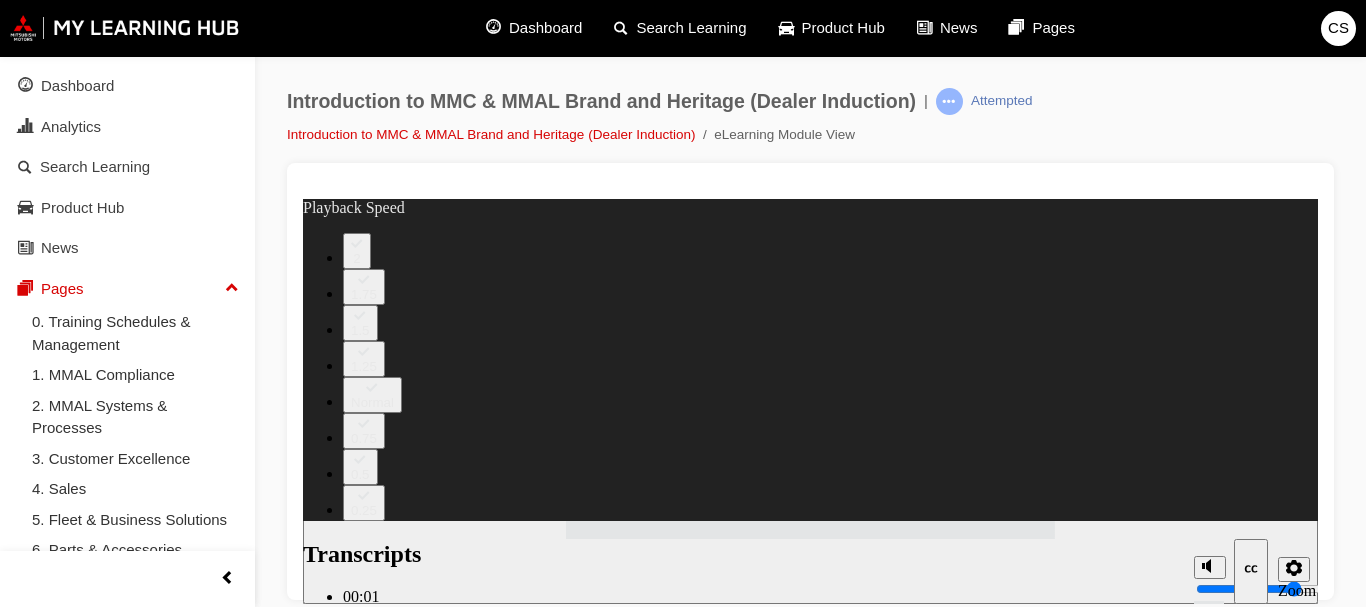 click on "00:59" at bounding box center [777, 2119] 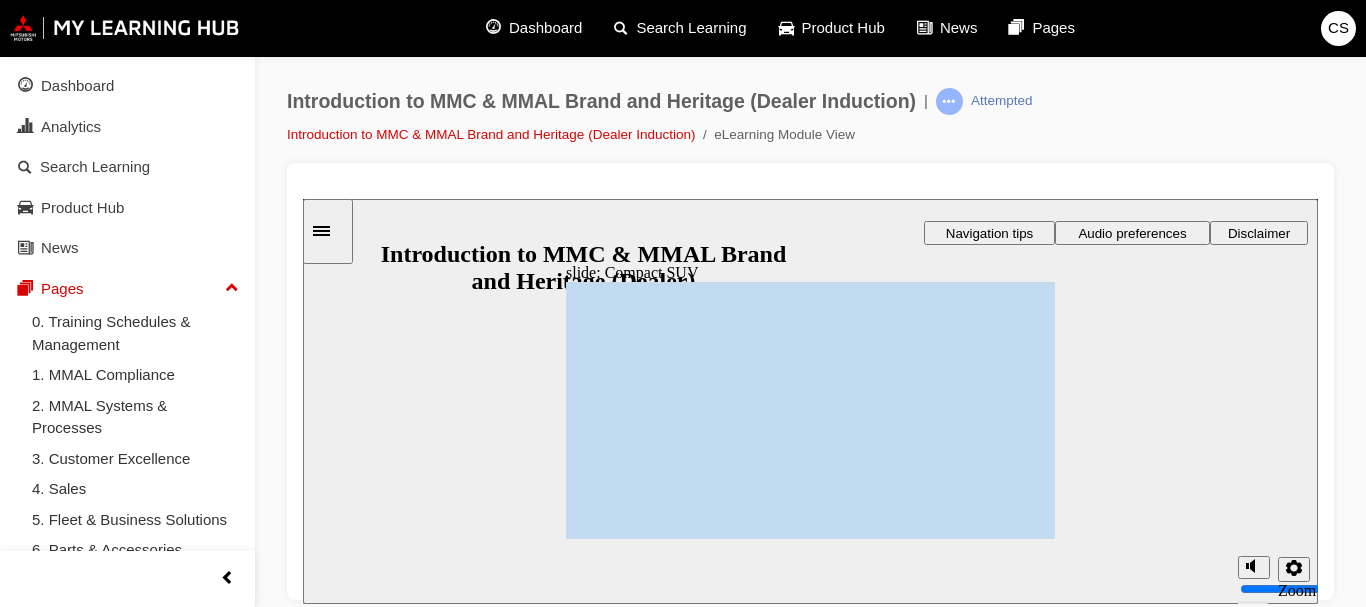 scroll, scrollTop: 0, scrollLeft: 0, axis: both 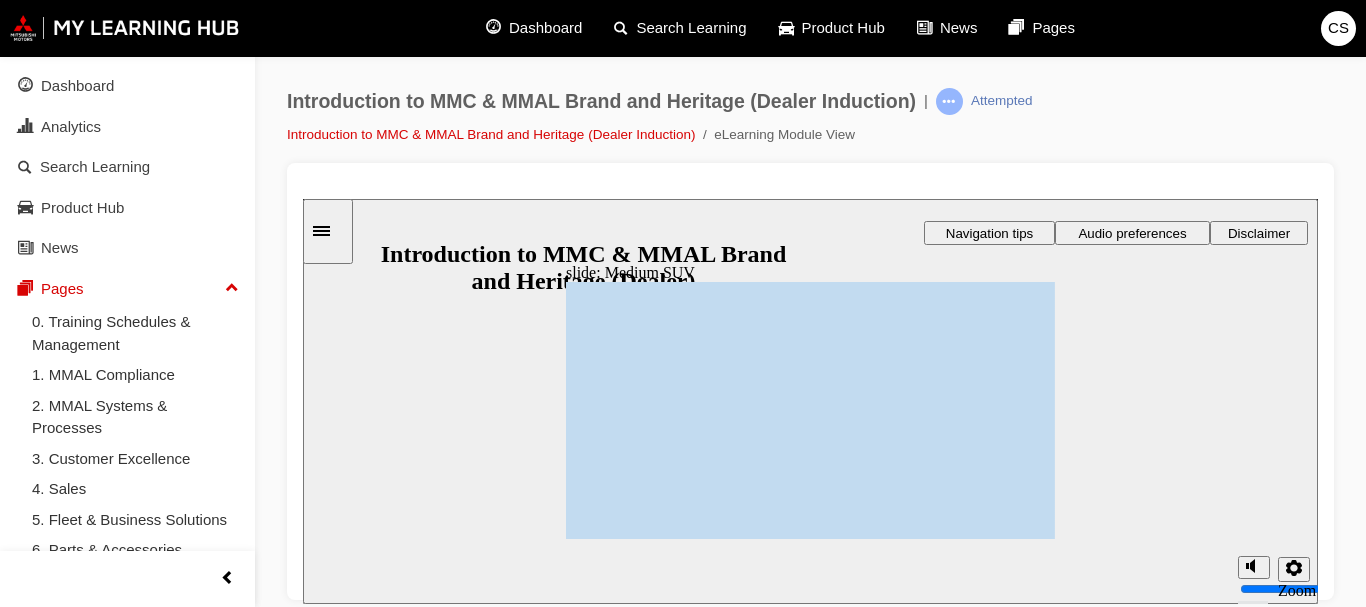 click 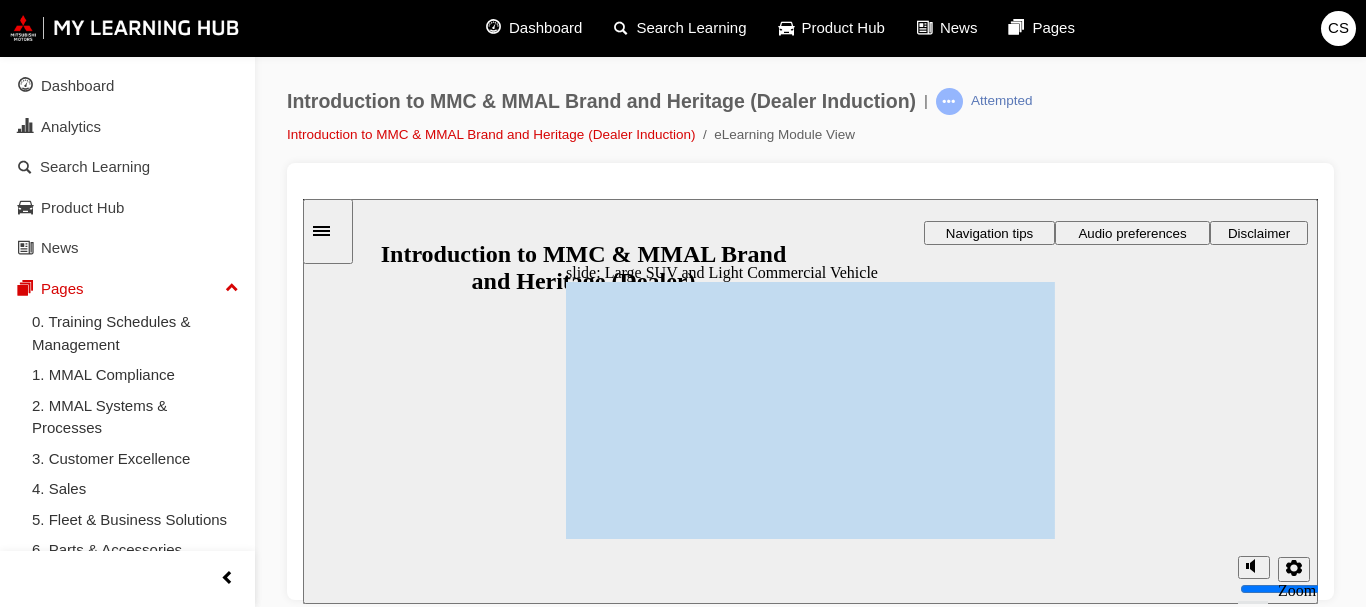 click 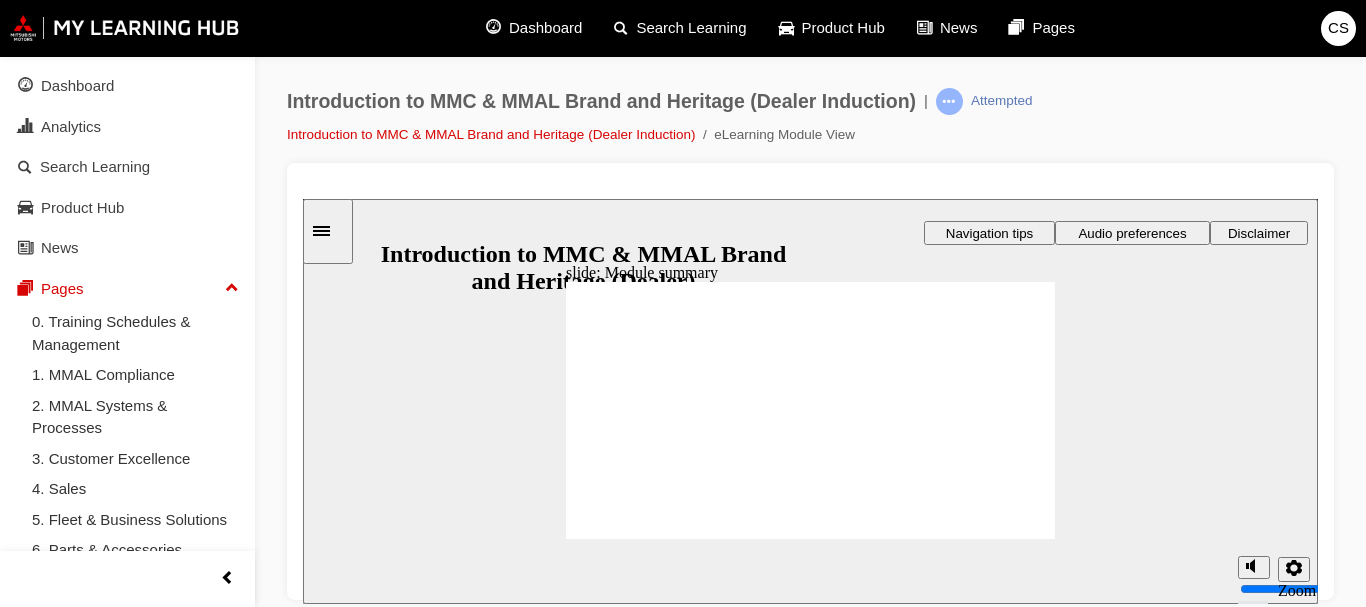 click 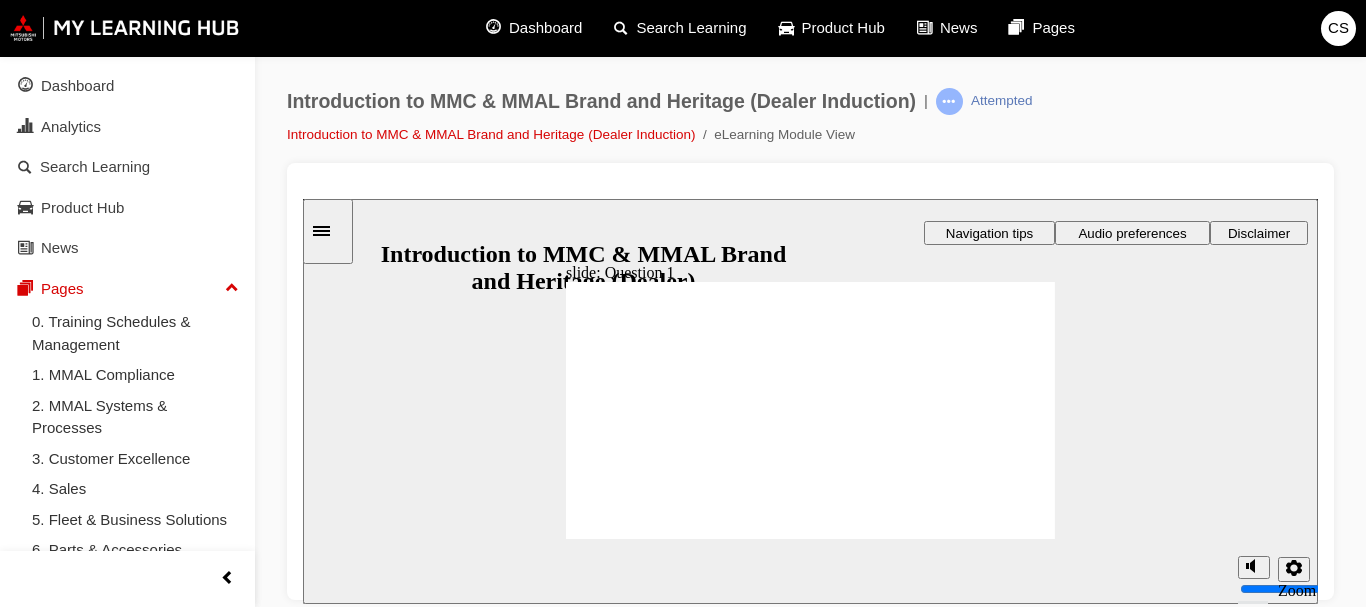 radio on "true" 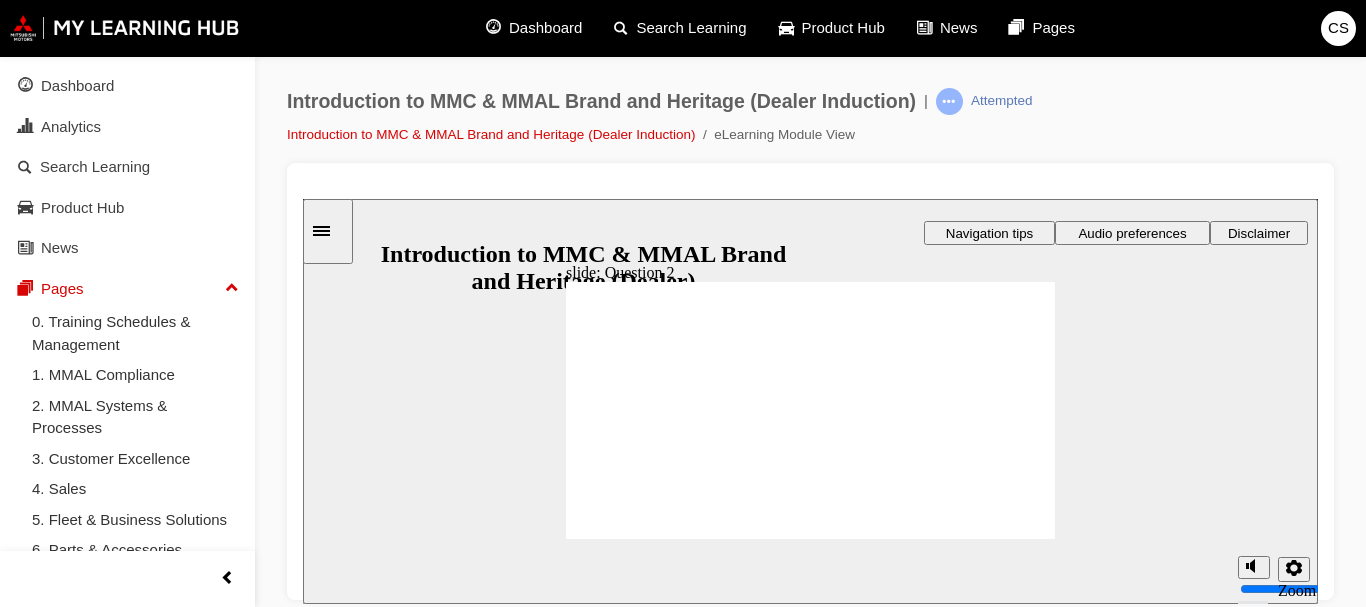 radio on "true" 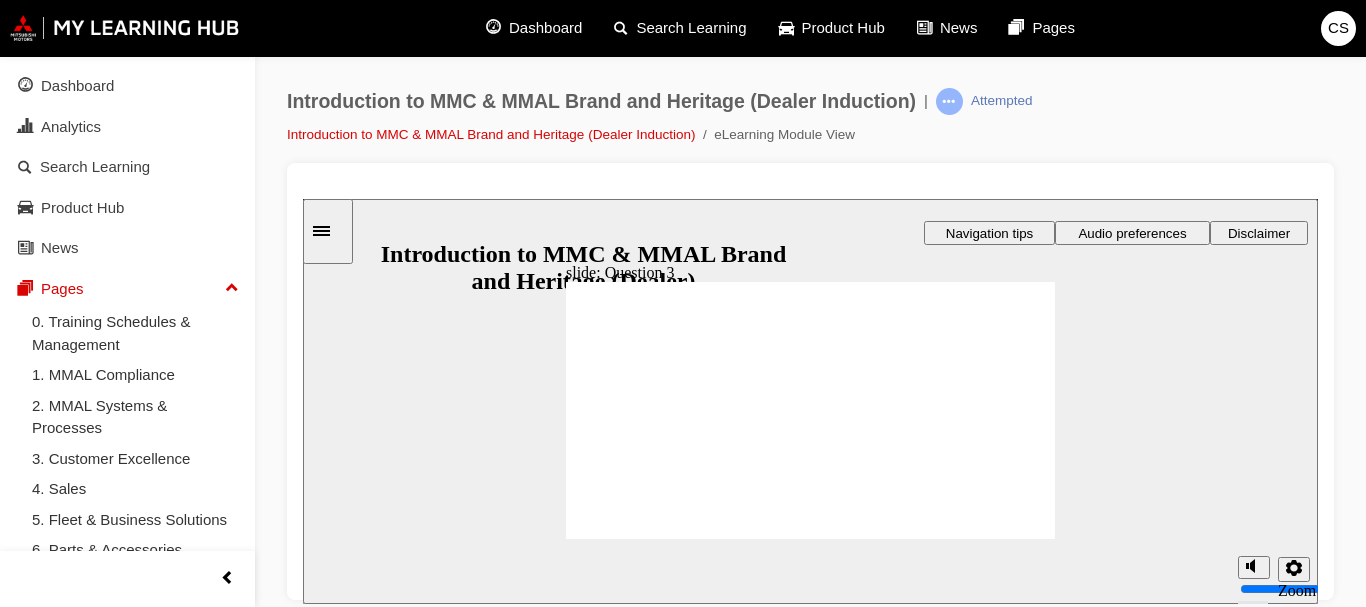 radio on "true" 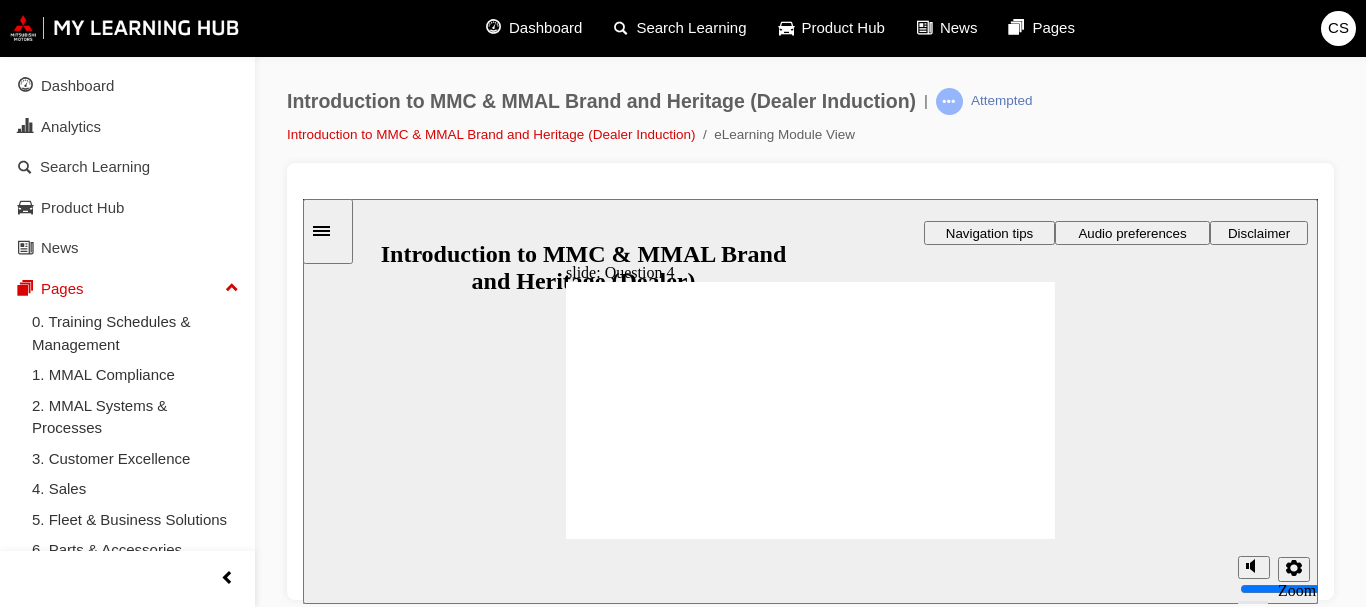 radio on "true" 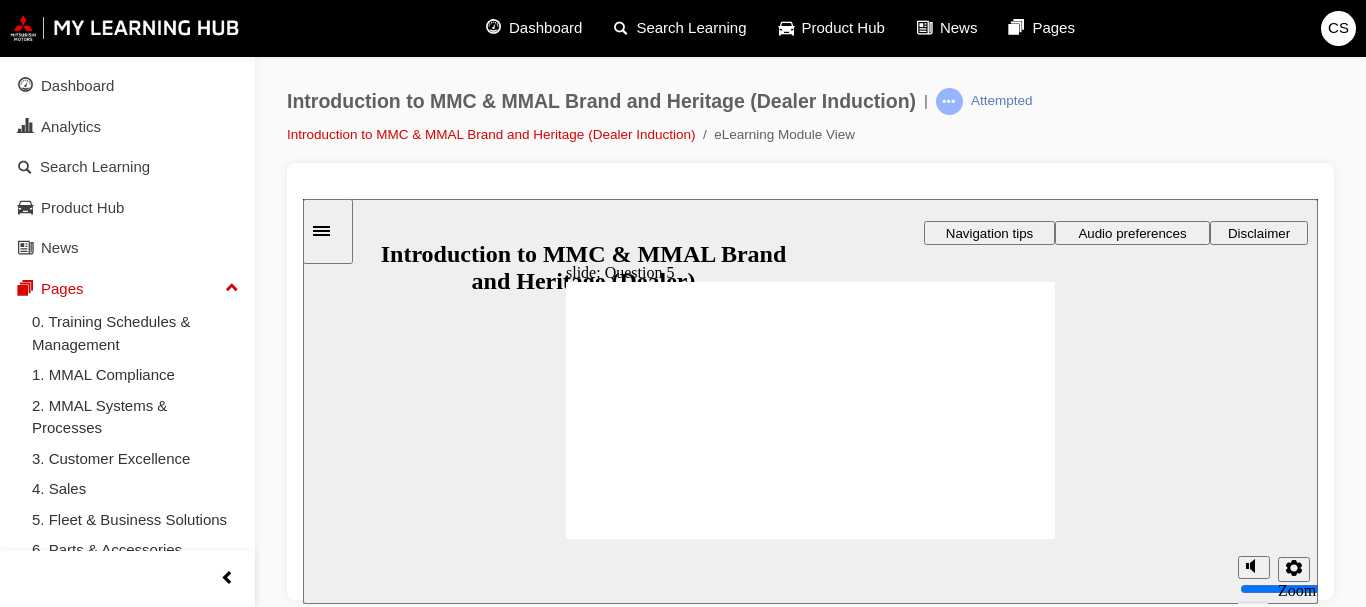 click 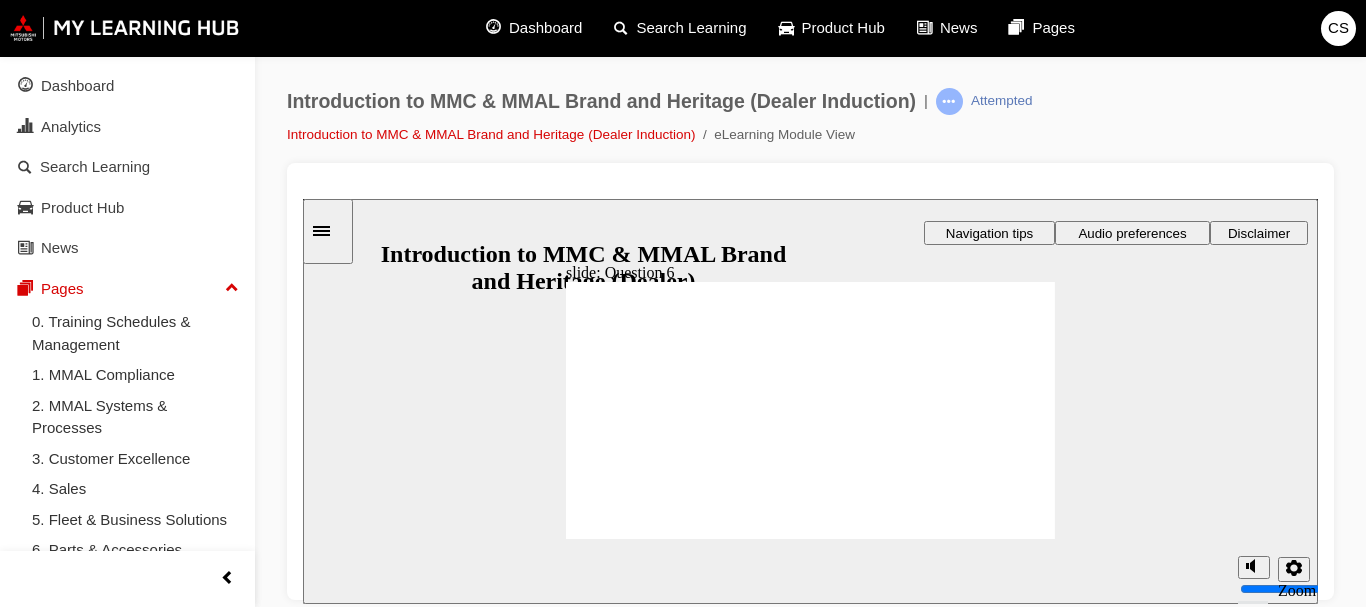 radio on "true" 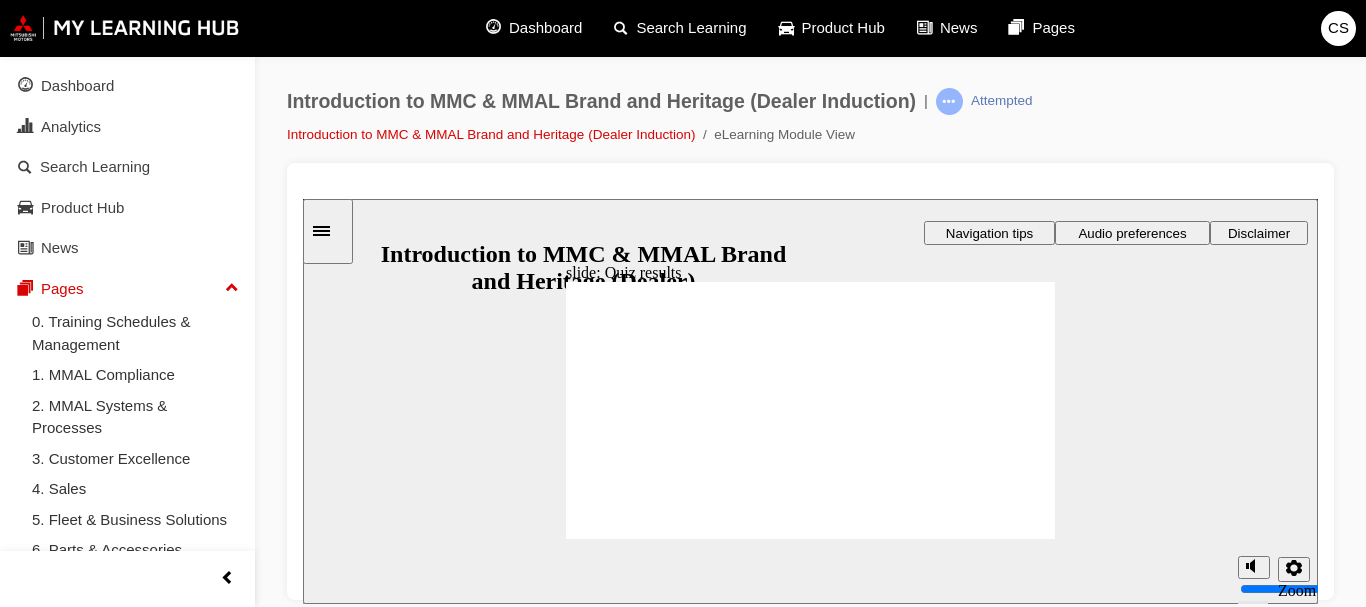 click 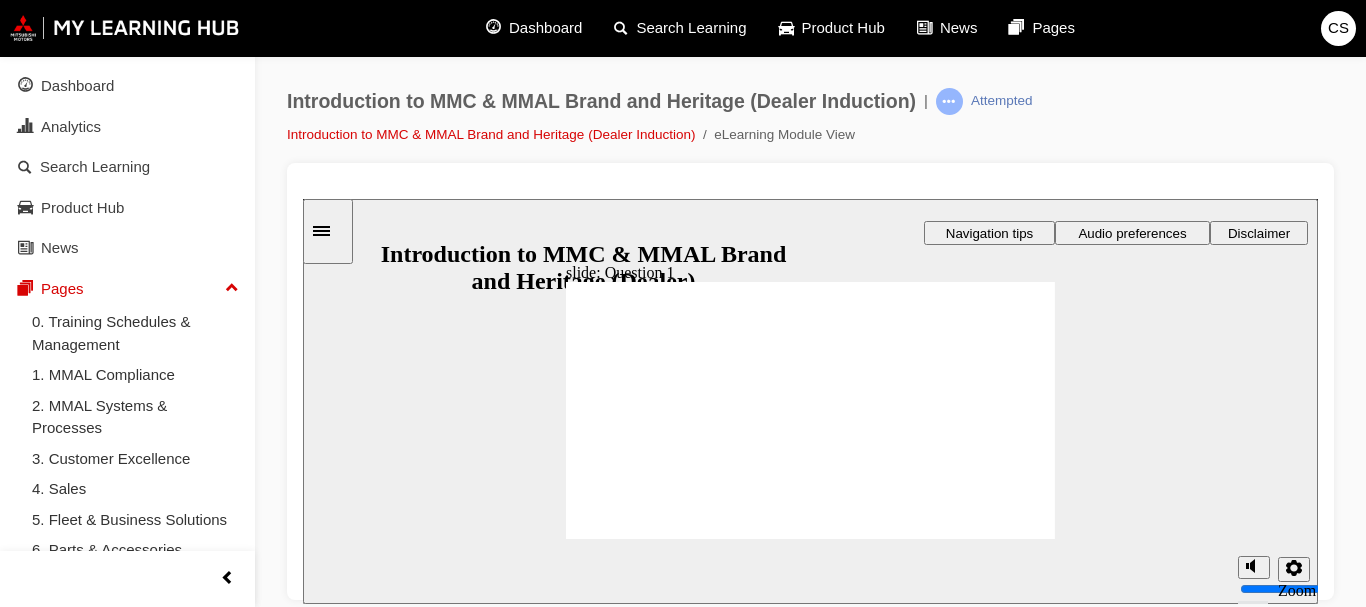 radio on "true" 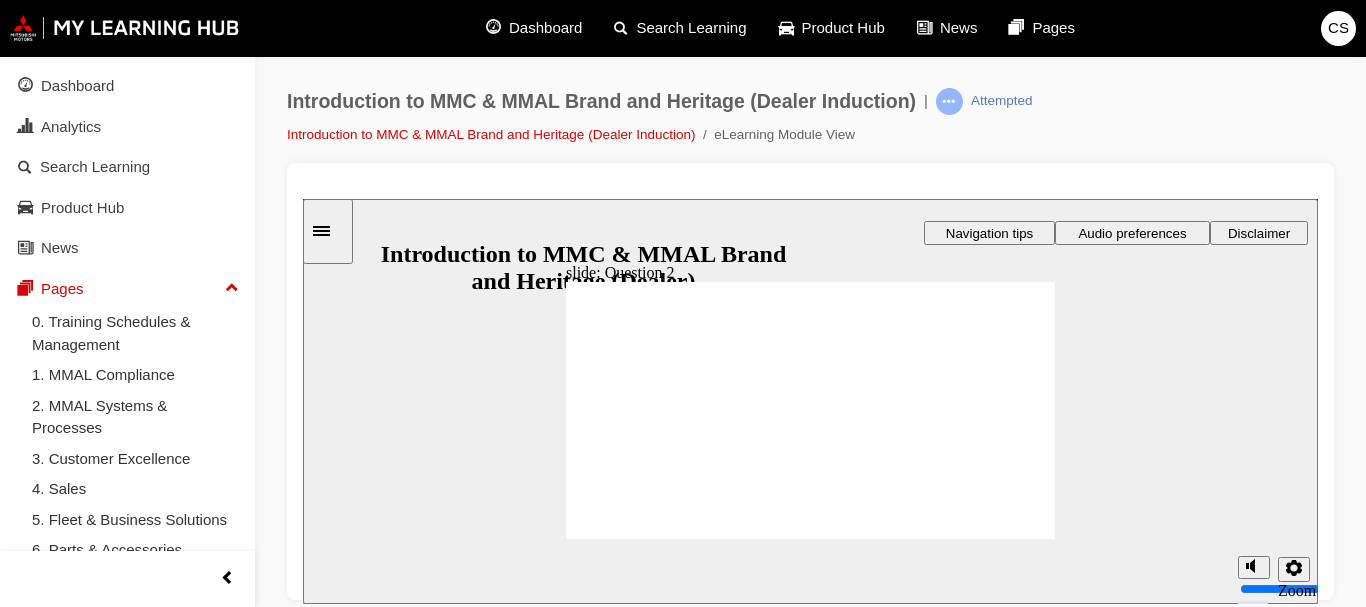 radio on "true" 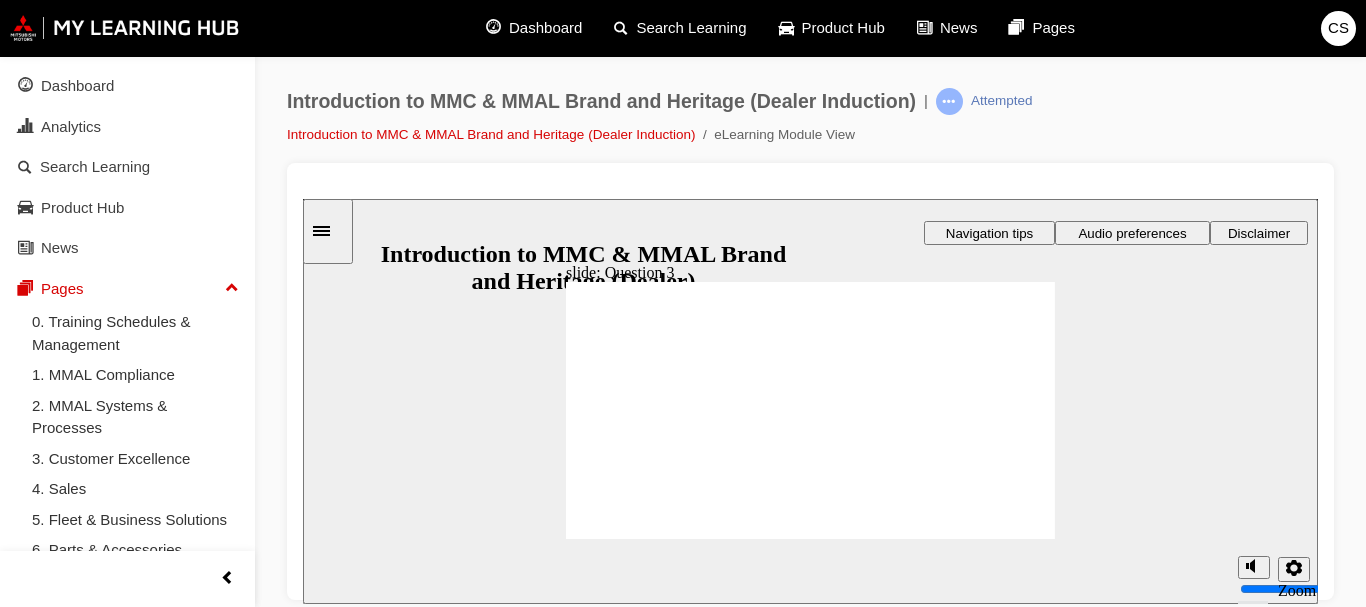 radio on "true" 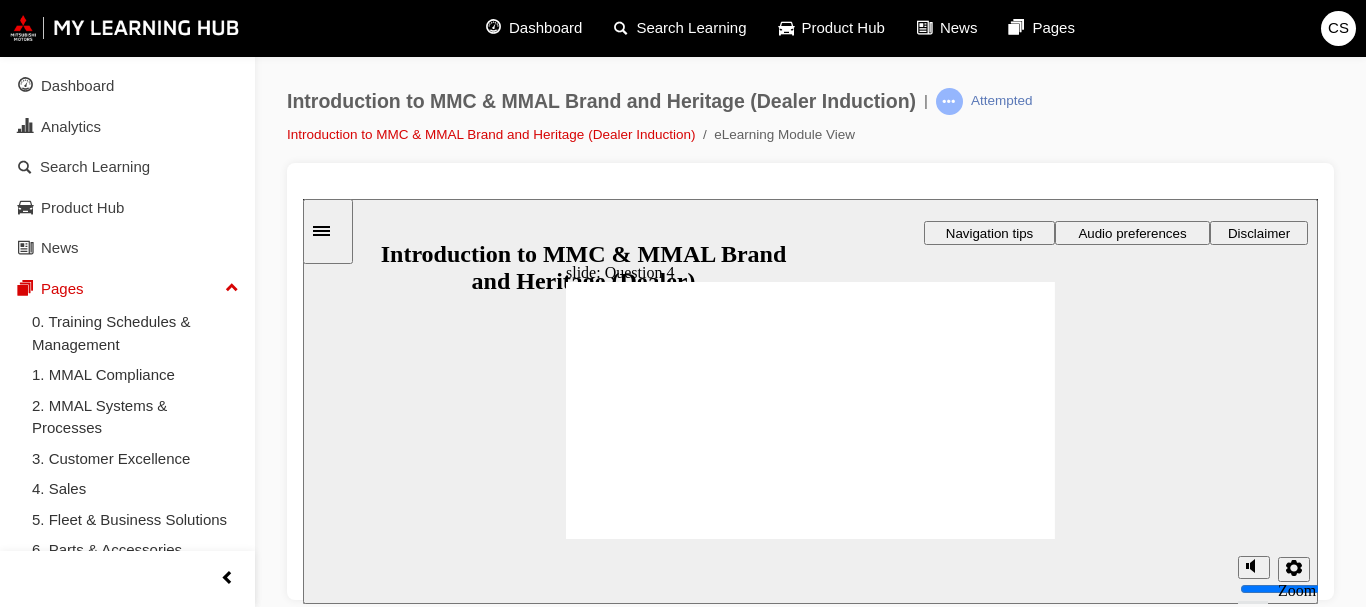 radio on "true" 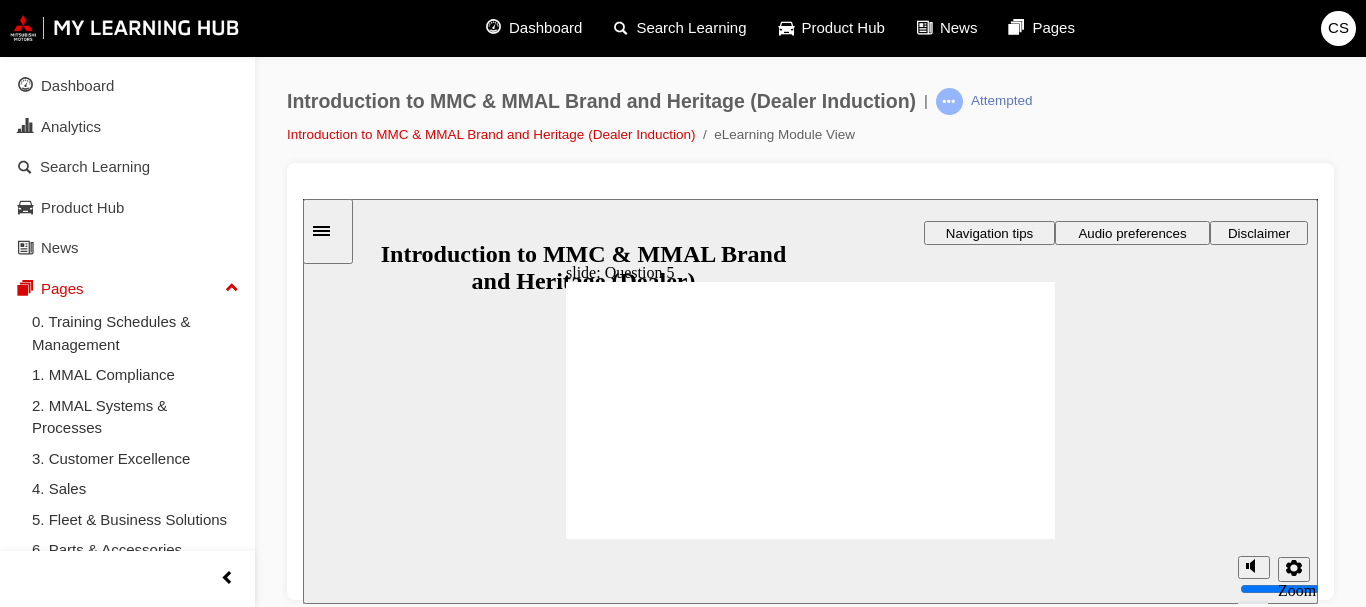 checkbox on "true" 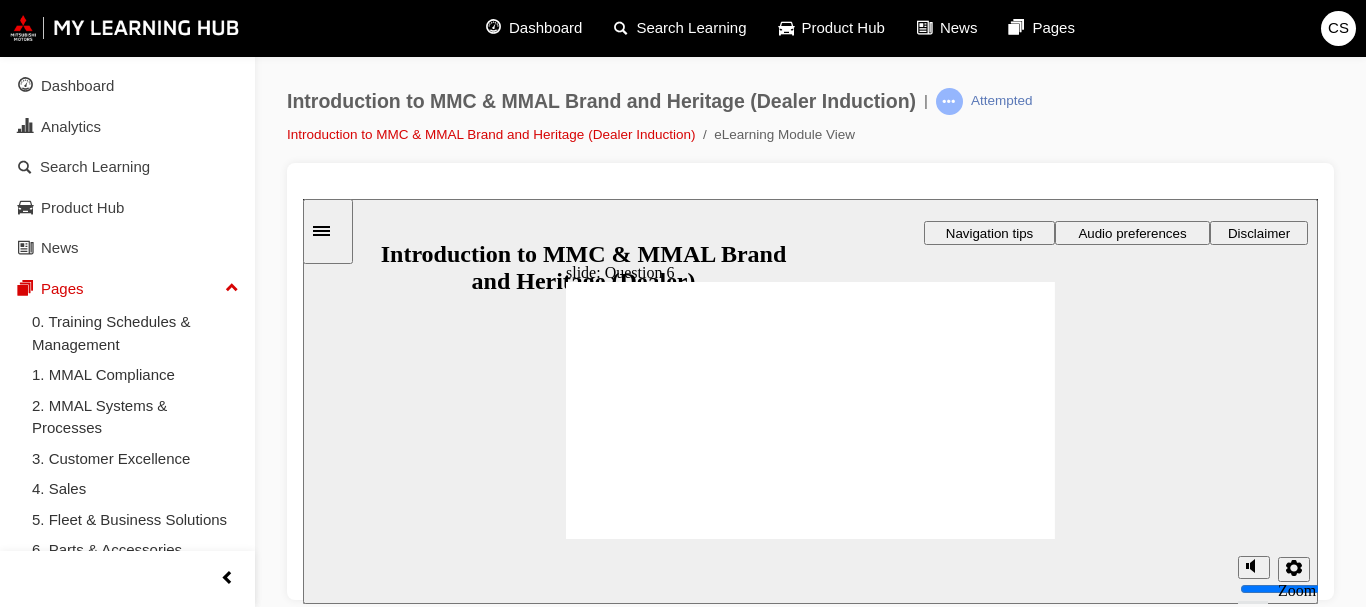 radio on "true" 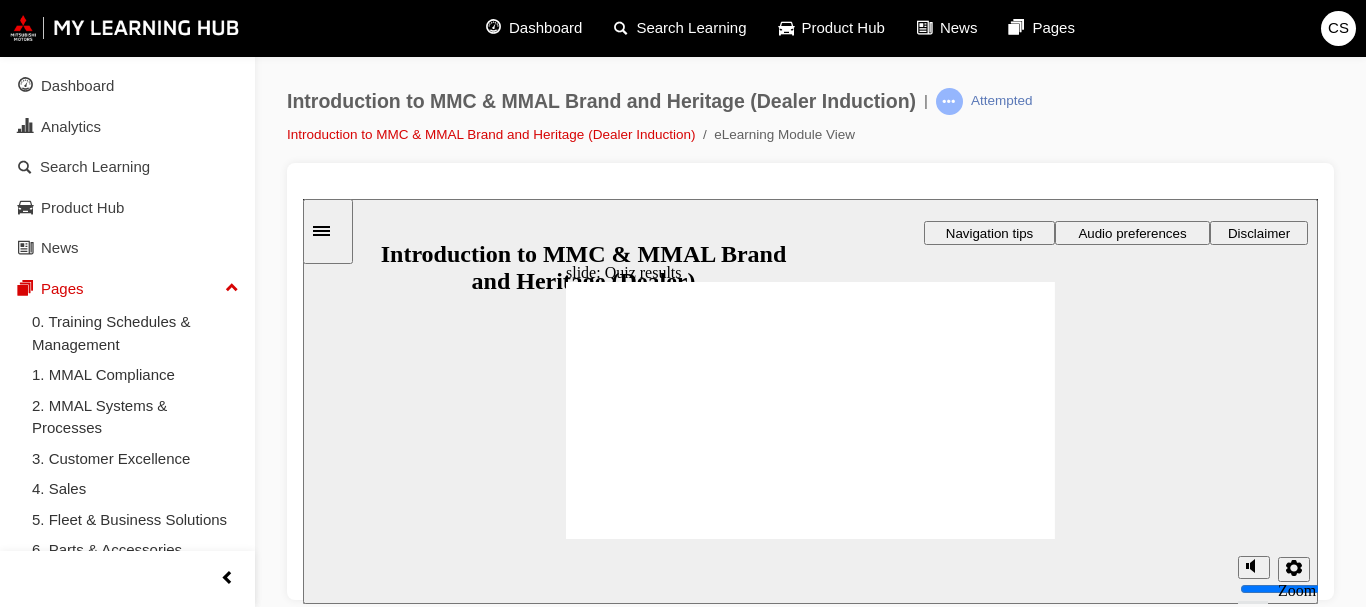 click at bounding box center (328, 230) 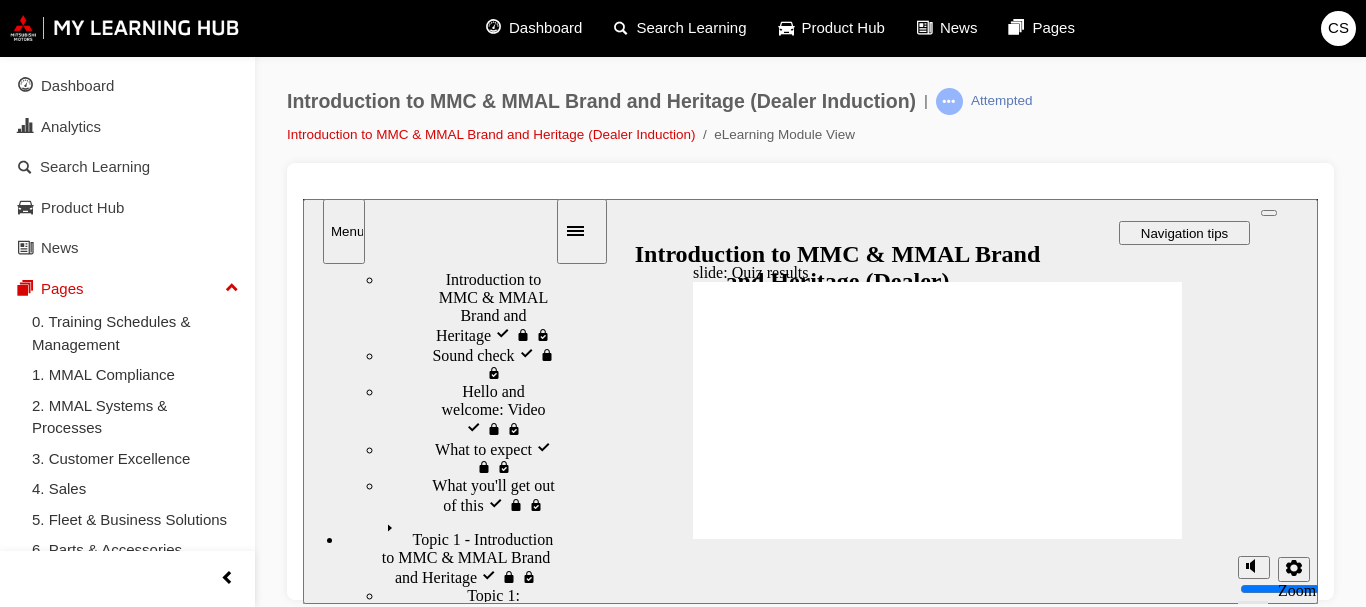 scroll, scrollTop: 55, scrollLeft: 0, axis: vertical 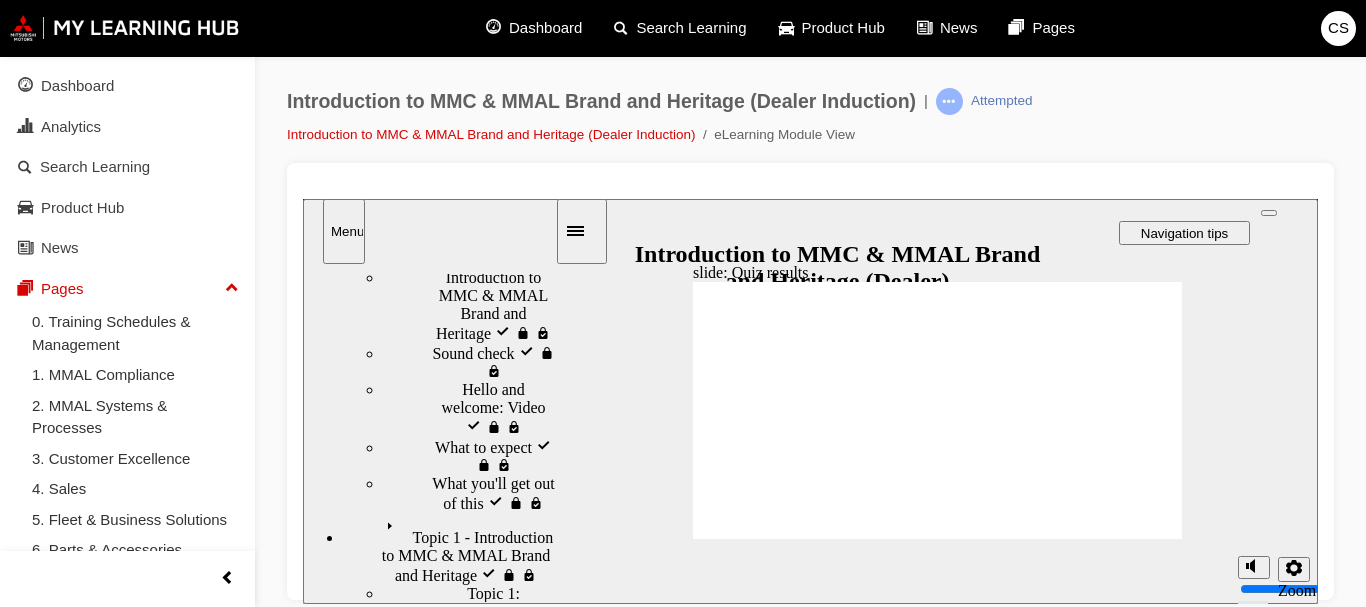 click 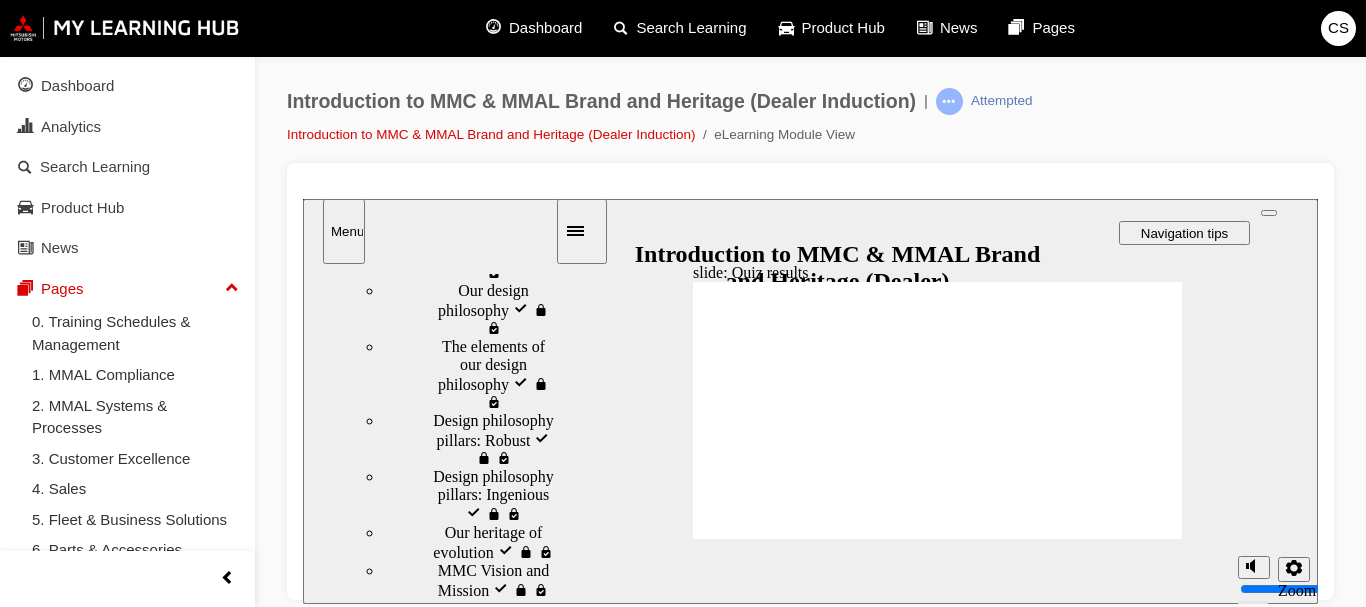 scroll, scrollTop: 489, scrollLeft: 0, axis: vertical 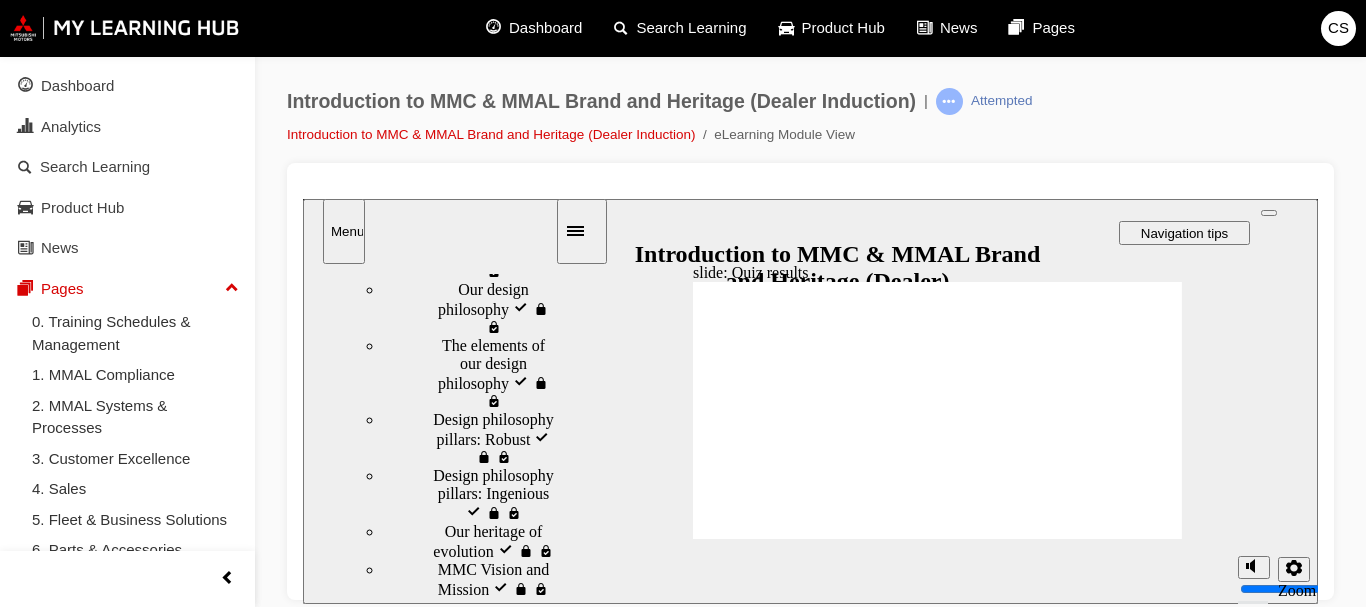 click on "Medium SUV visited" at bounding box center (497, 1400) 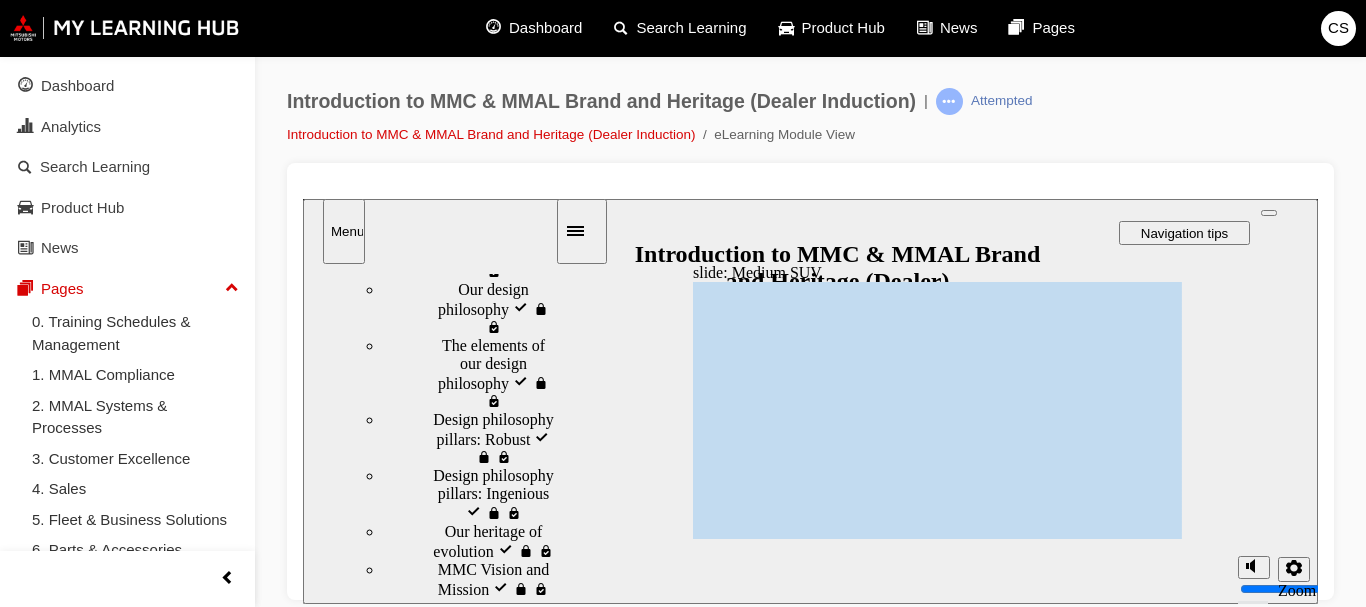 click 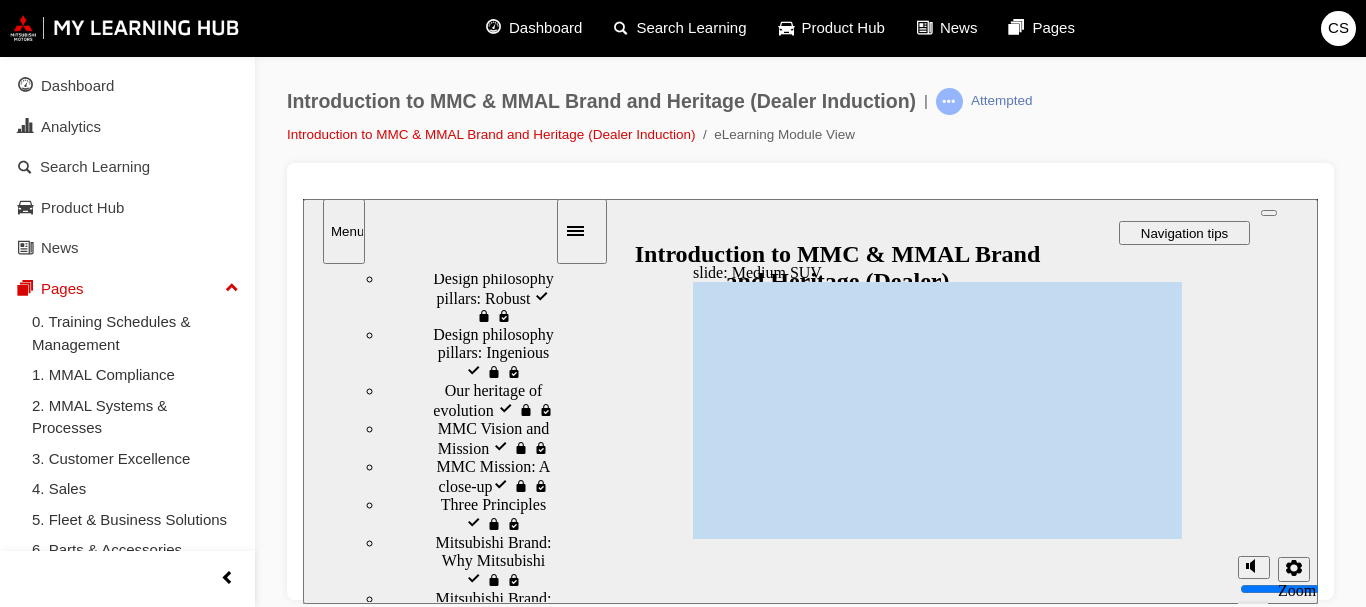 scroll, scrollTop: 630, scrollLeft: 0, axis: vertical 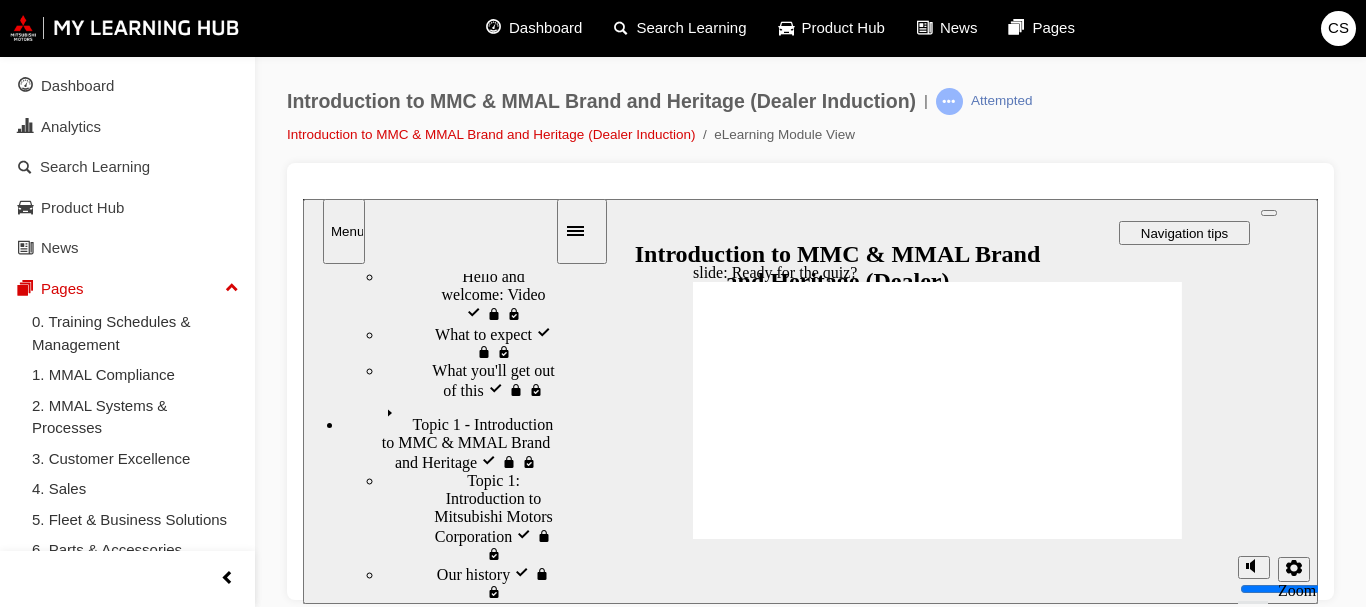 click 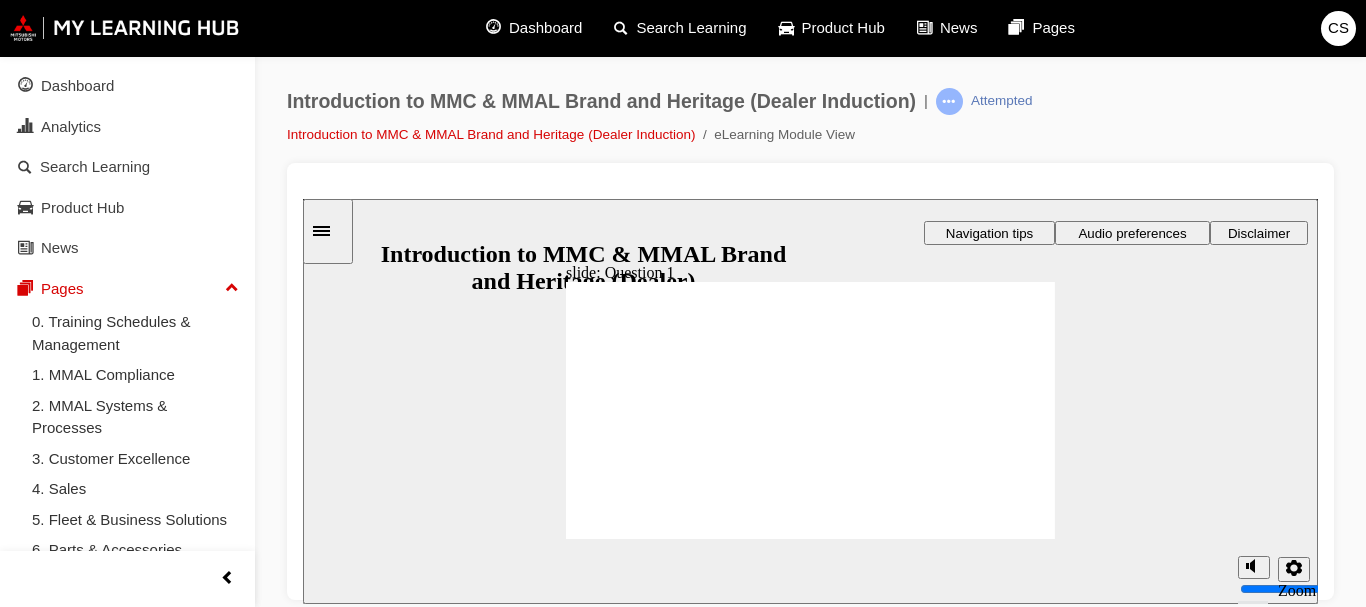 radio on "true" 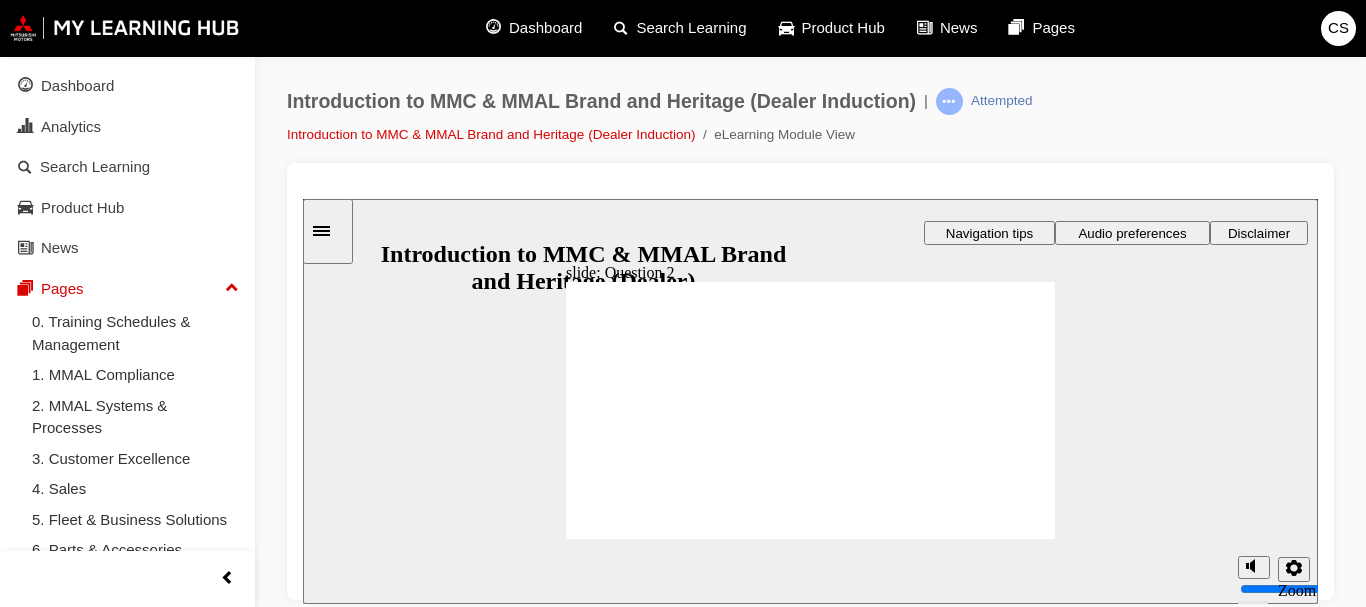 radio on "true" 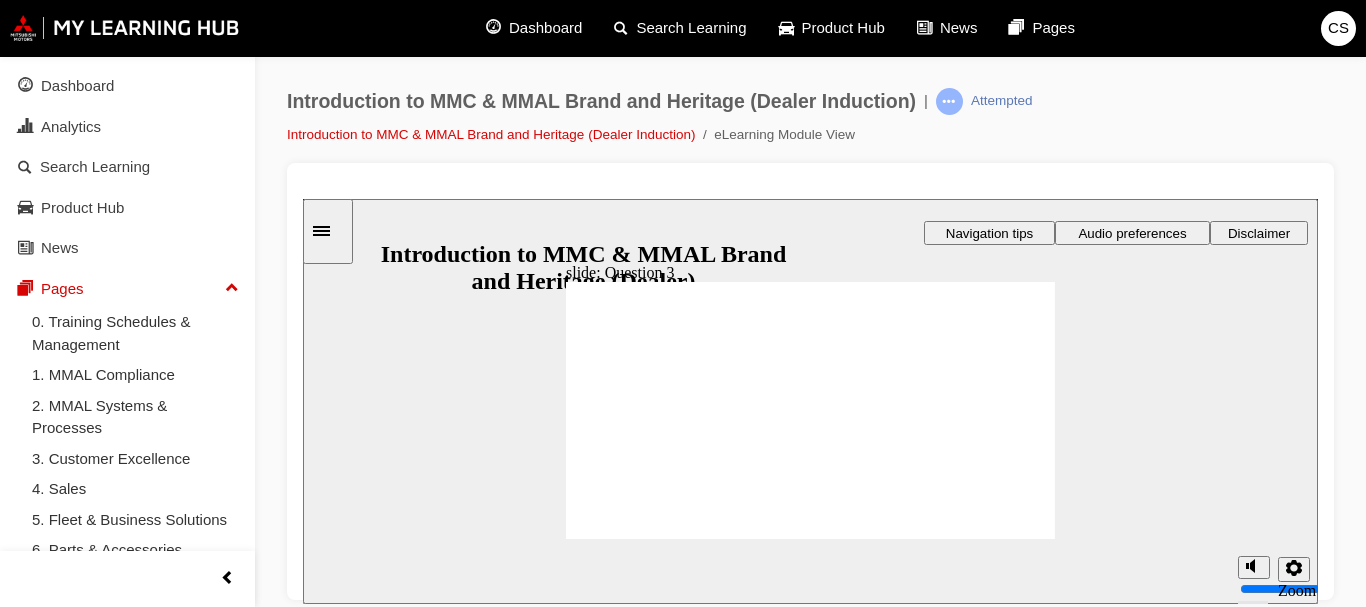 radio on "true" 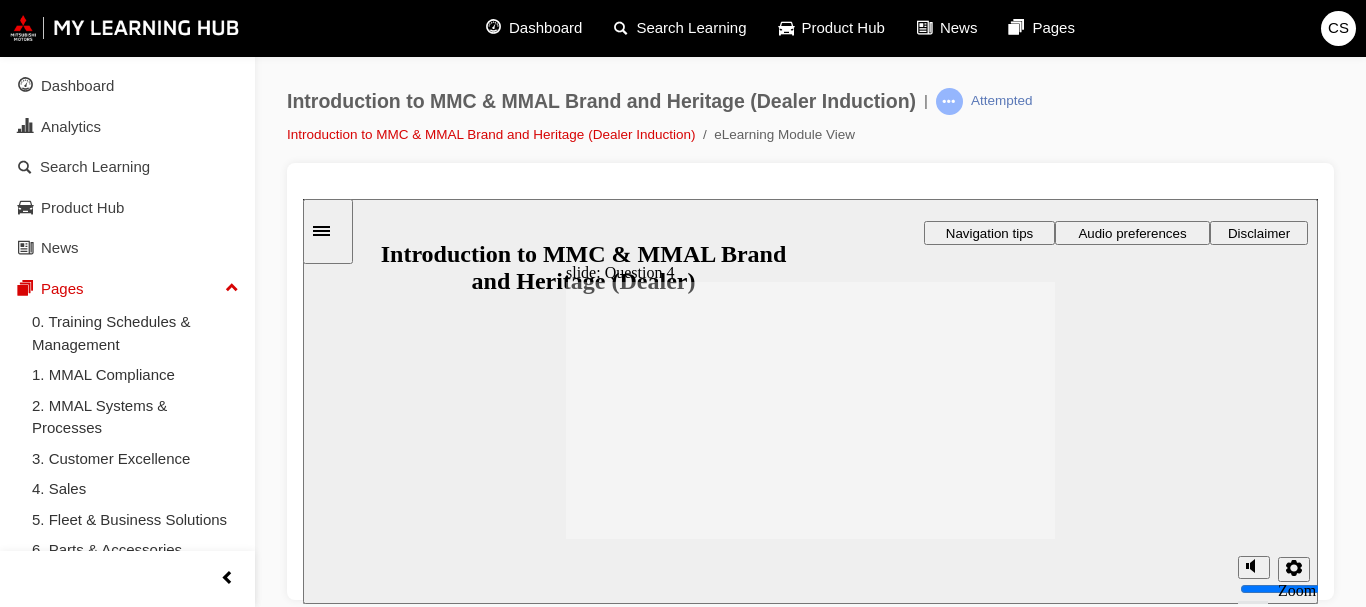 click at bounding box center [328, 230] 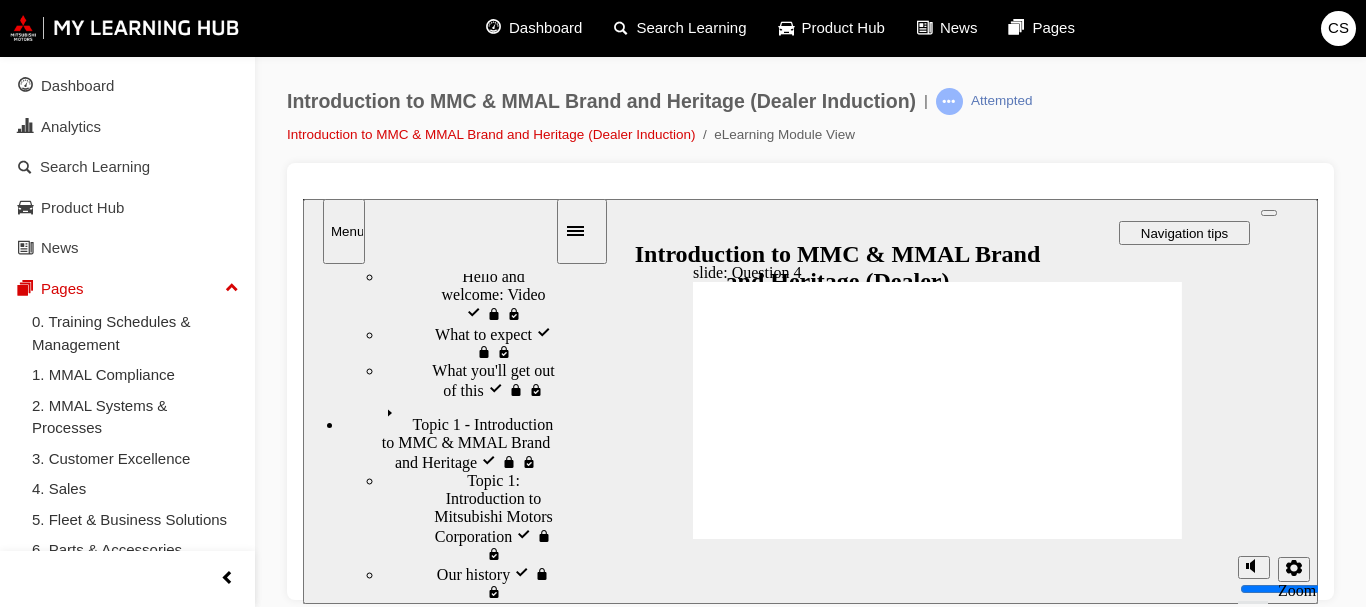 drag, startPoint x: 406, startPoint y: 456, endPoint x: 399, endPoint y: 476, distance: 21.189621 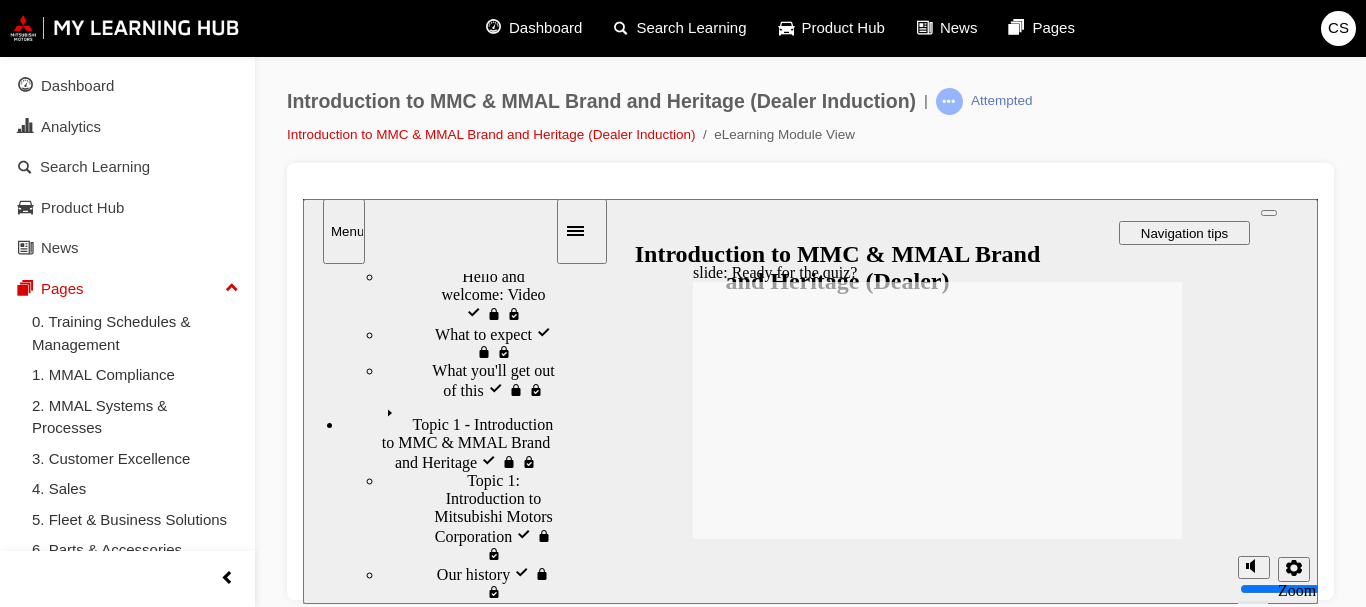 click 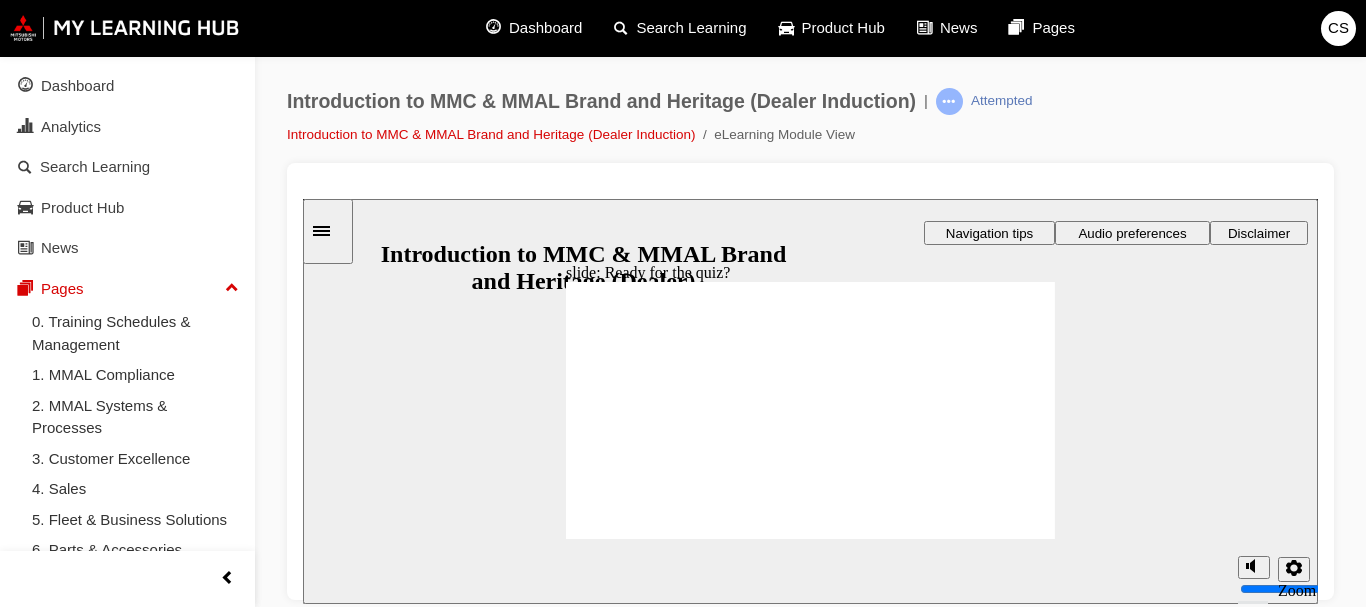 click on "Next" at bounding box center [1019, 2073] 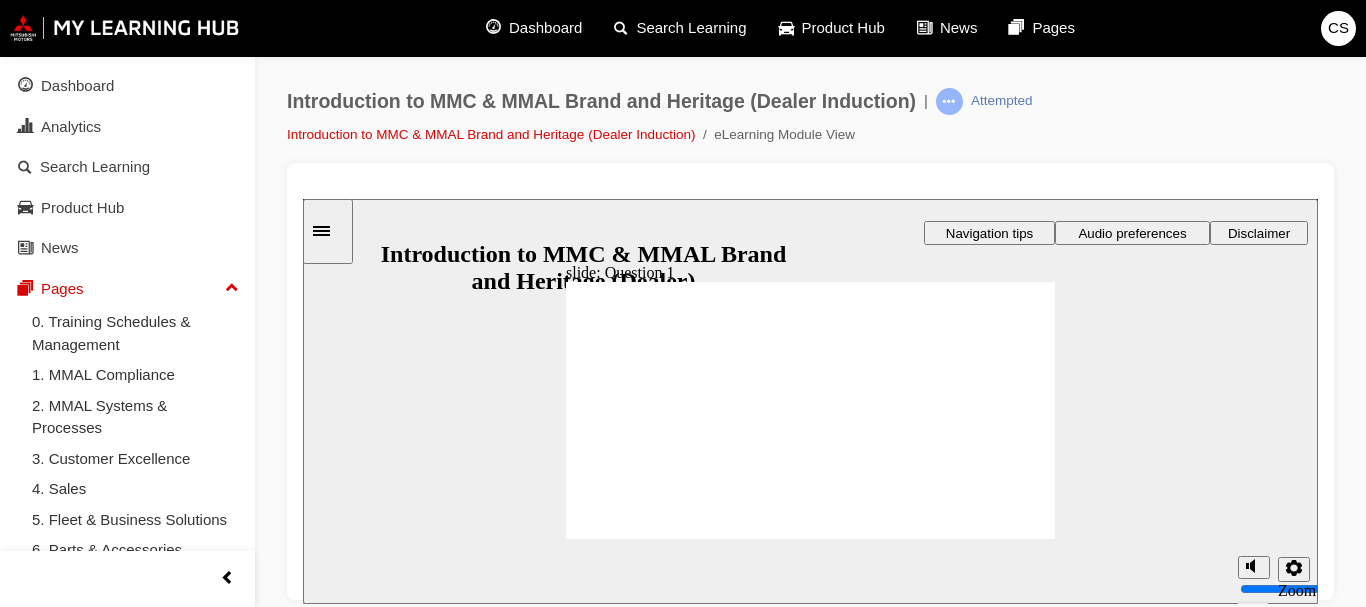 radio on "true" 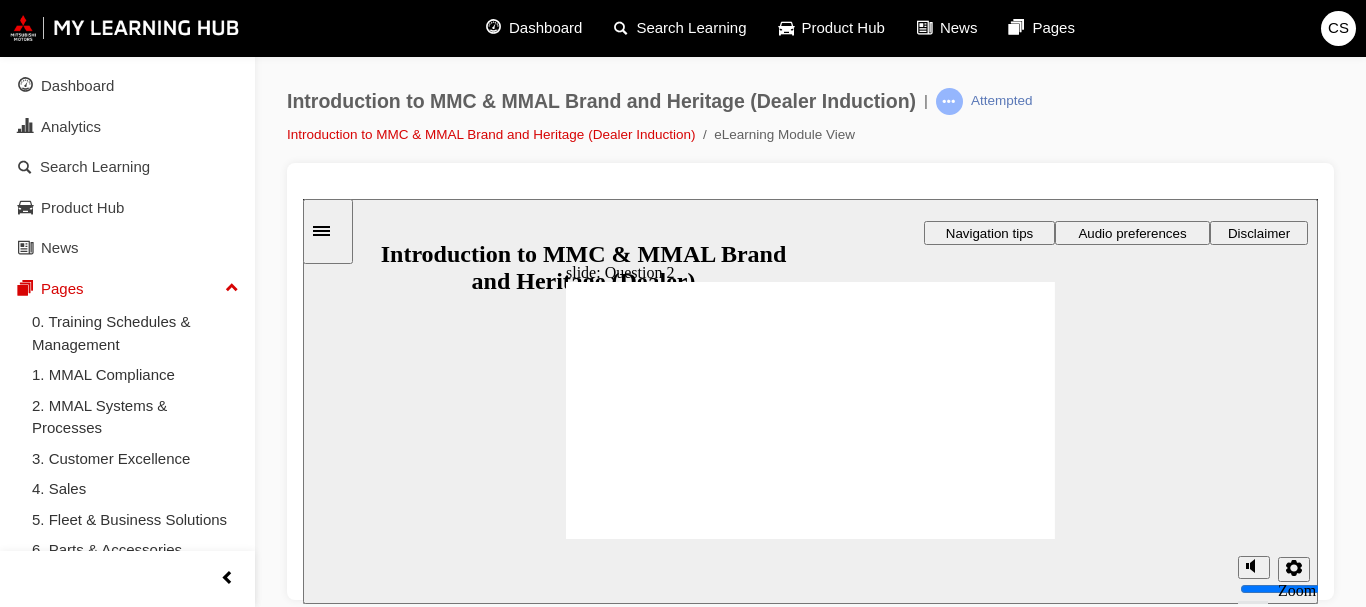 radio on "true" 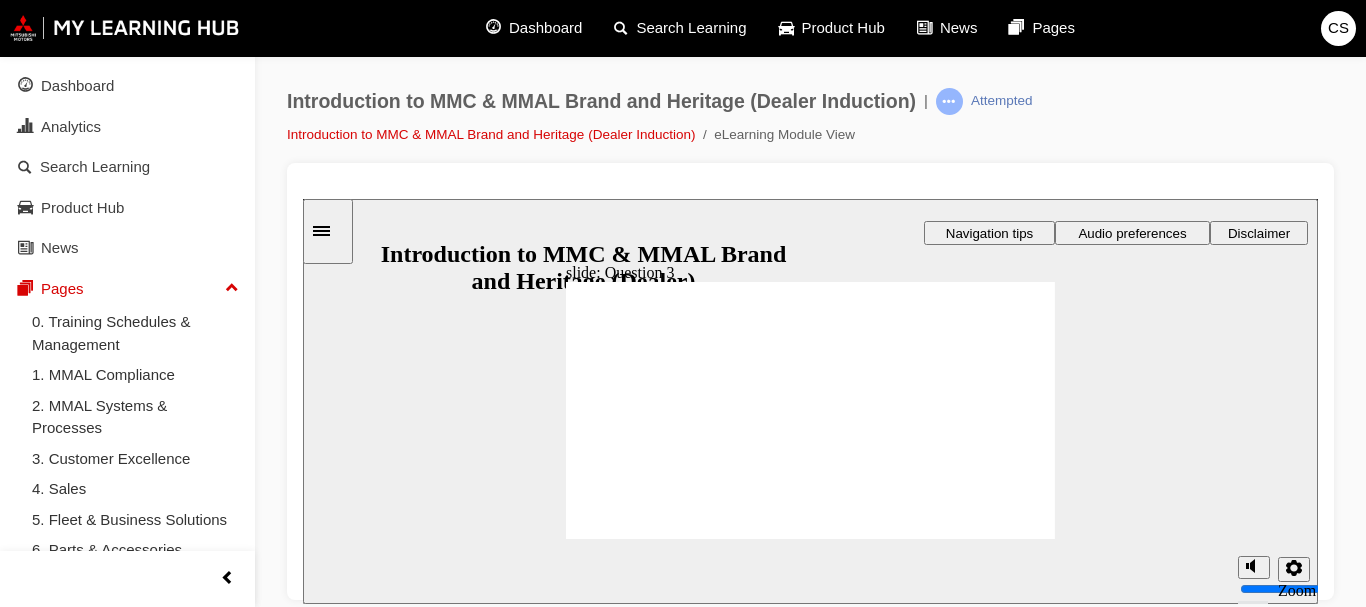 radio on "true" 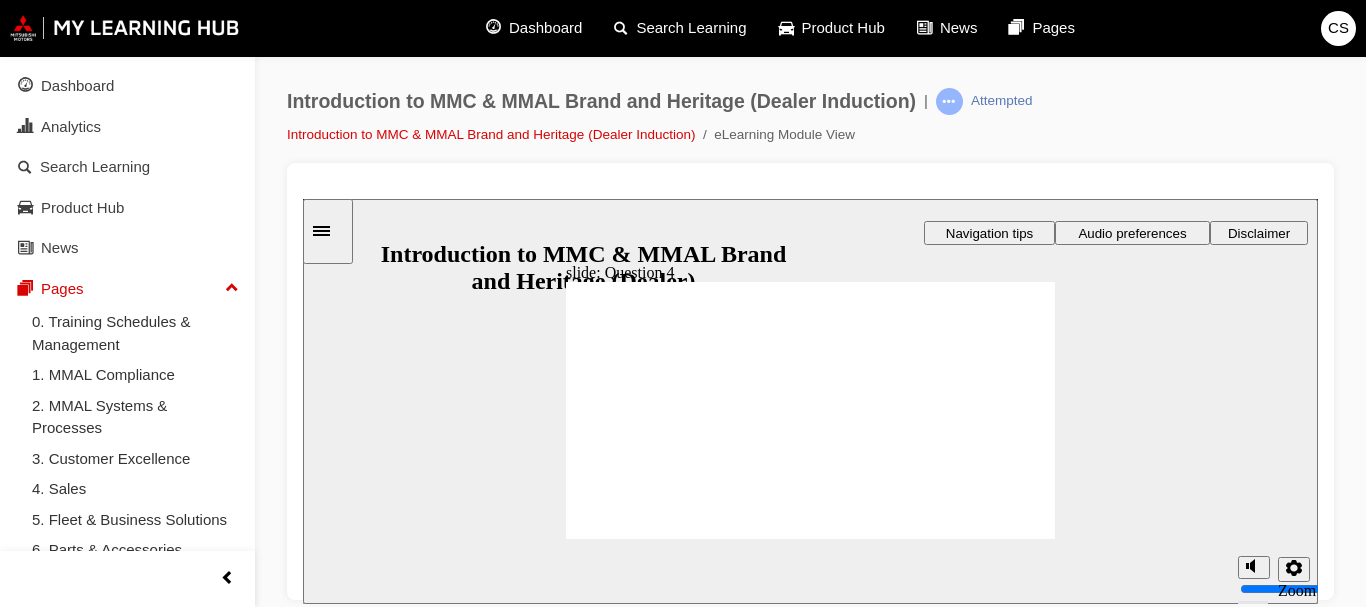 radio on "true" 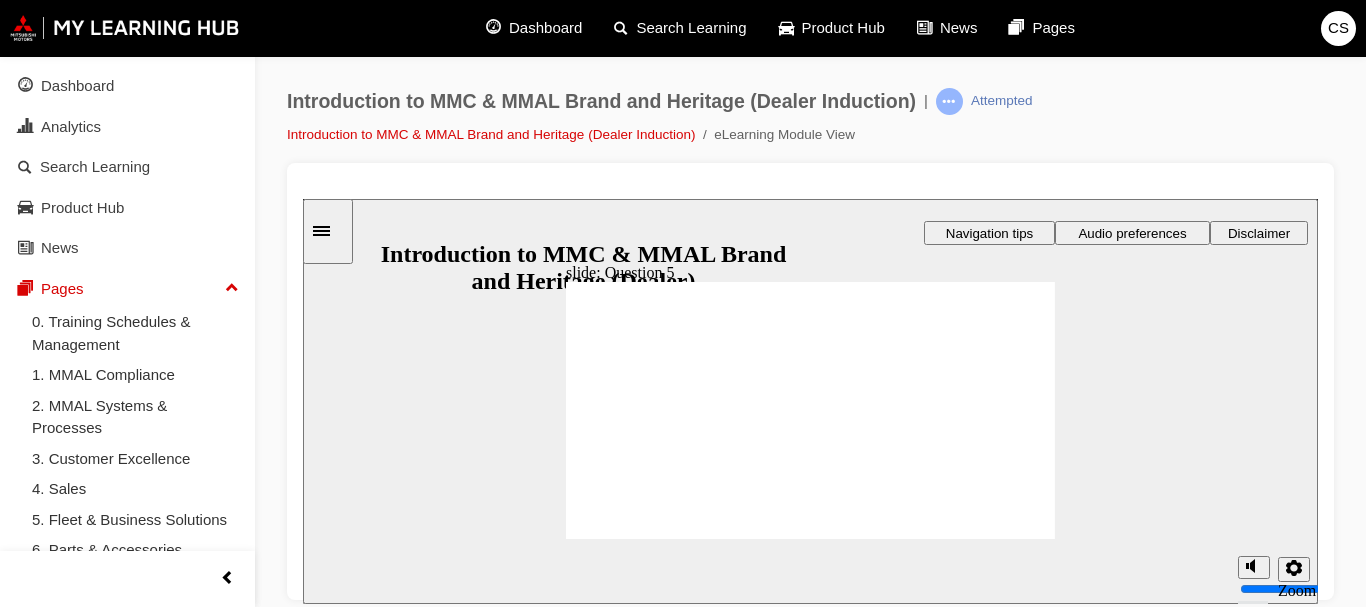 checkbox on "true" 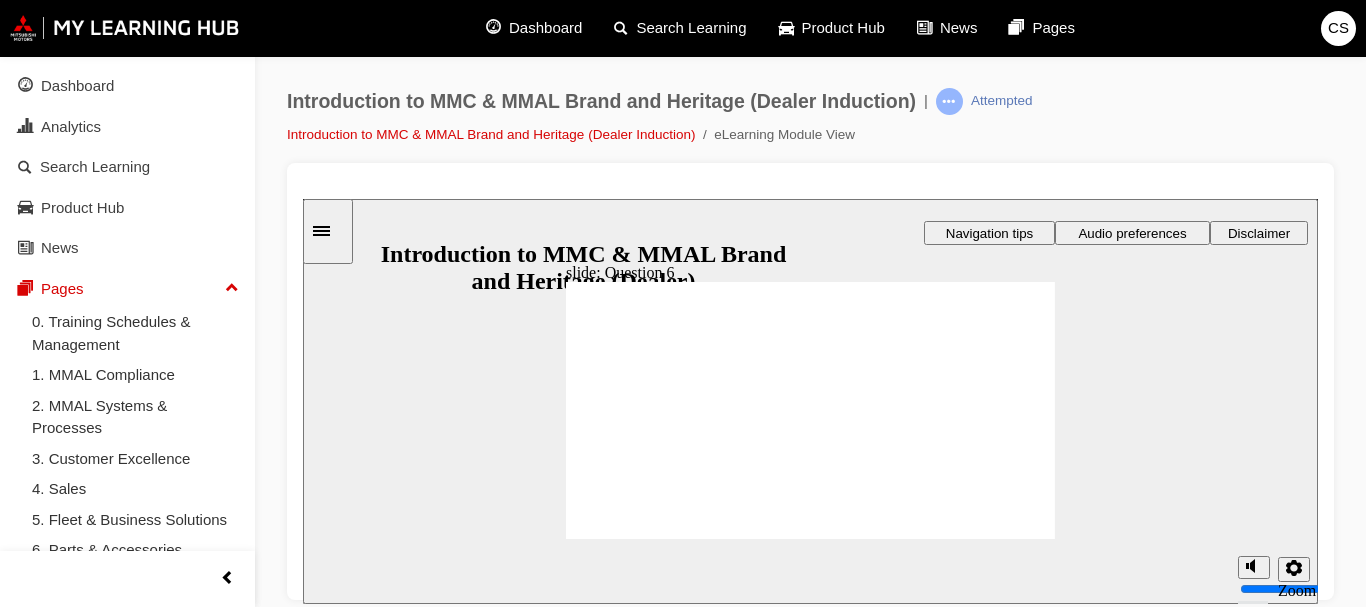 radio on "true" 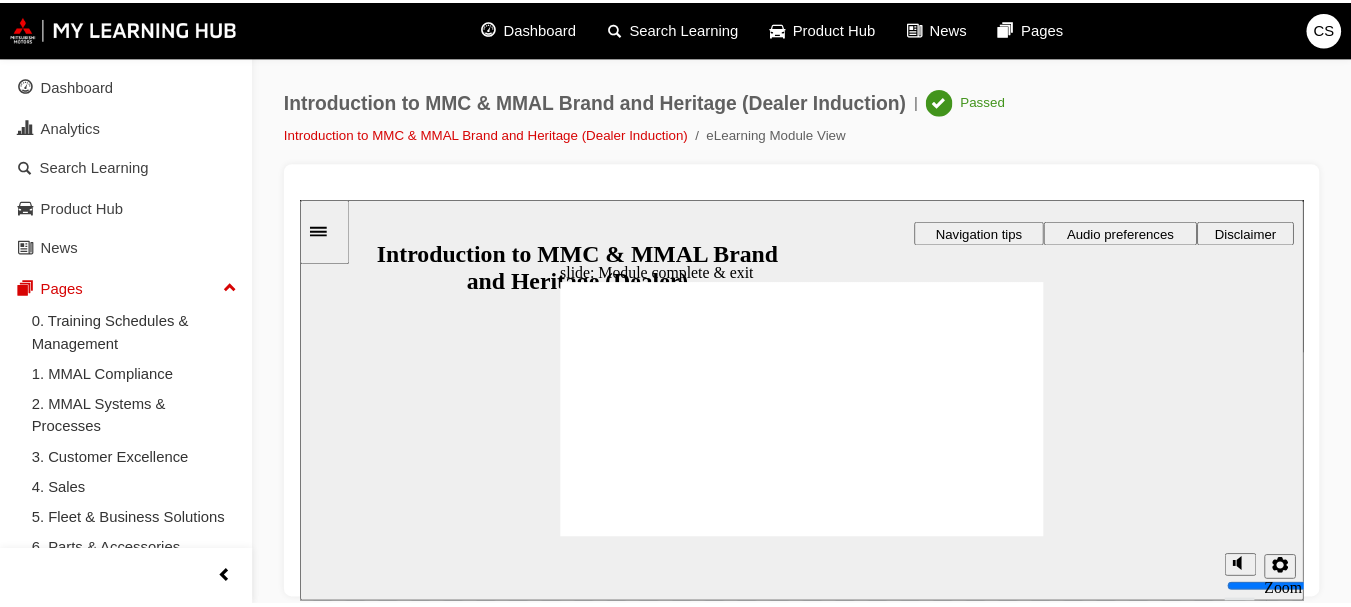 scroll, scrollTop: 82, scrollLeft: 0, axis: vertical 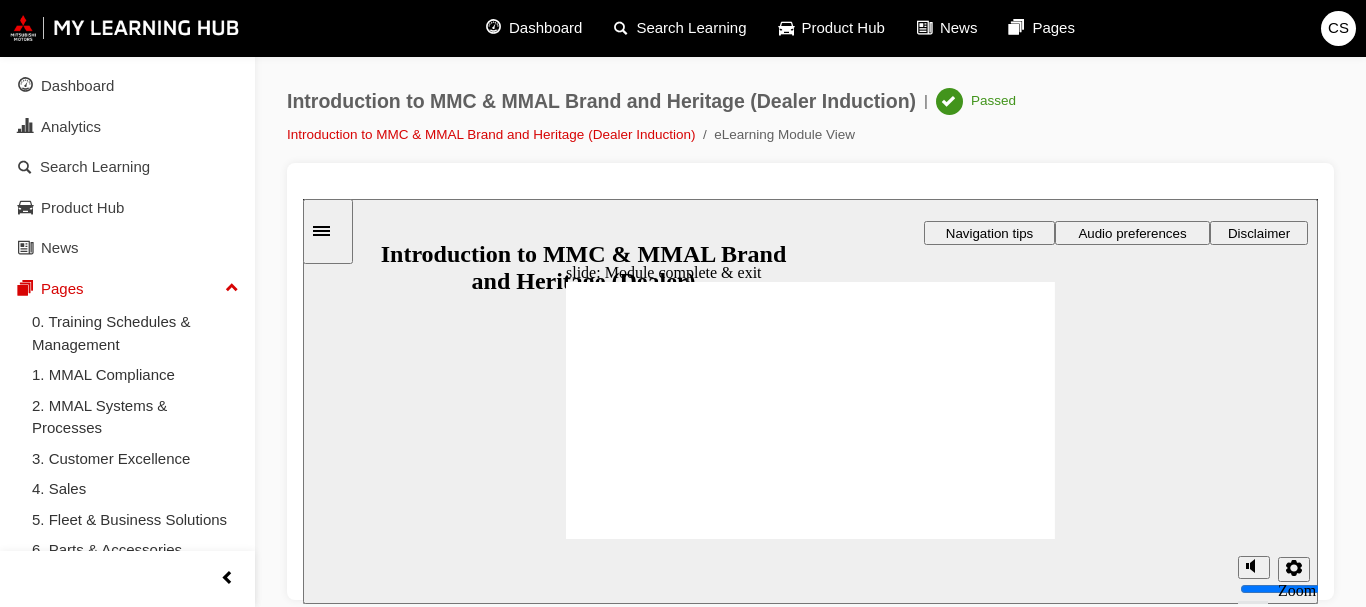 click 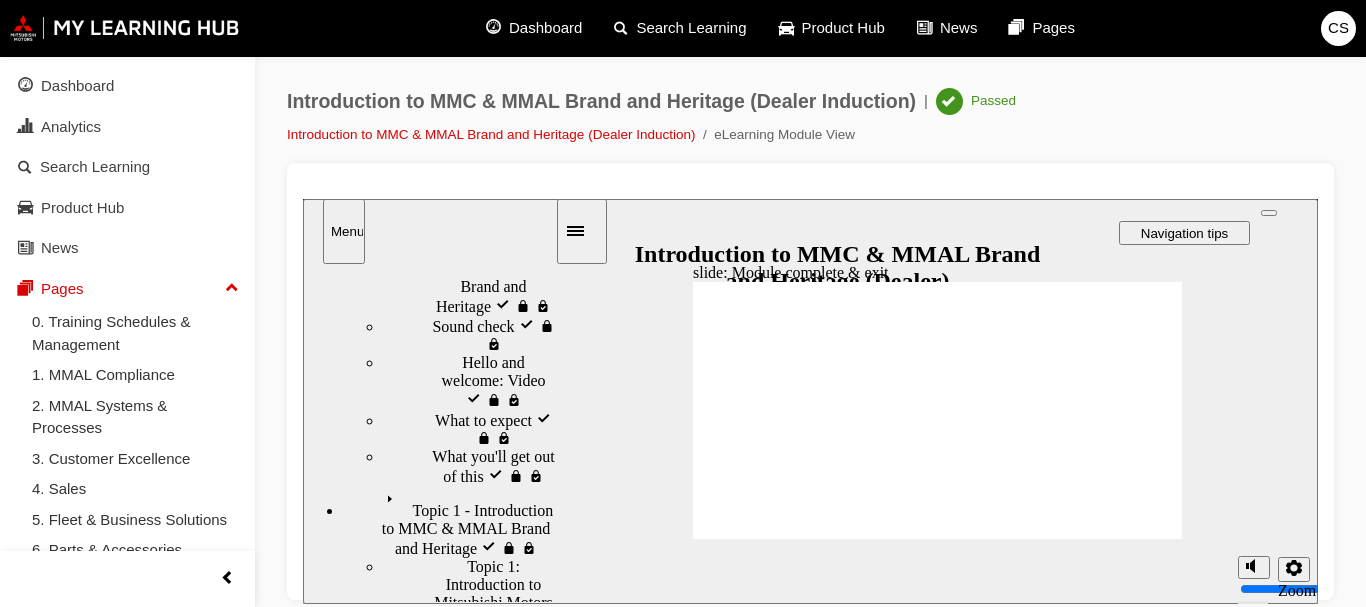 click 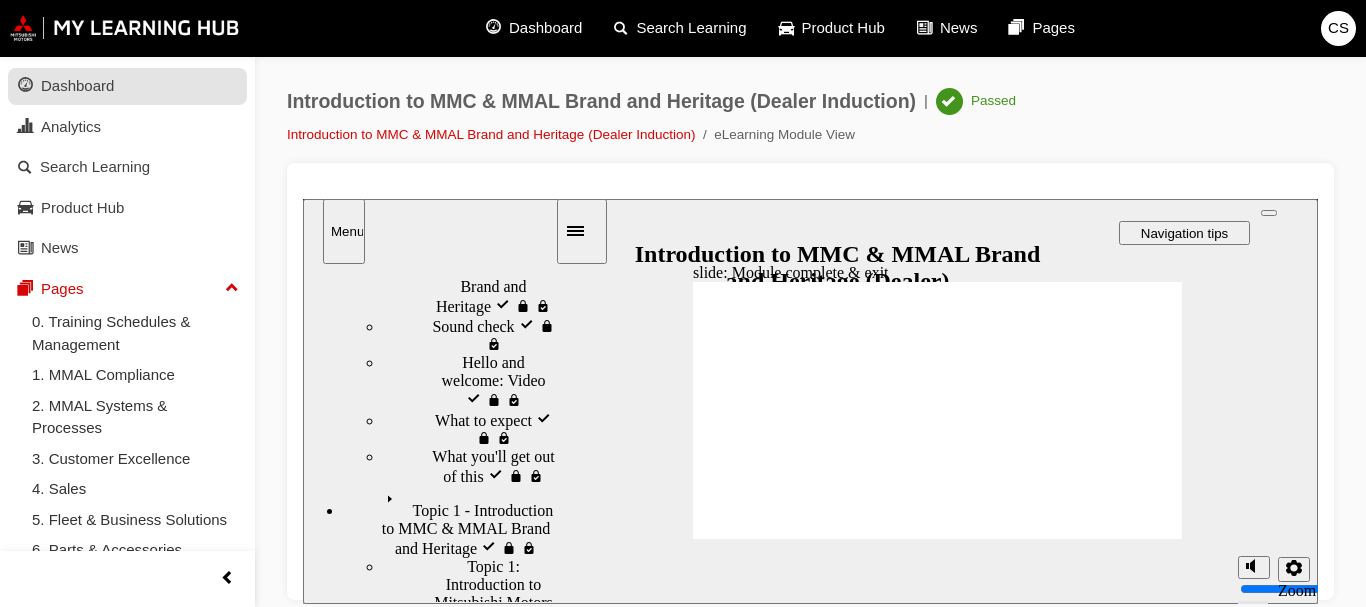 click on "Dashboard" at bounding box center (127, 86) 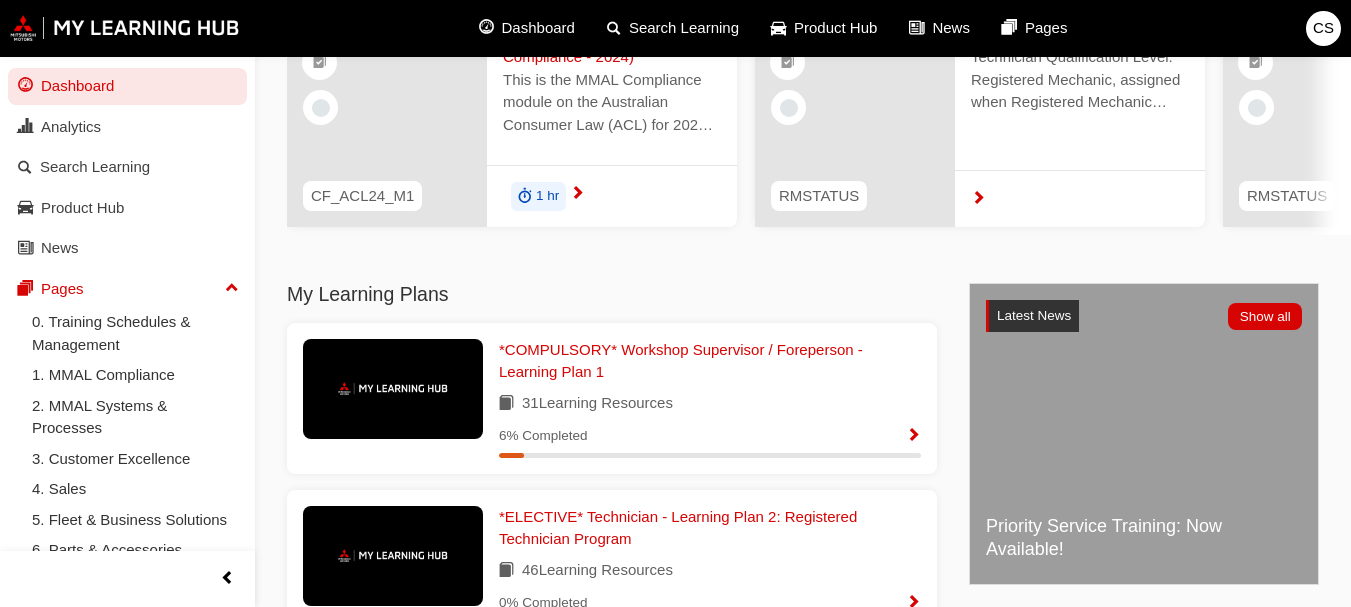 scroll, scrollTop: 225, scrollLeft: 0, axis: vertical 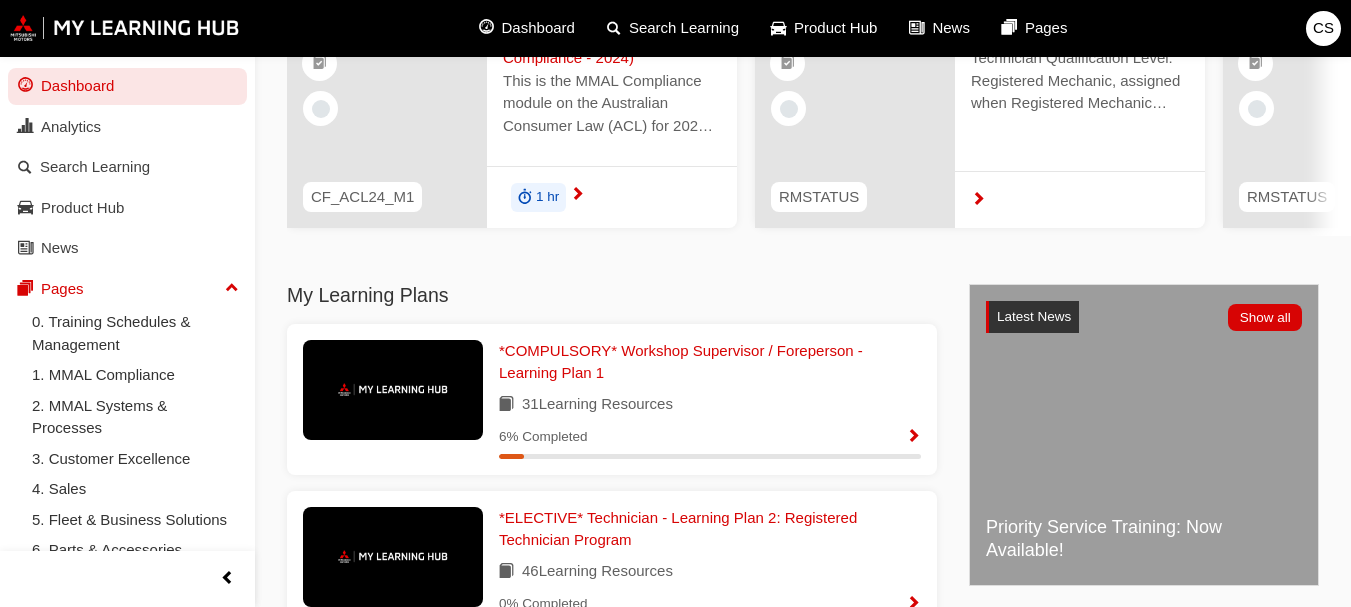 click at bounding box center (577, 195) 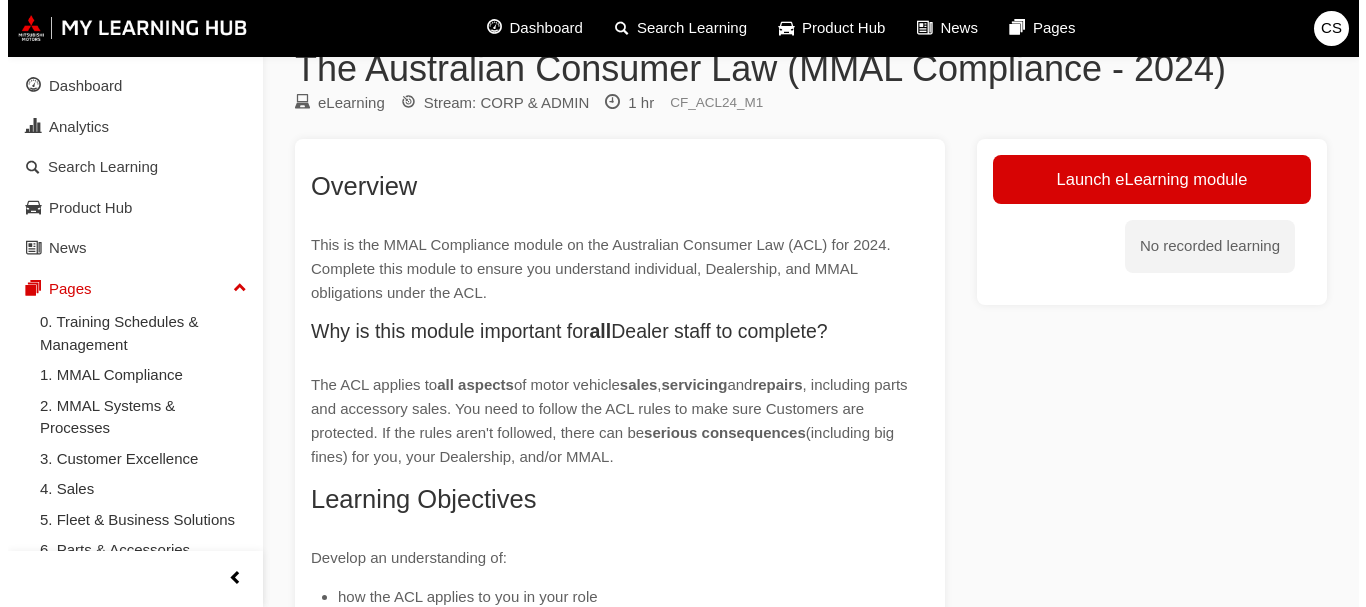 scroll, scrollTop: 0, scrollLeft: 0, axis: both 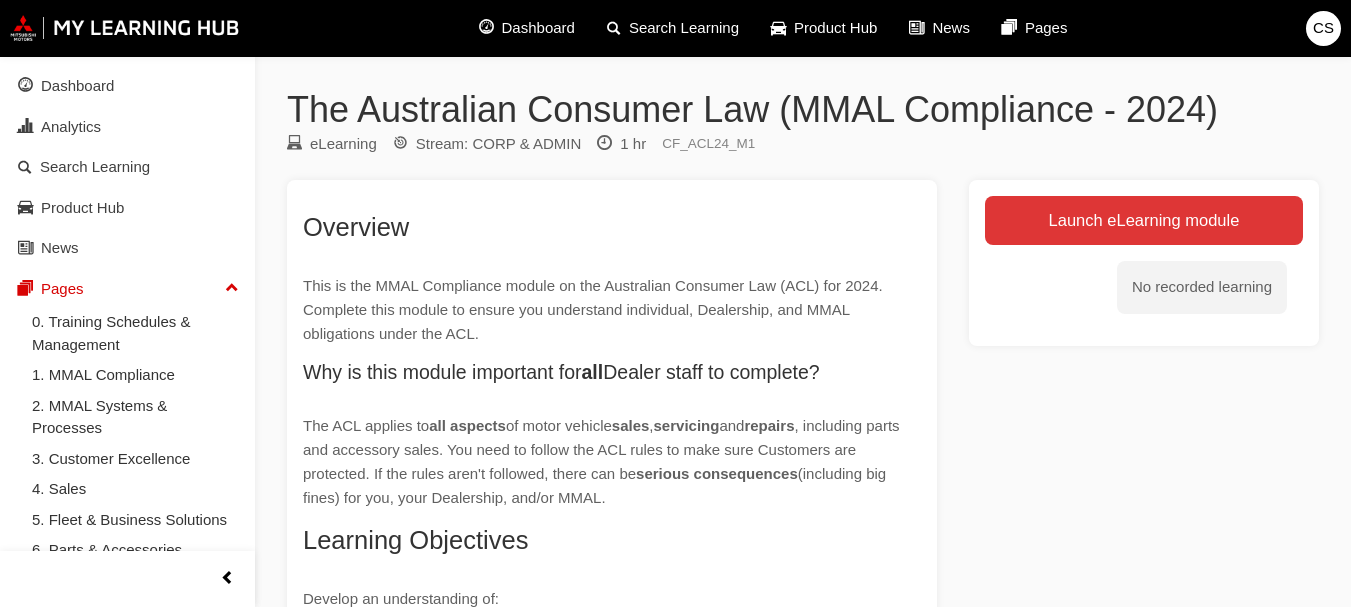 click on "Launch eLearning module" at bounding box center [1144, 220] 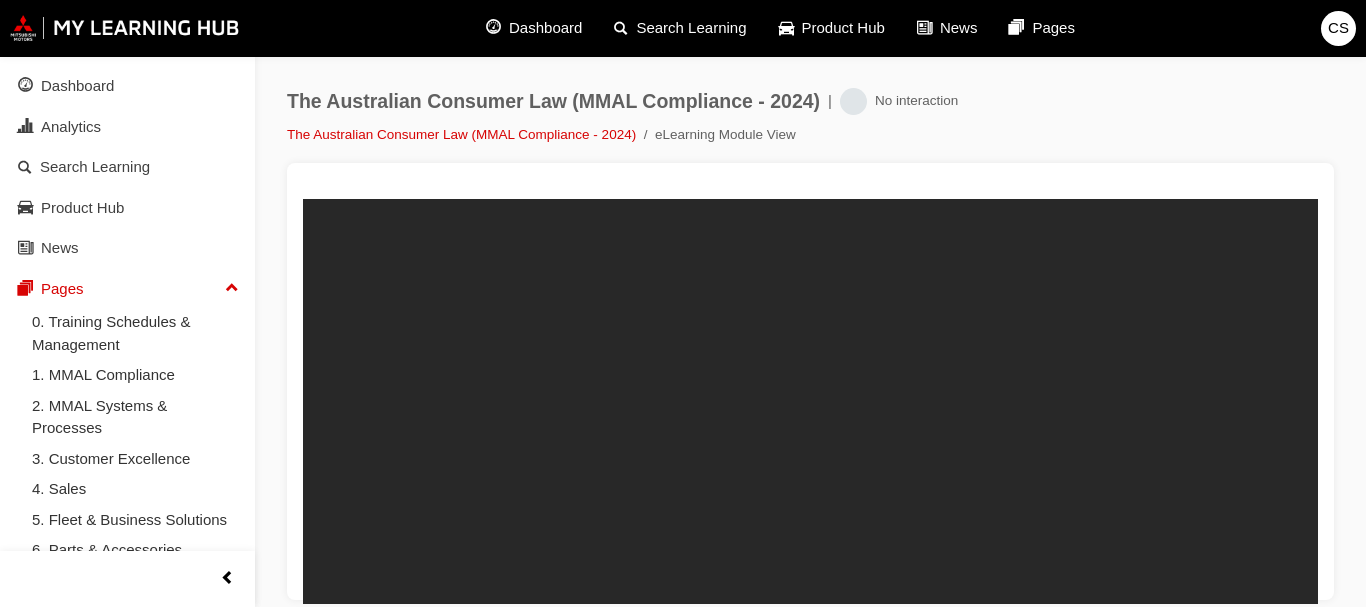 scroll, scrollTop: 0, scrollLeft: 0, axis: both 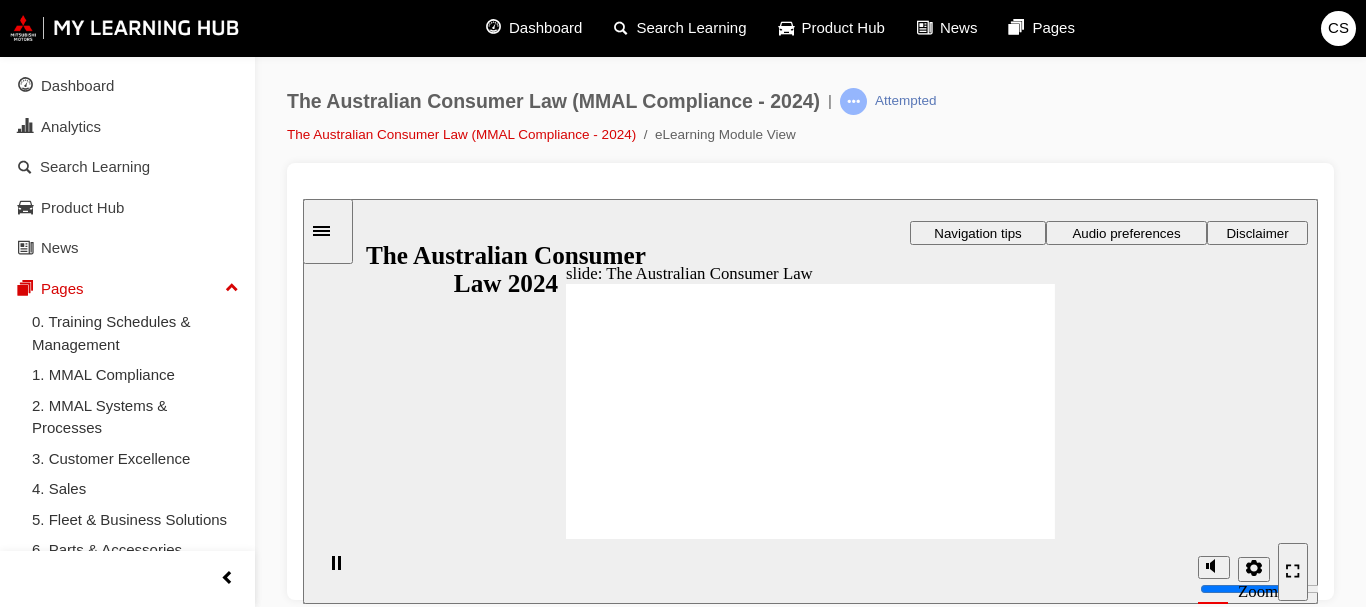click on "Start Start Start" at bounding box center (978, 2545) 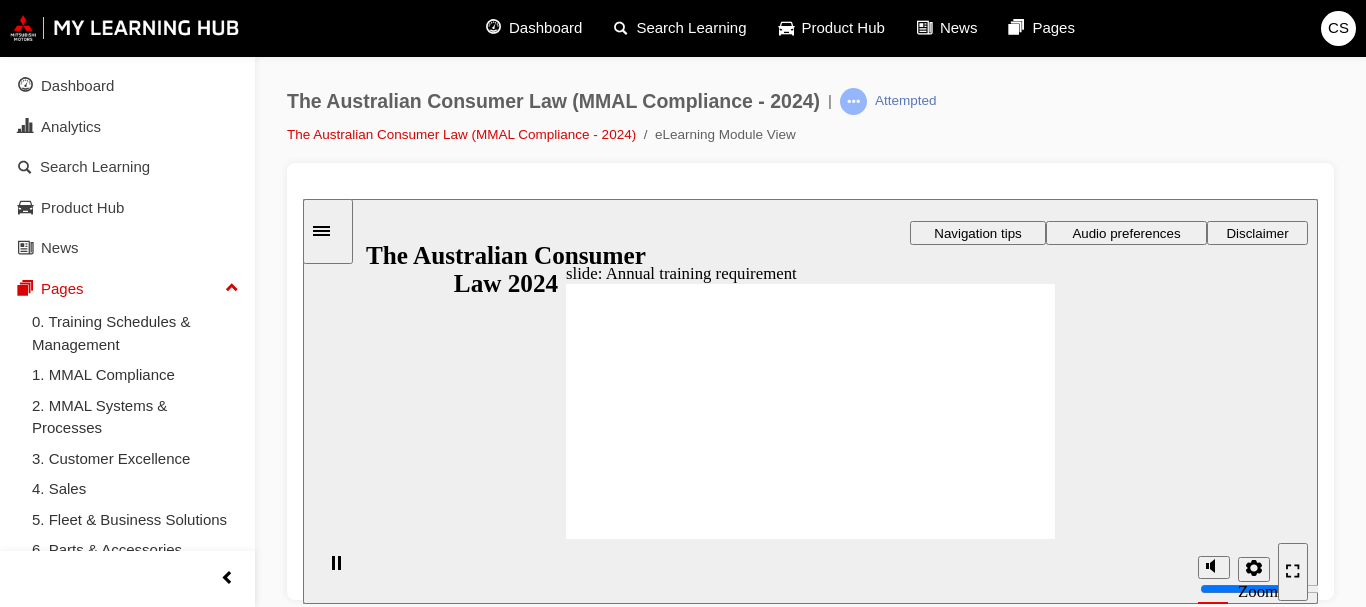 click 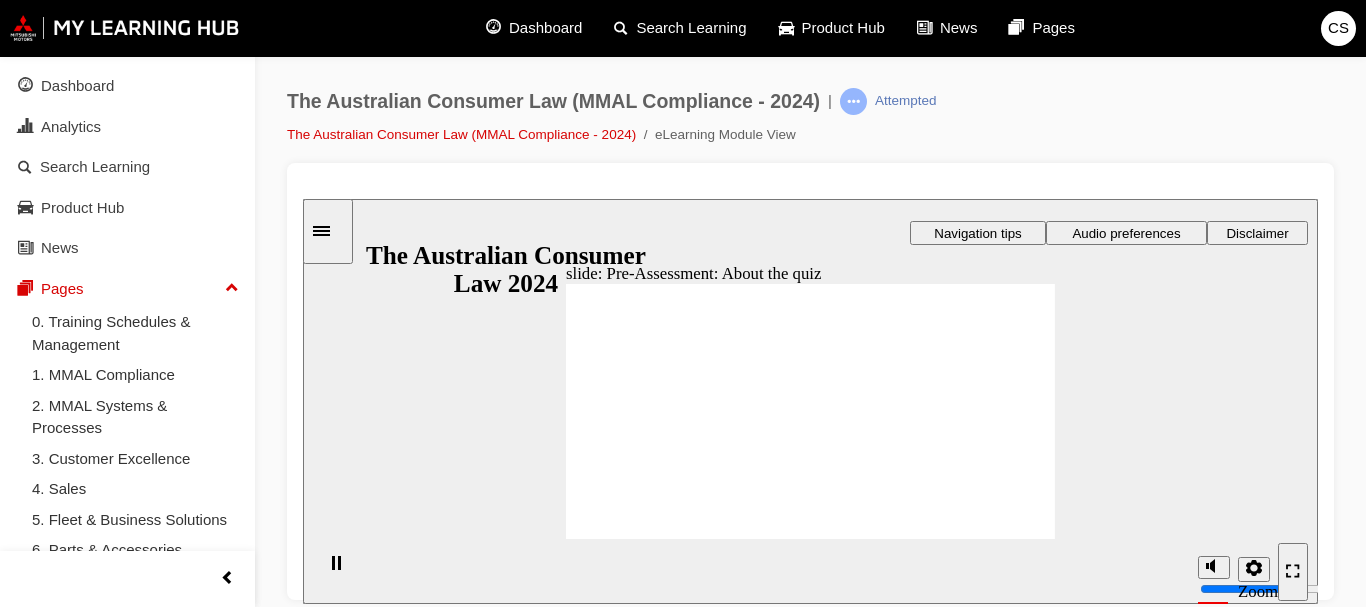 click 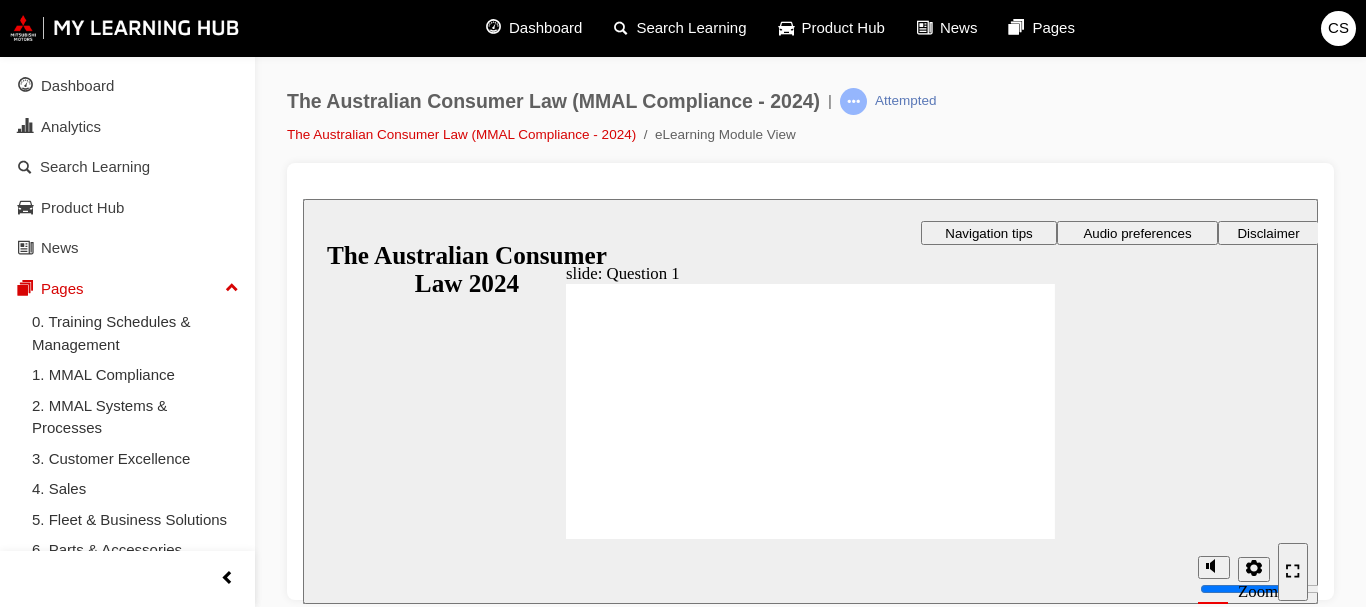 radio on "true" 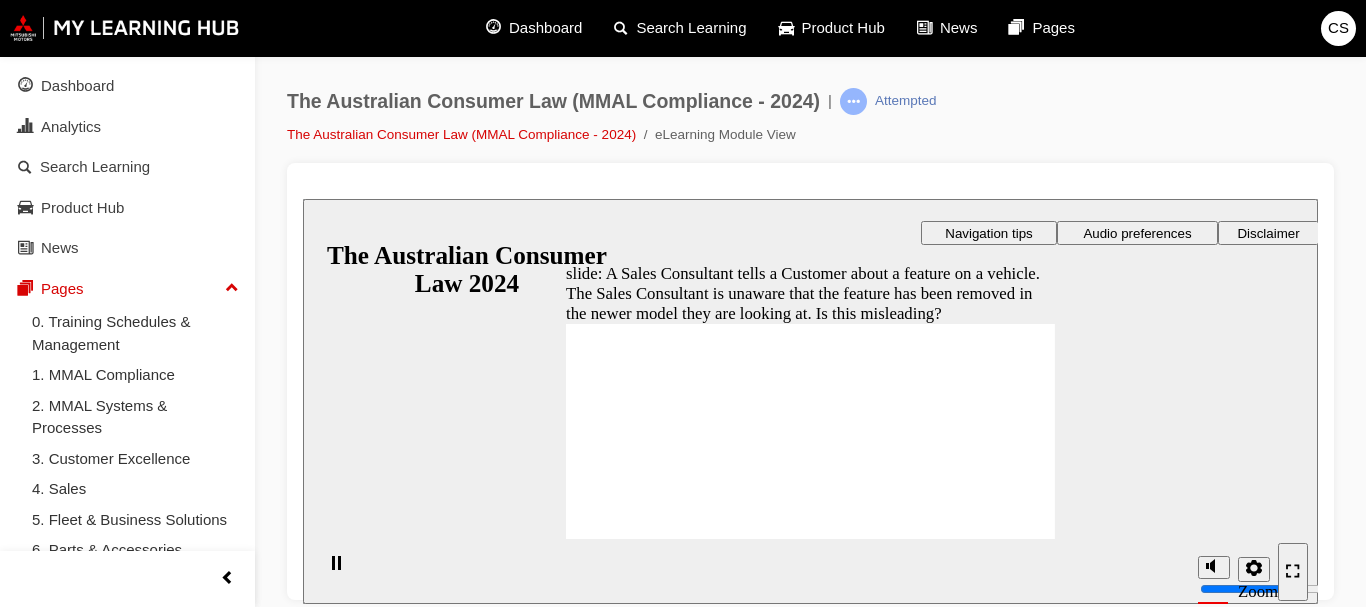 radio on "true" 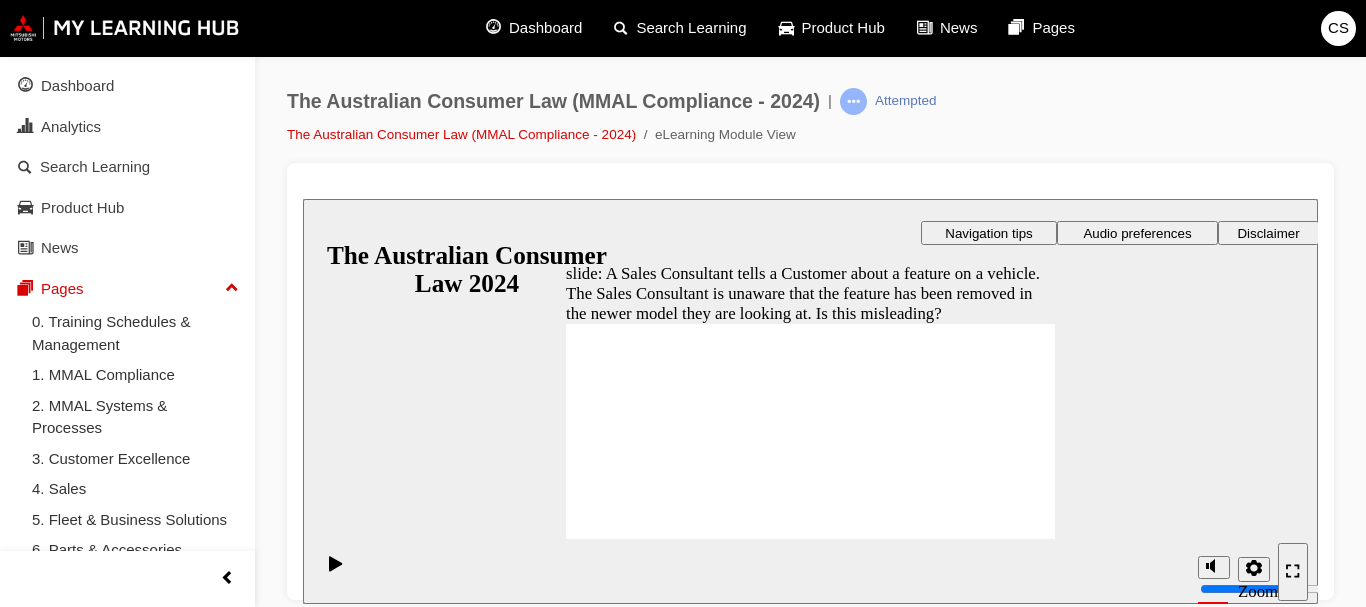 click 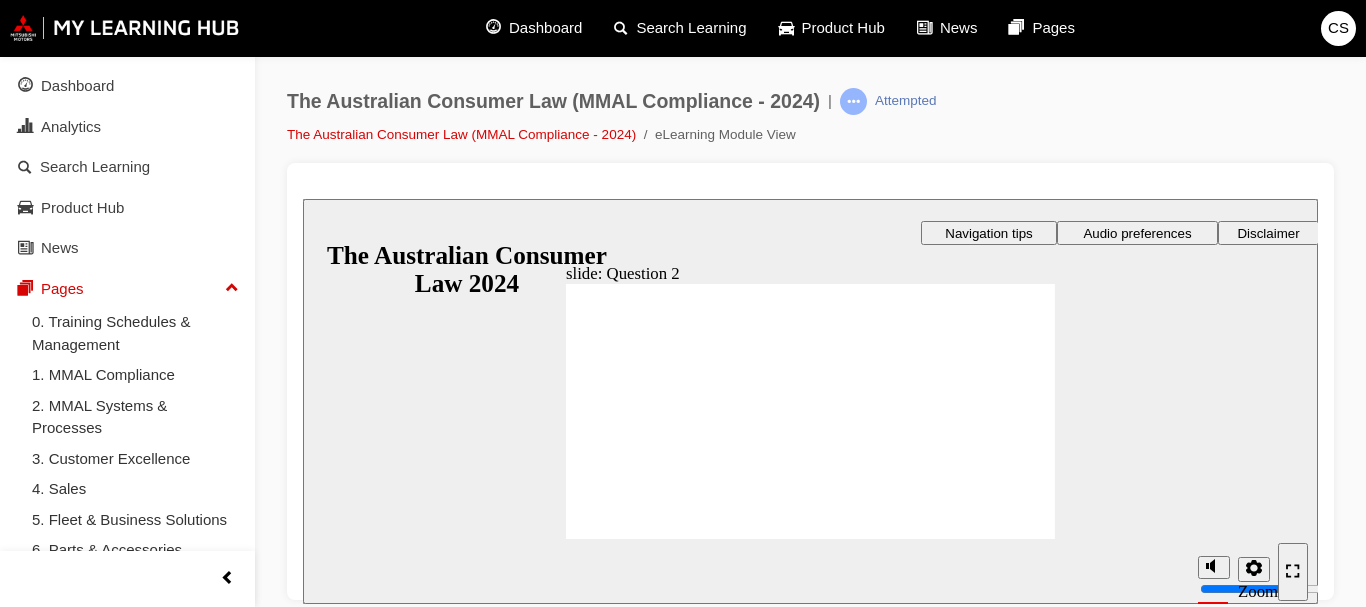 radio on "true" 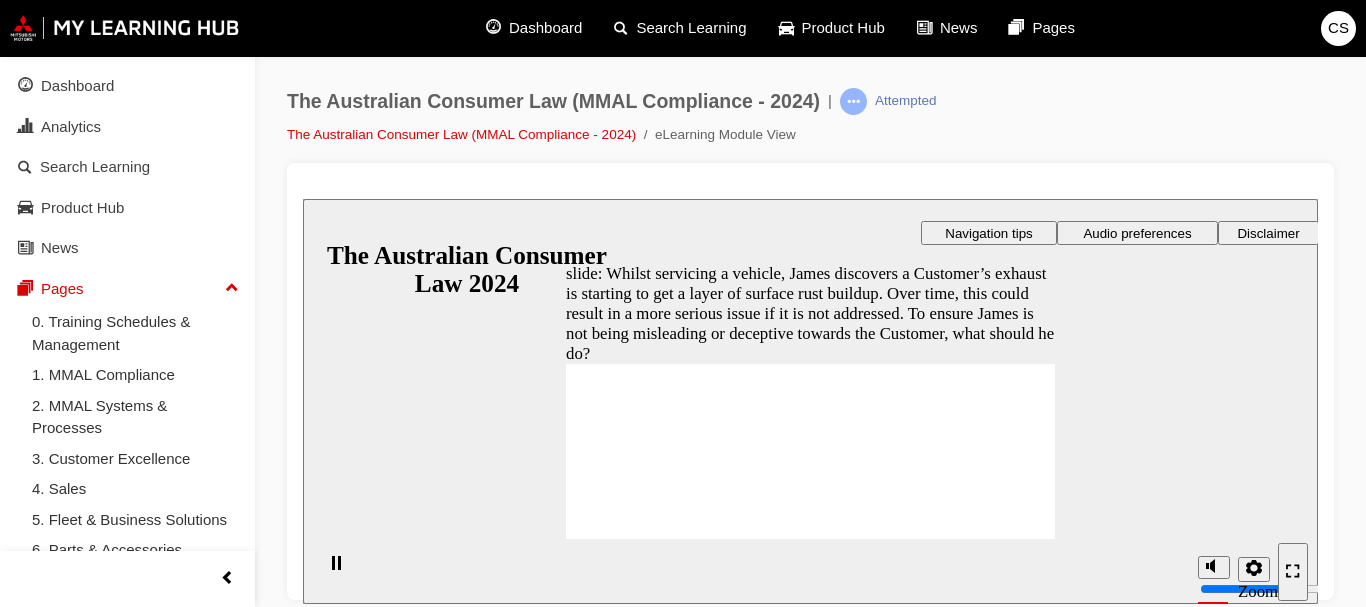 radio on "true" 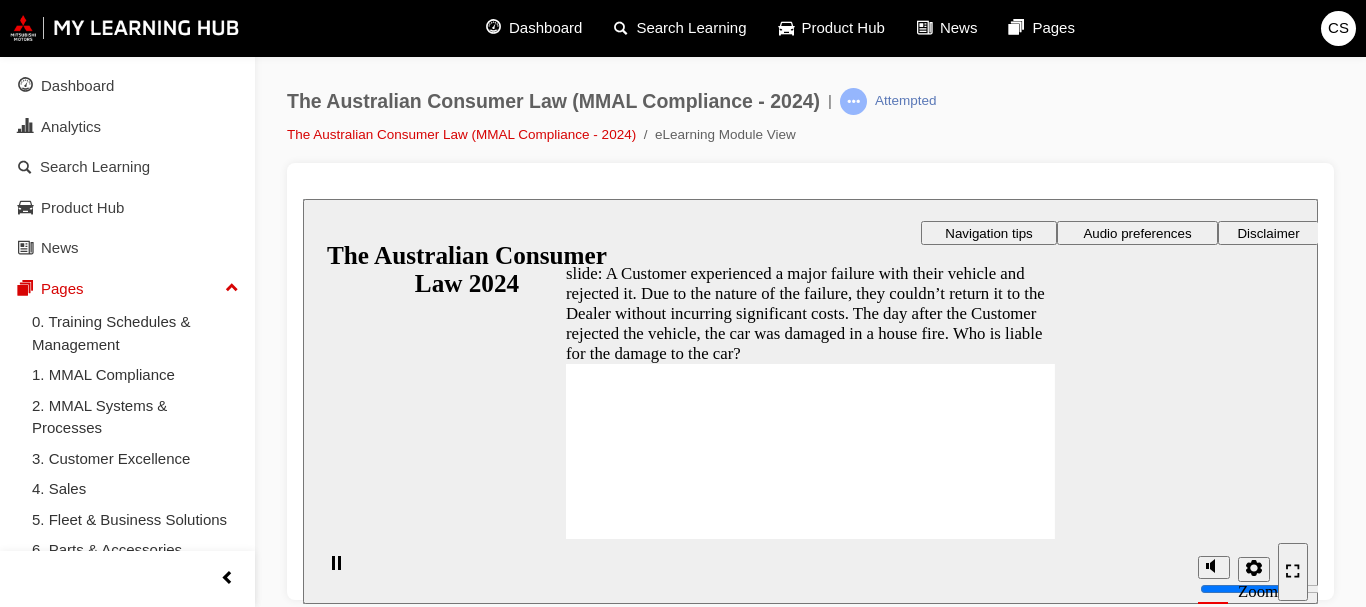 scroll, scrollTop: 0, scrollLeft: 0, axis: both 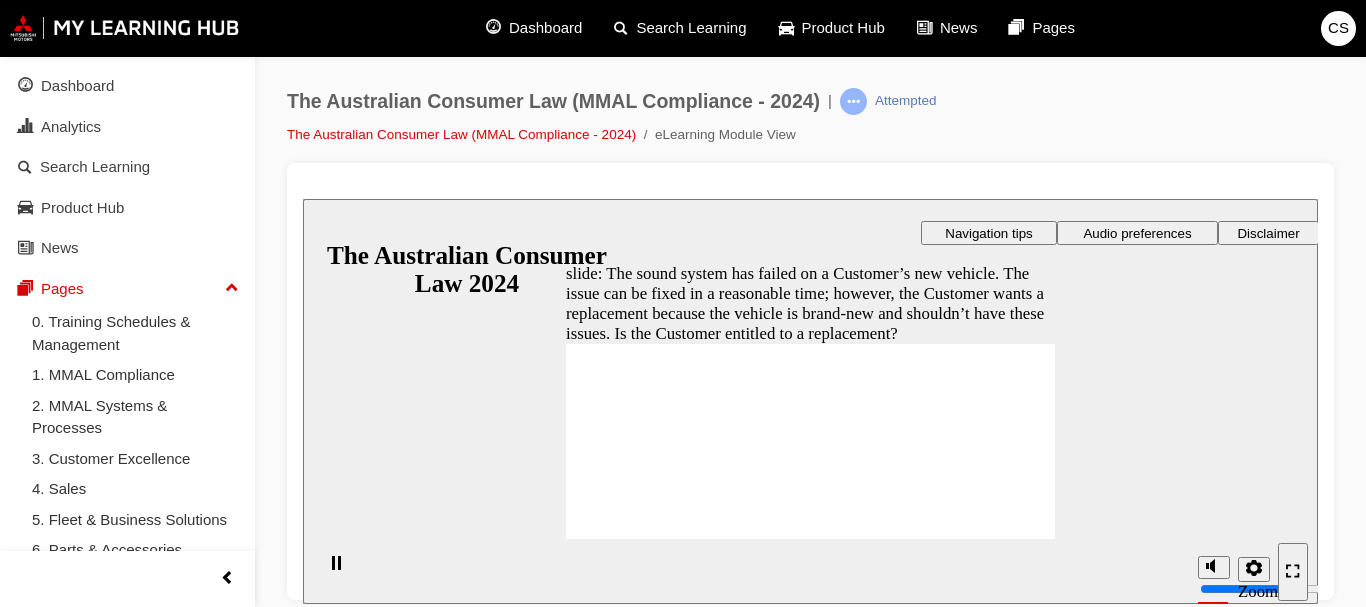radio on "true" 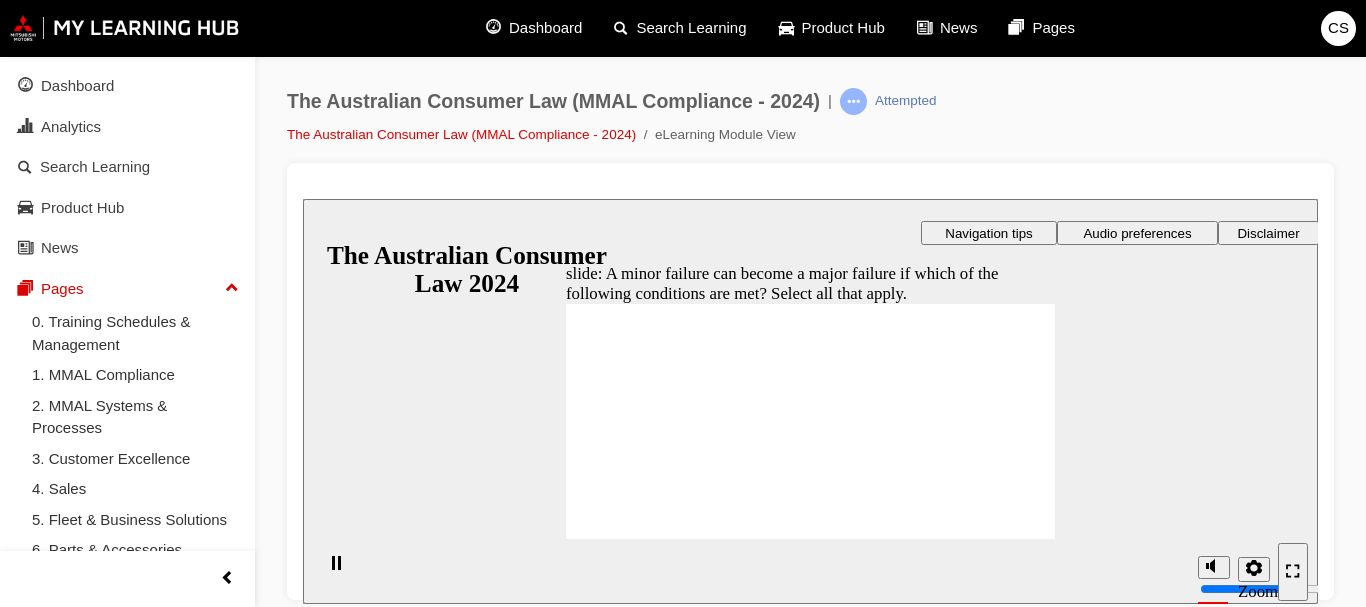checkbox on "true" 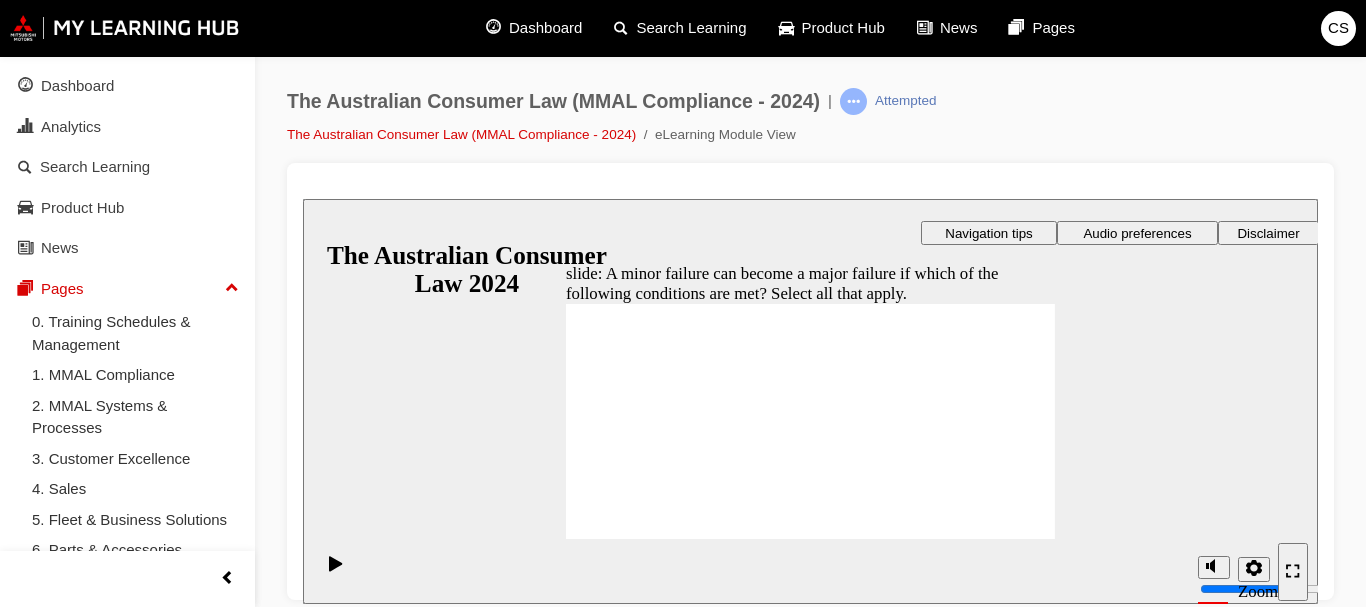 checkbox on "true" 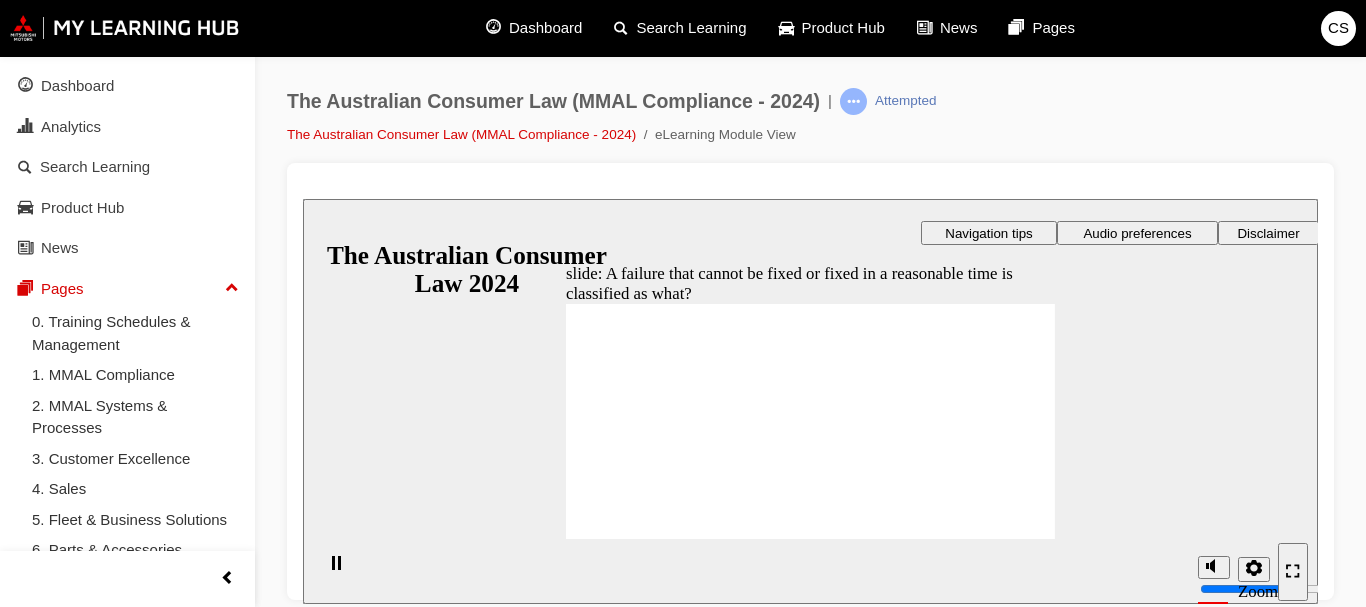 radio on "true" 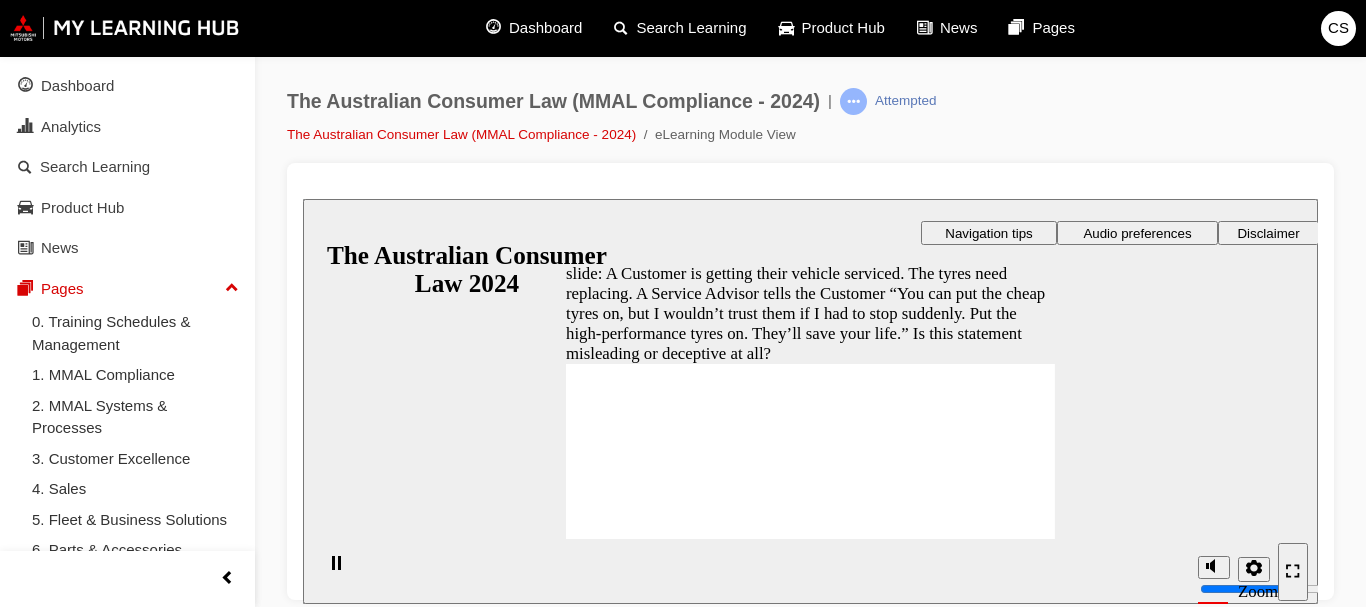 radio on "true" 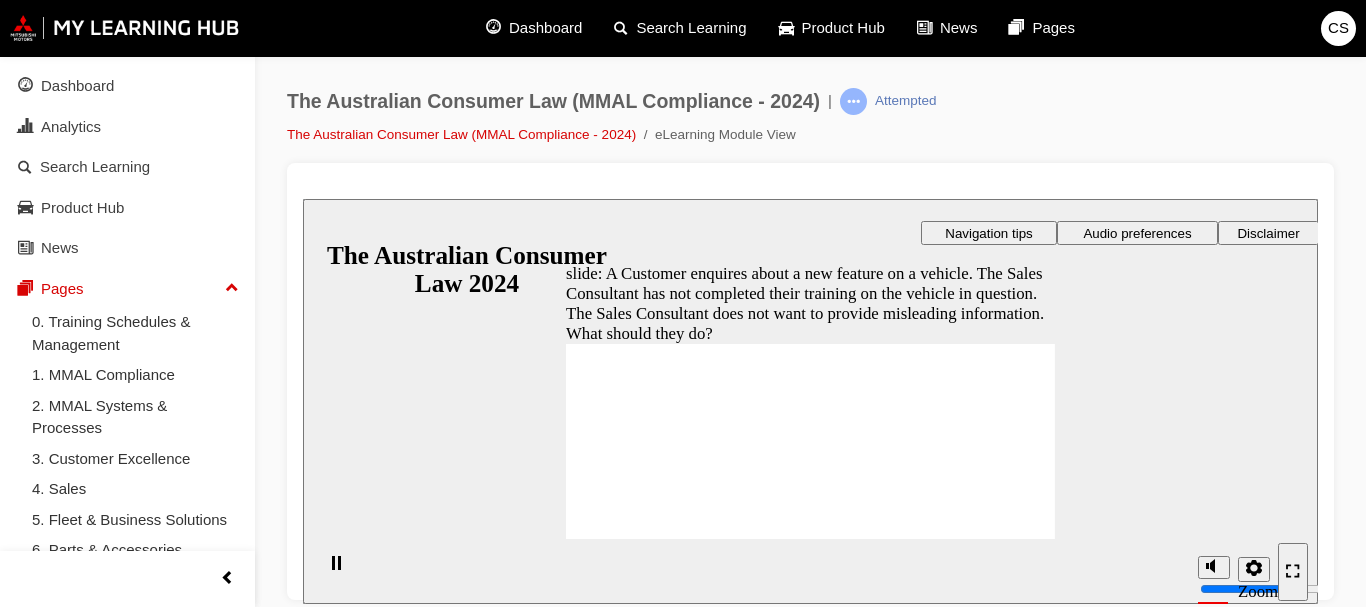 radio on "true" 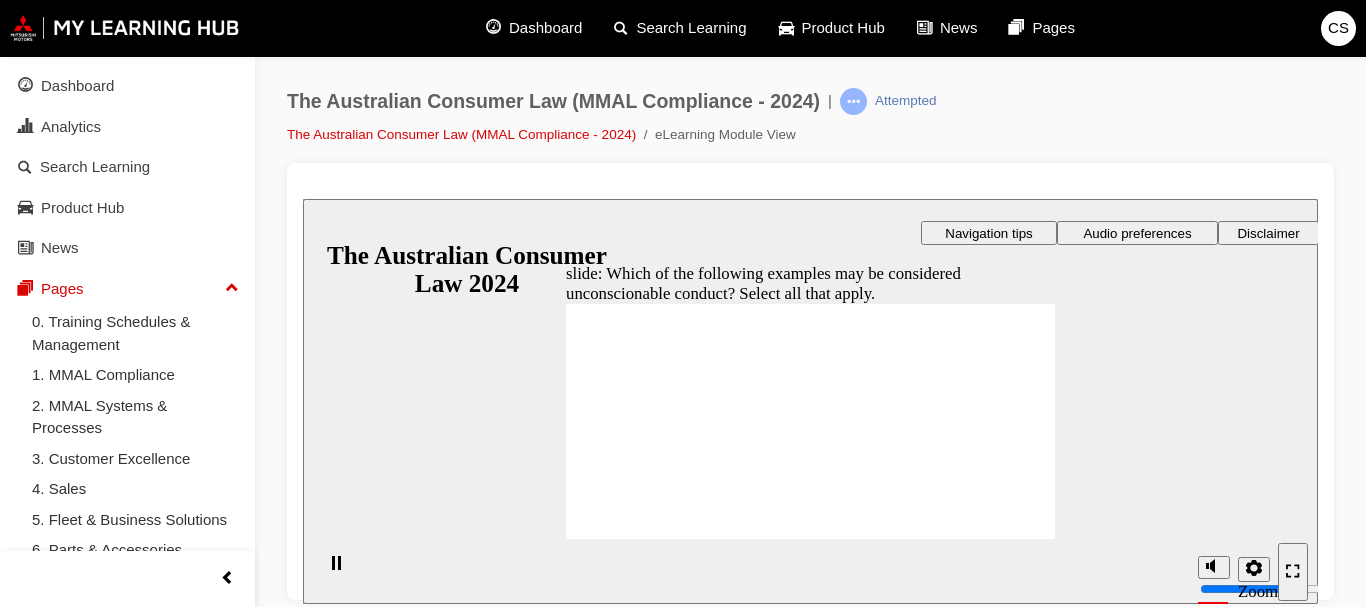 checkbox on "true" 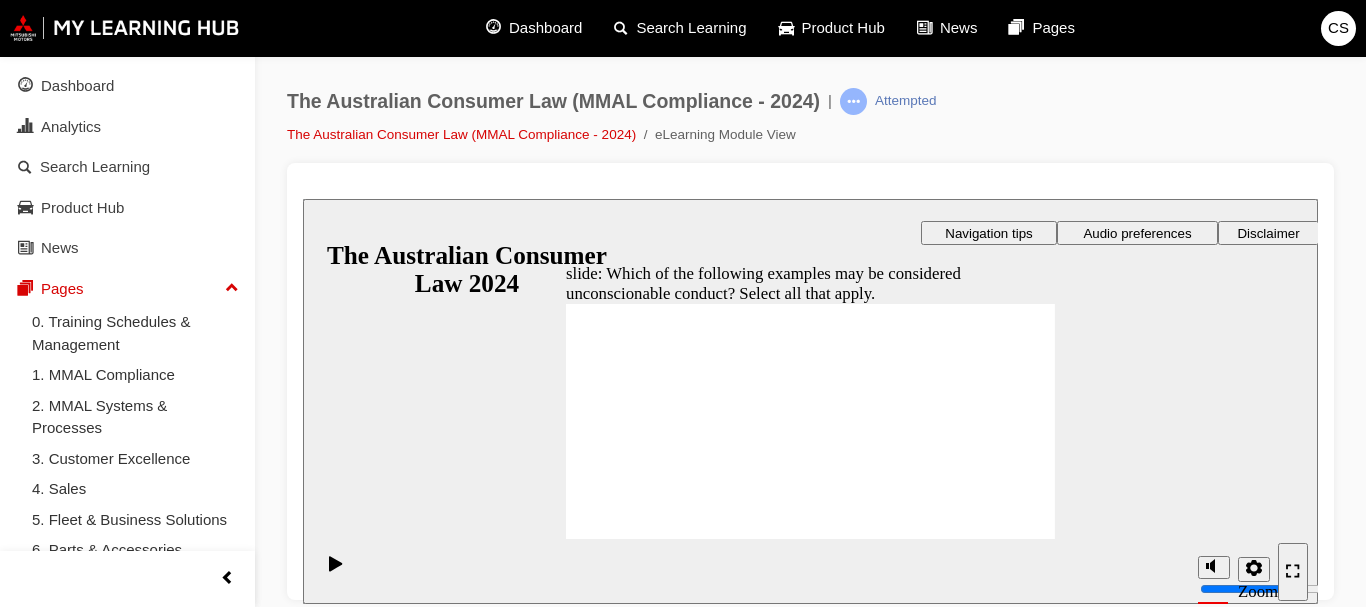 click 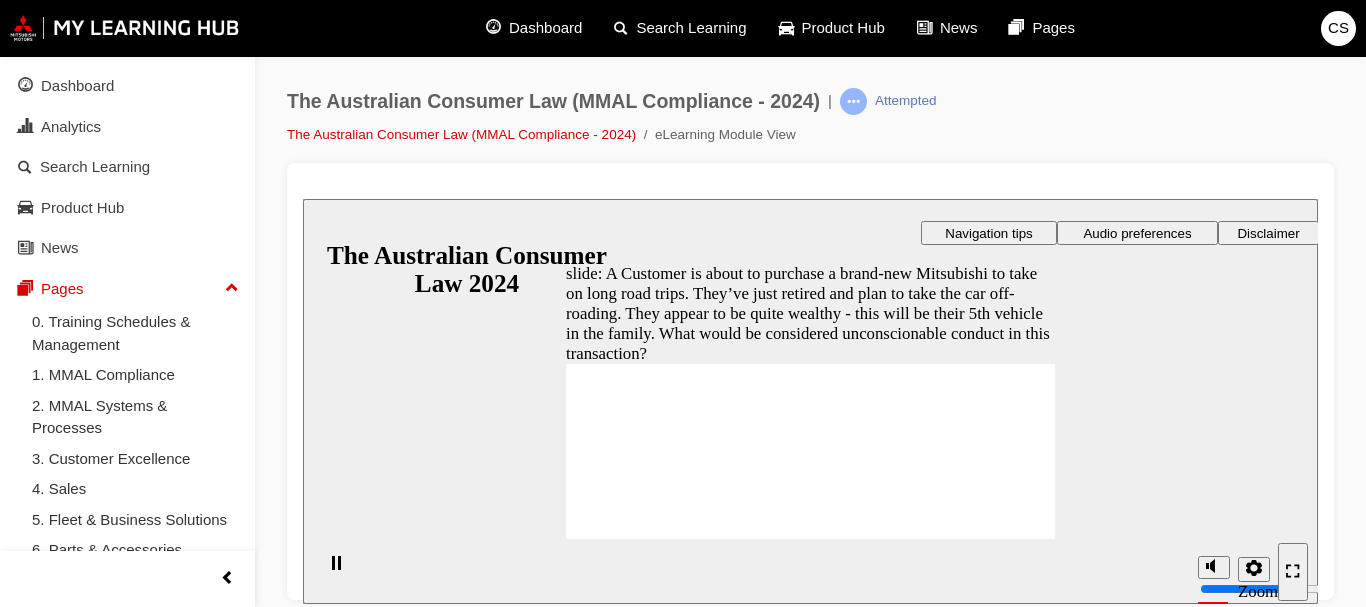 checkbox on "true" 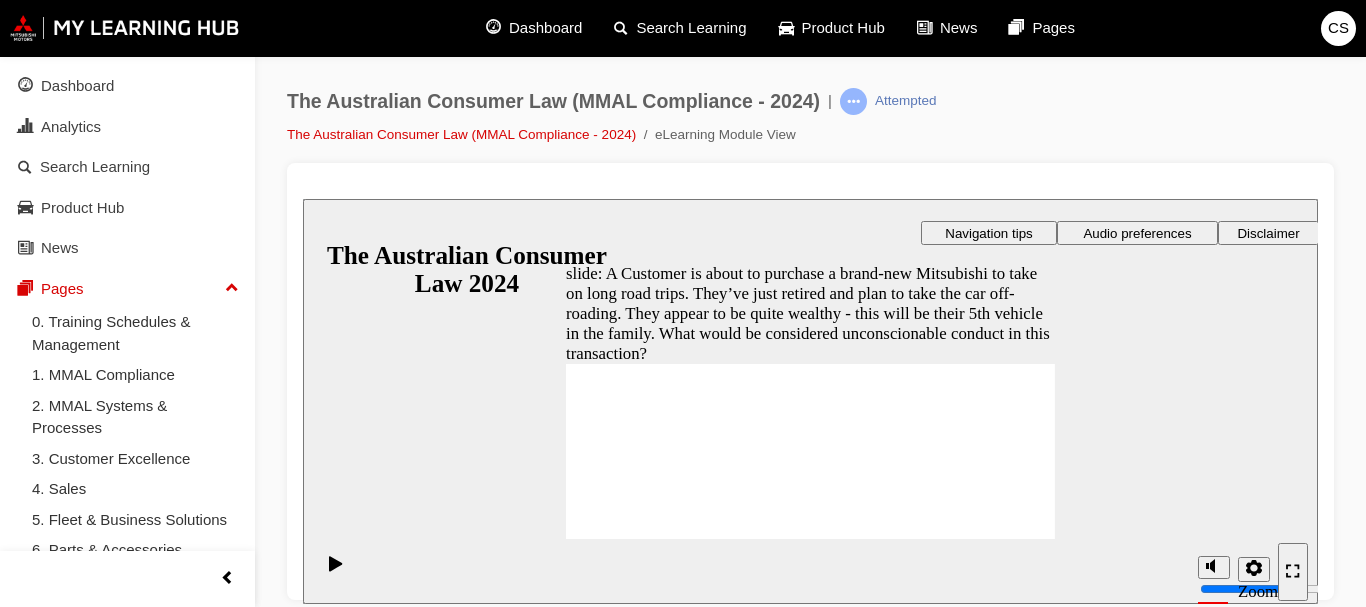 click 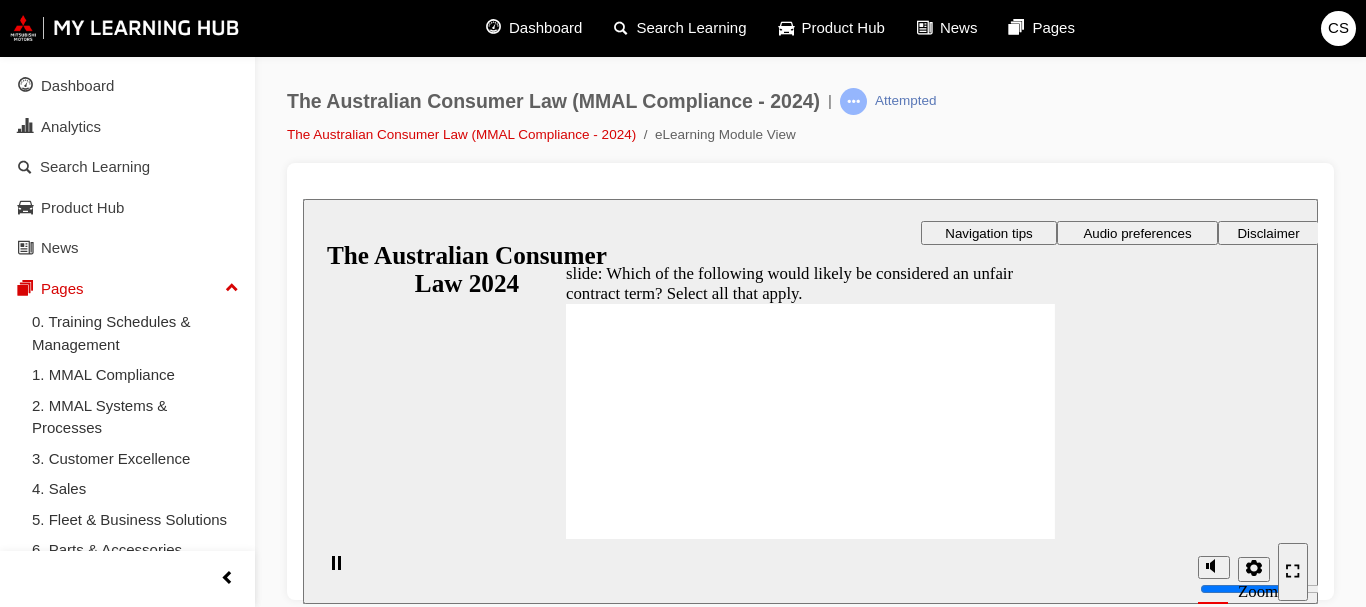 checkbox on "true" 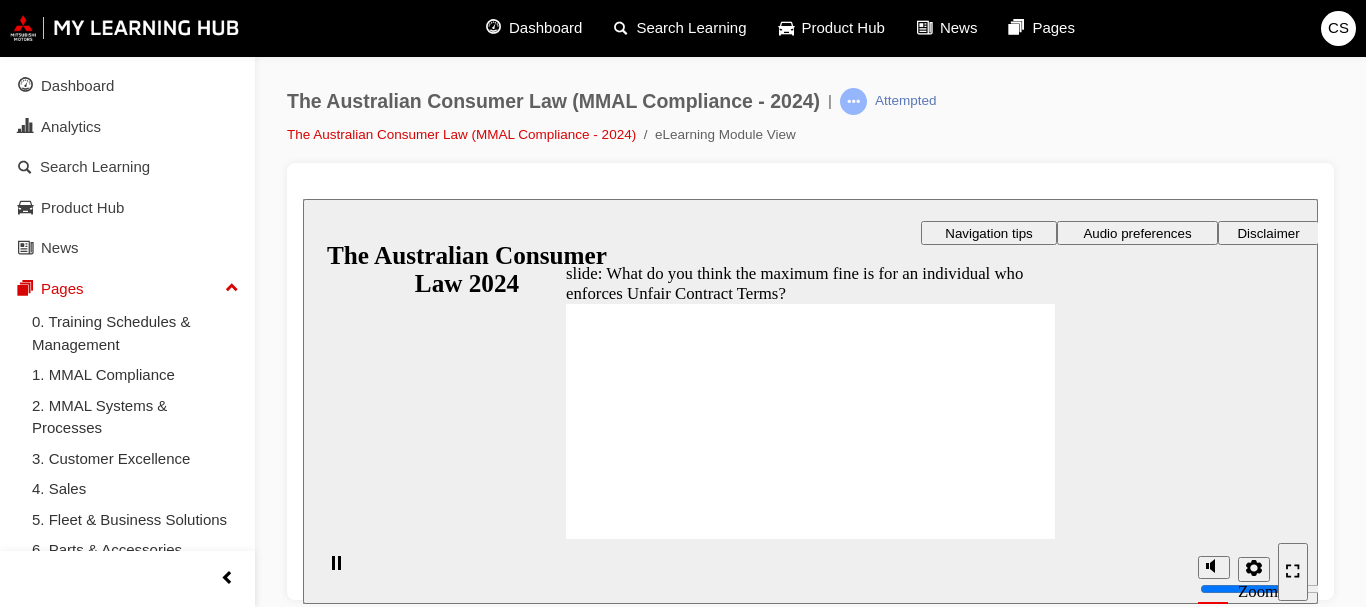 radio on "true" 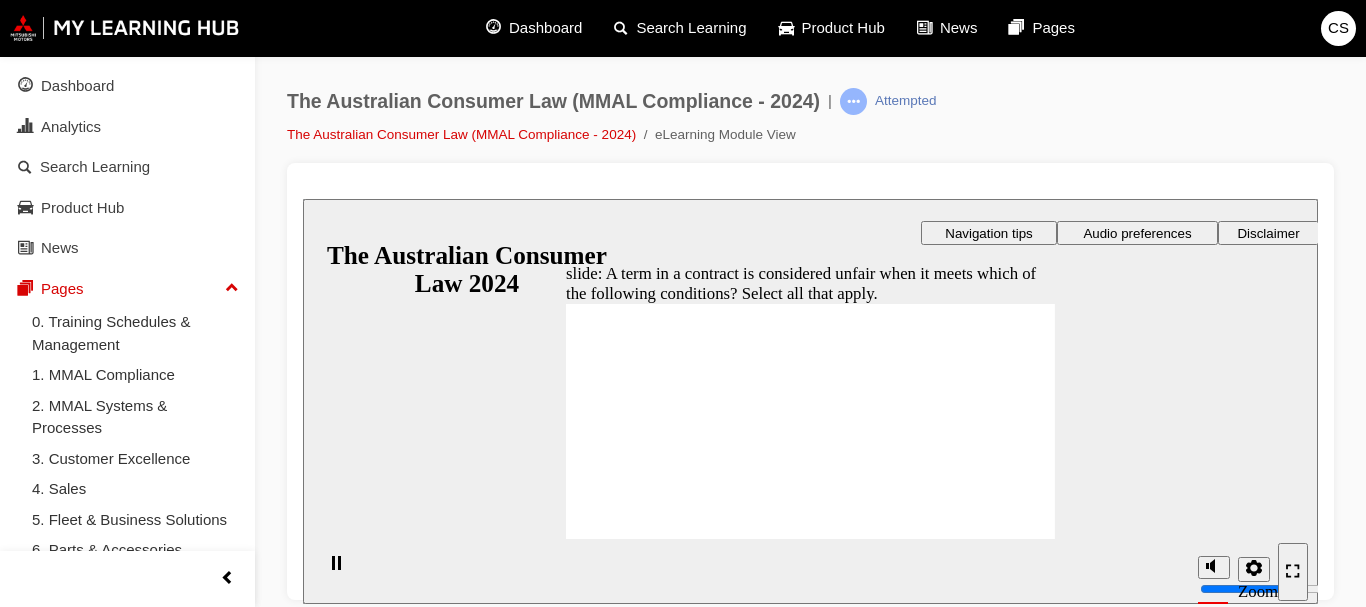 checkbox on "true" 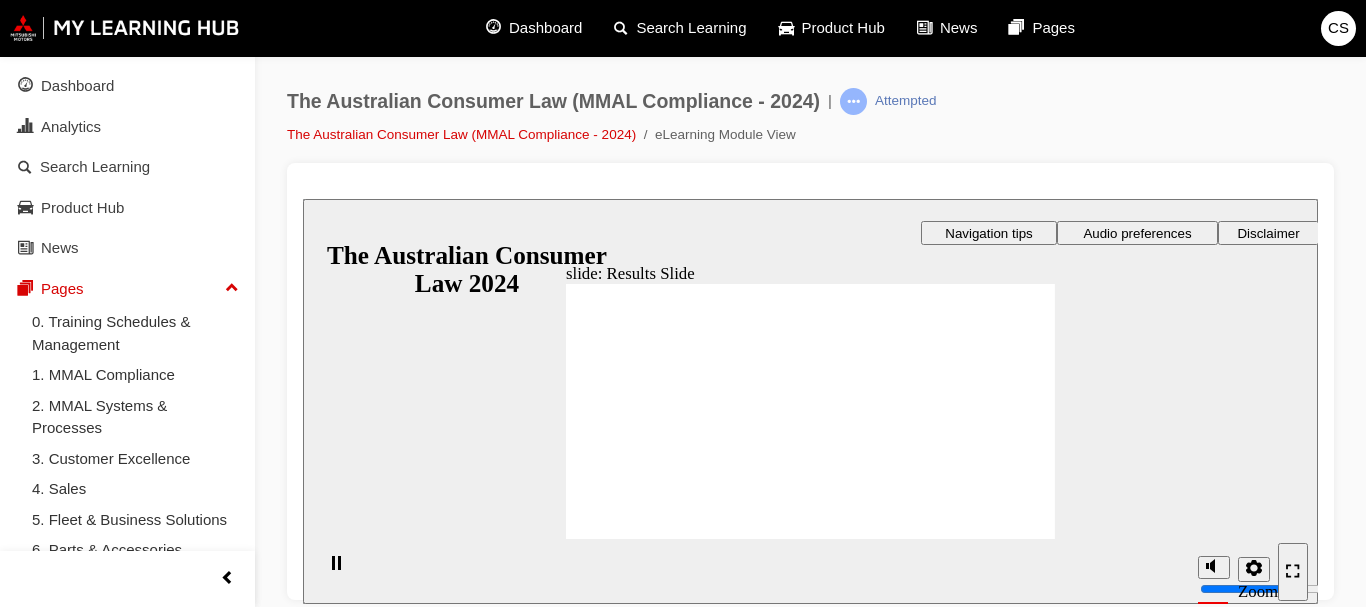 click 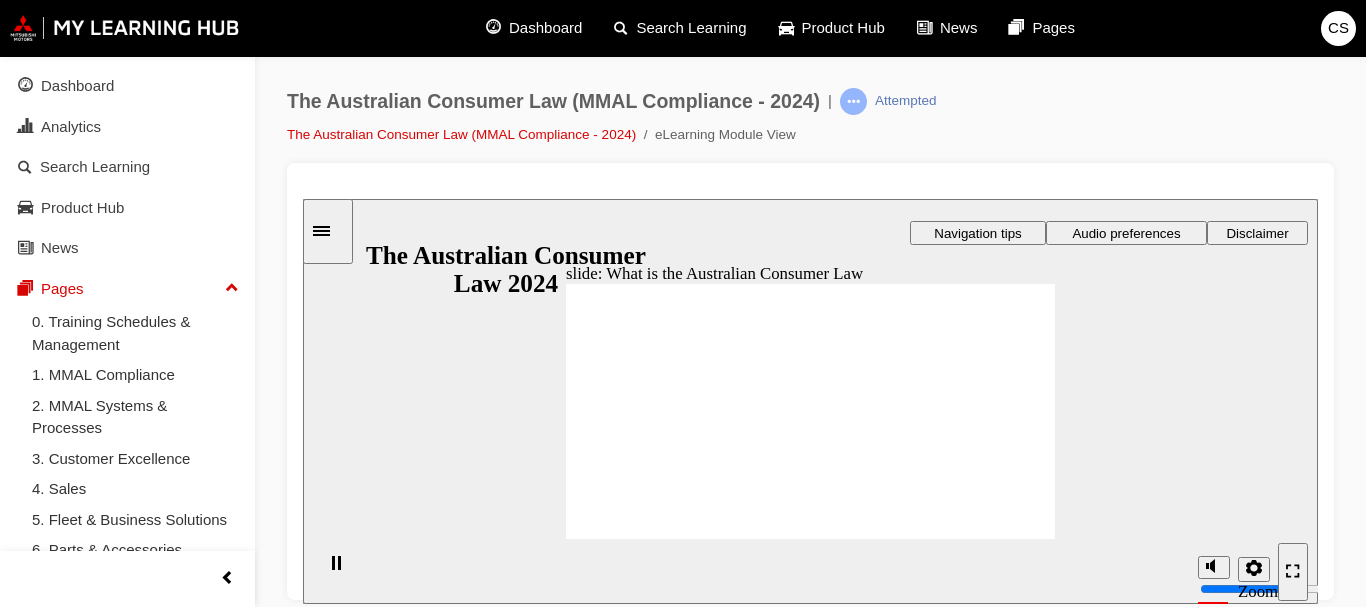 click 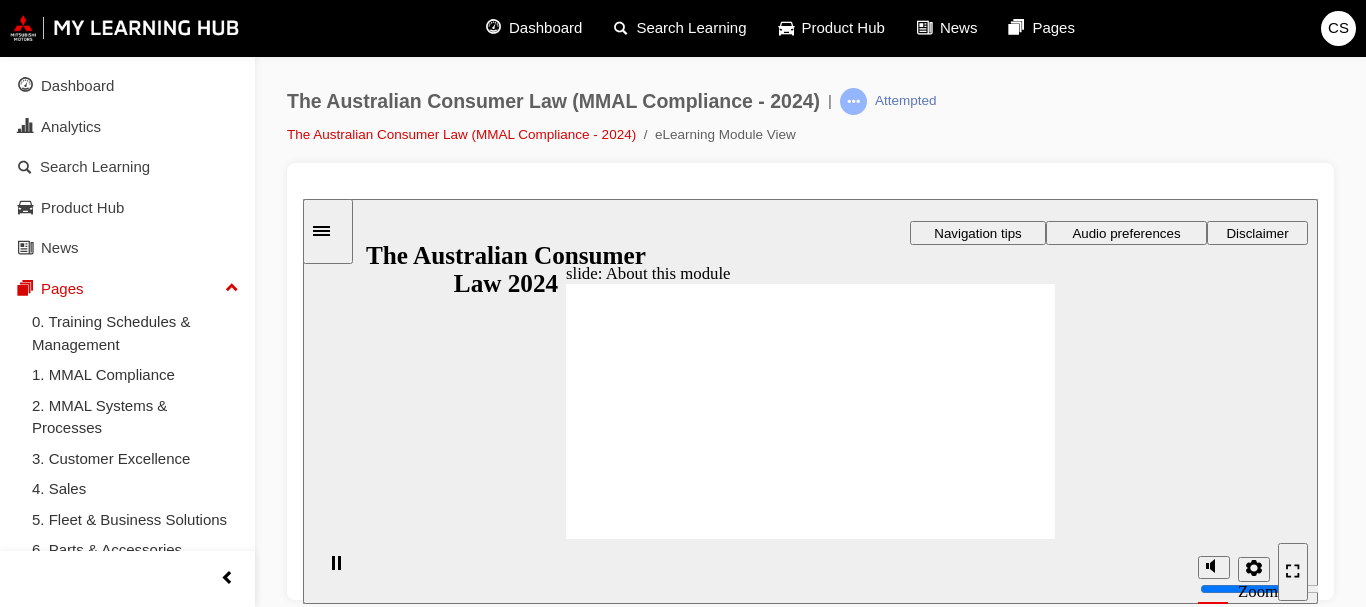 click 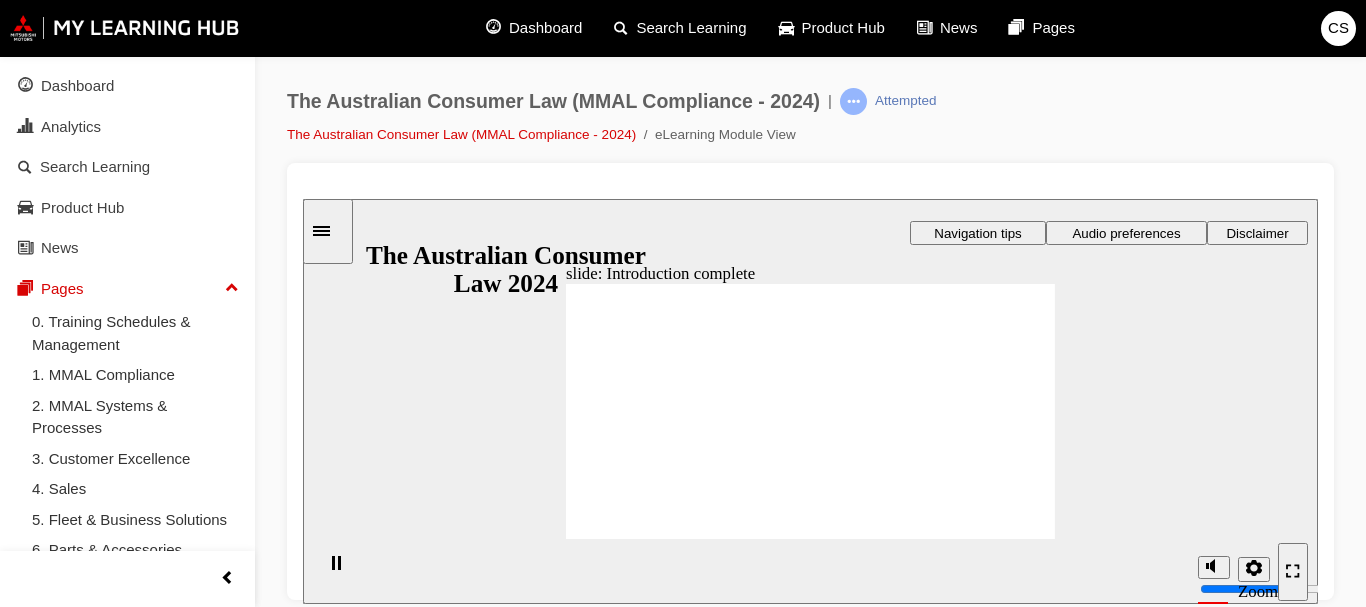 click 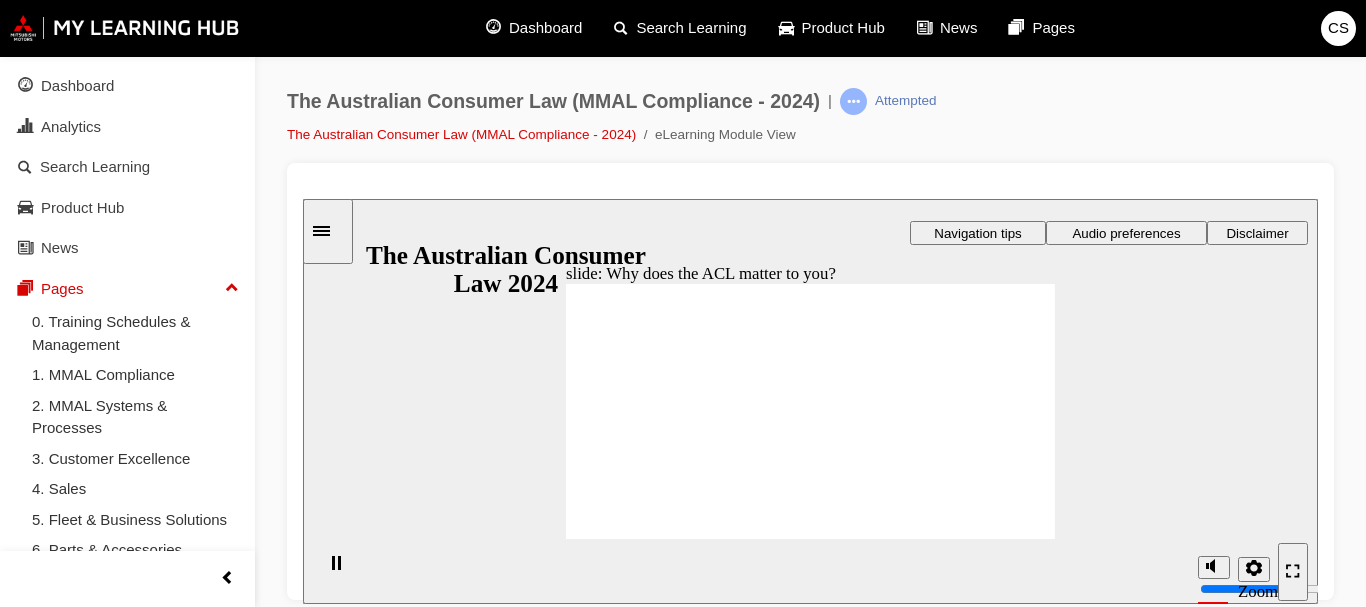 click on "slide: Why does the ACL matter to you?
Rectangle 1 Rectangle 3 Parallelogram Right Triangle 1 Oval 1 Topic 1: Why does the ACL matter to you?  The ACL applies to  all aspects of motor vehicle sales ,  servicing  and  repairs , including parts and accessory sales. If your role impacts the Customer in any way you need to know about the ACL. Let’s look at different aspects of a Customer journey and see how the ACL applies.  Click  Next  to continue. Round Same Side Corner 3 Next Rectangle 1 Round Same Side Corner 1 Next Rectangle 1 Oval 1 Round Same Side Corner 1 Next Round Same Side Corner 1 Round Same Side Corner 1 Back Rectangle 1 Round Same Side Corner 1 Back Round Same Side Corner 1 Back Rectangle 1 Oval 1 Why does the ACL matter to you?  Topic 1: The ACL applies to  all aspects of motor vehicle sales ,  servicing  and  repairs , including parts and accessory sales. If your role impacts  the Customer in any way you need to know about the ACL. Click  Next" at bounding box center (810, 400) 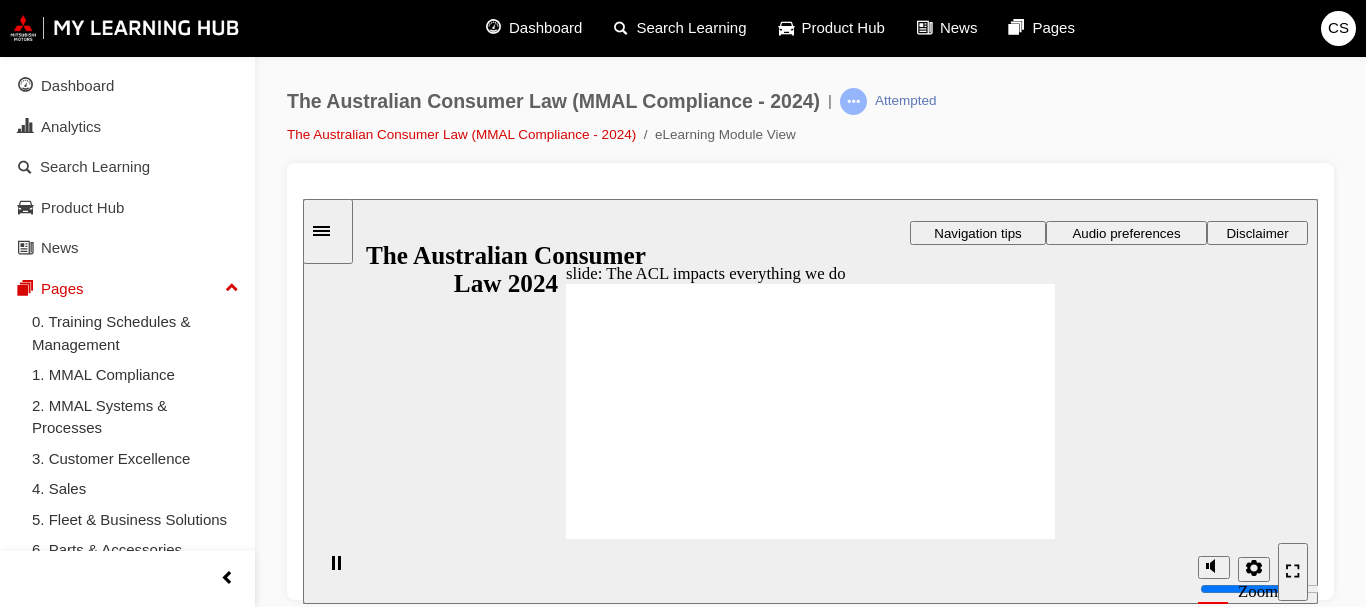 click 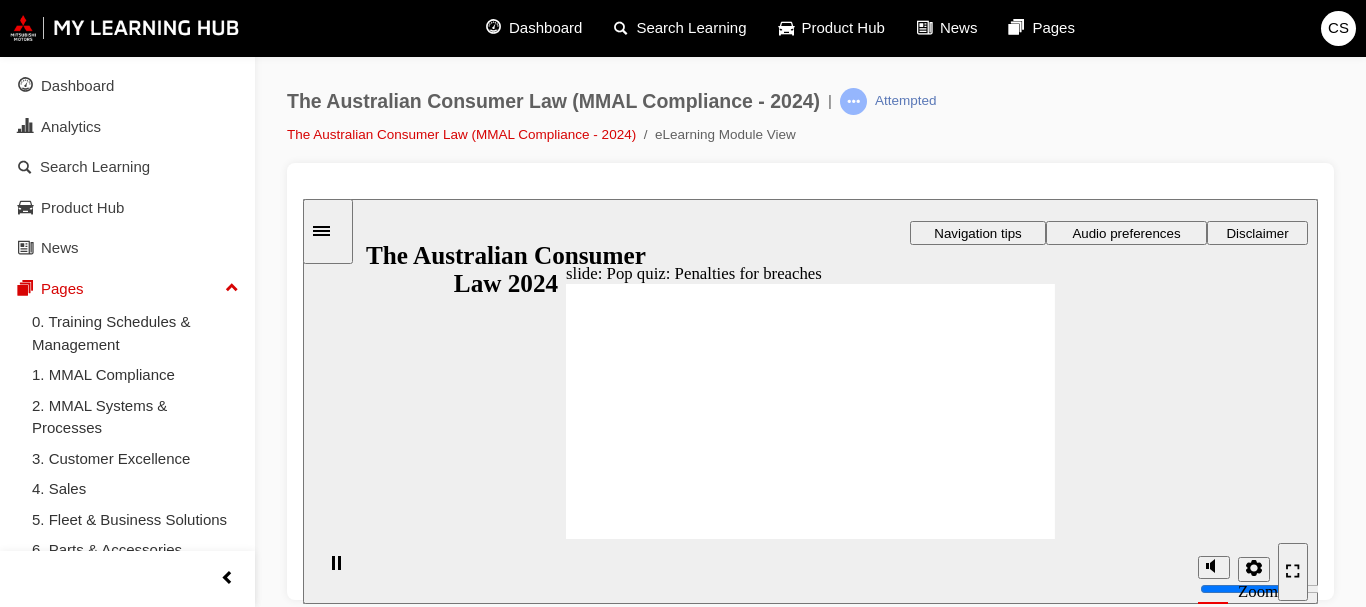 radio on "true" 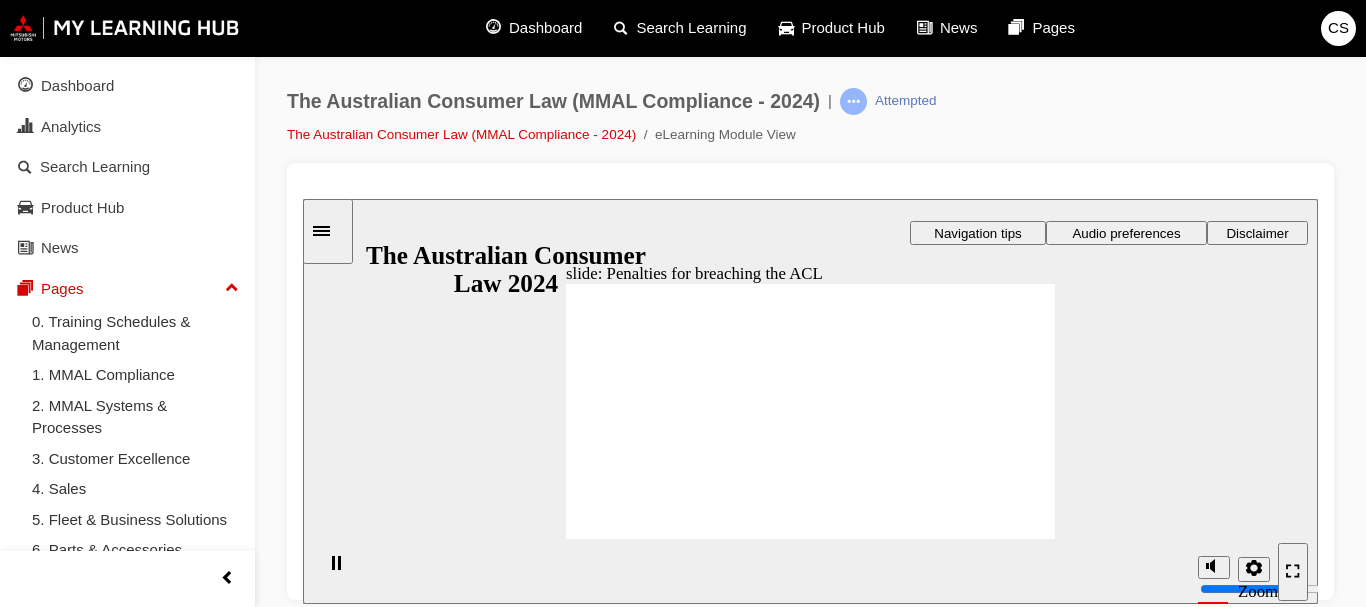 click 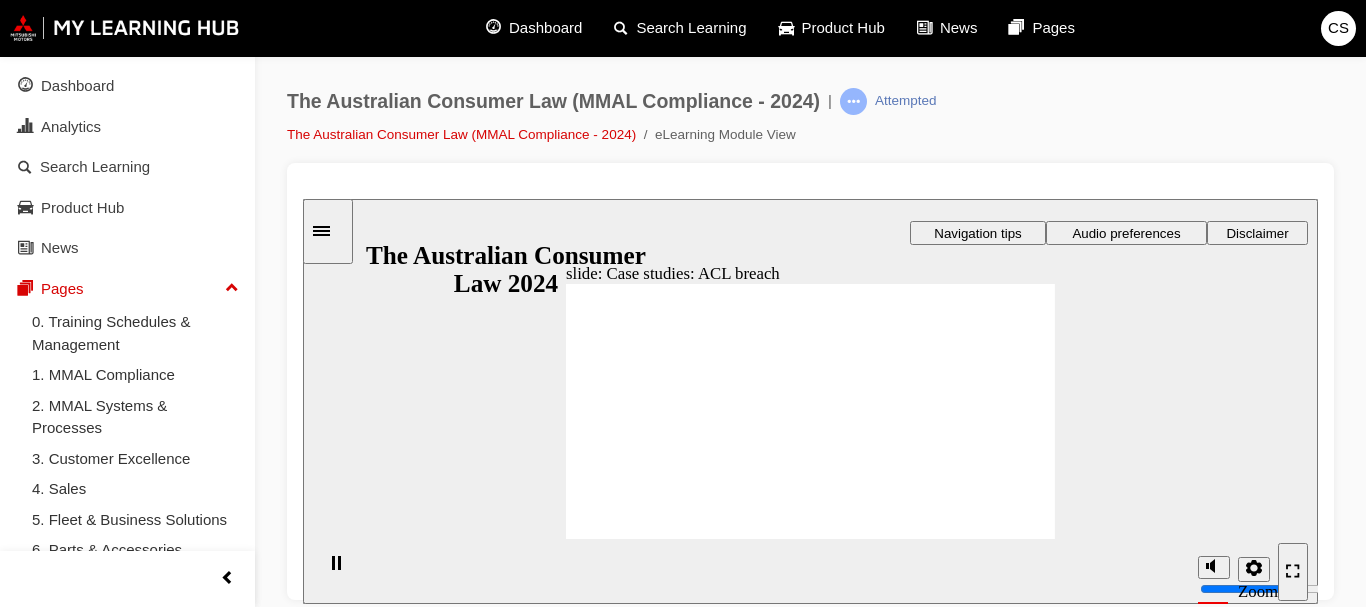 click 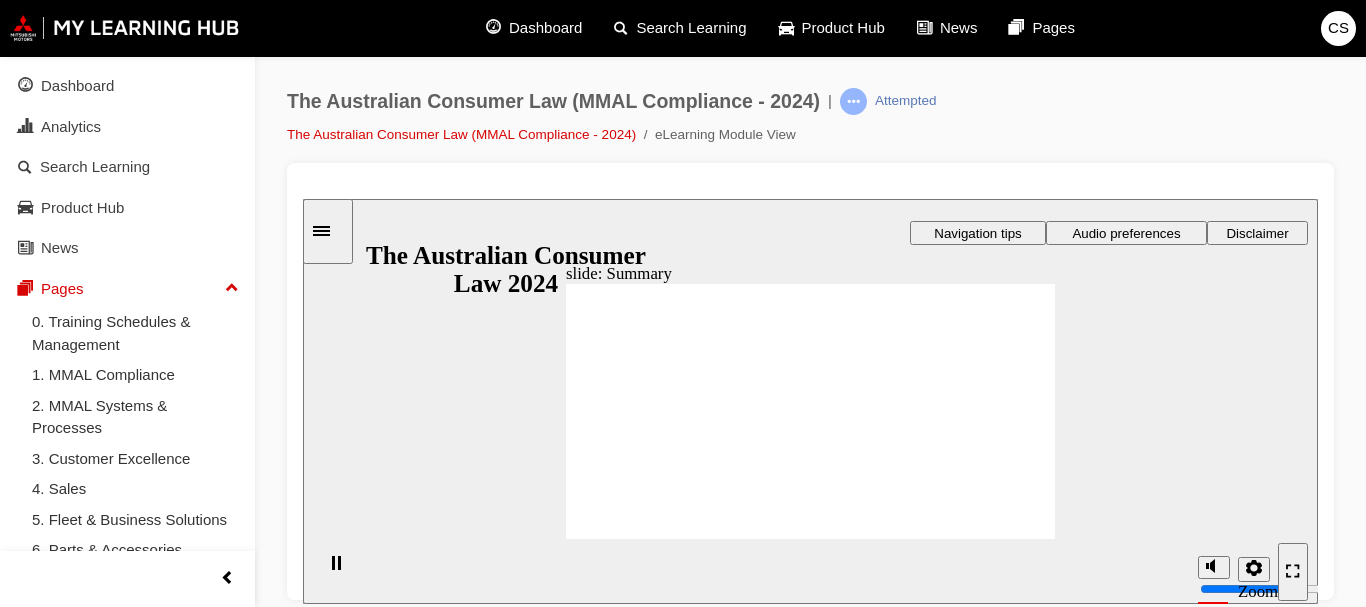 click 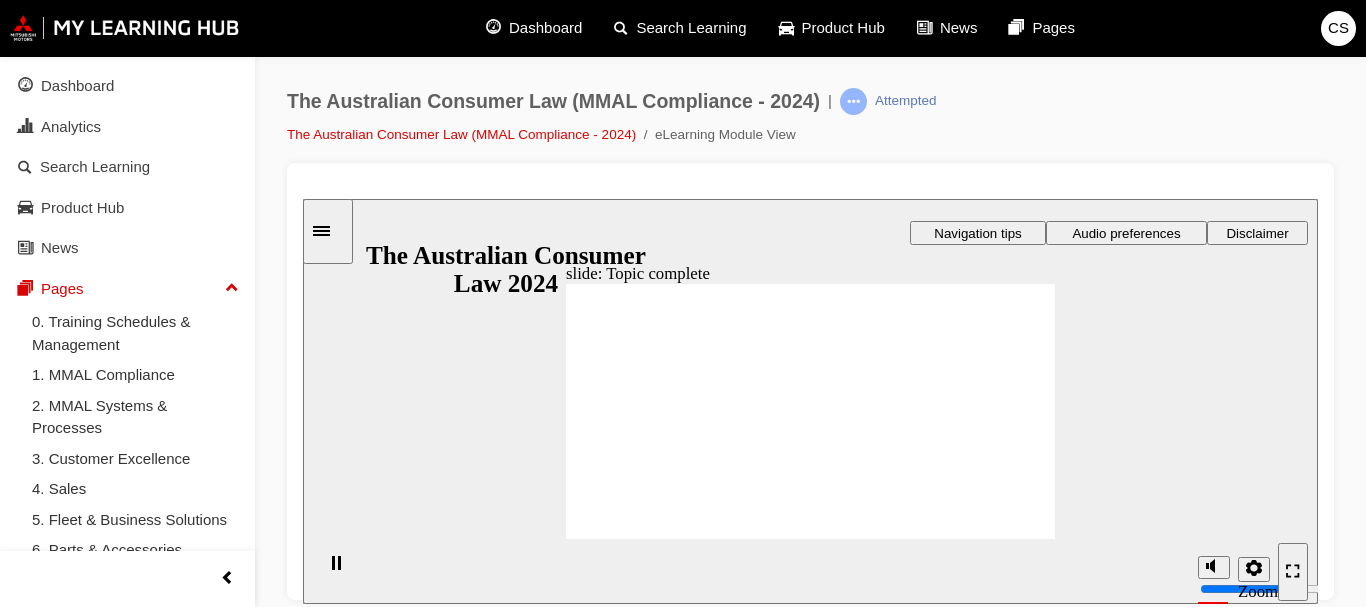 click 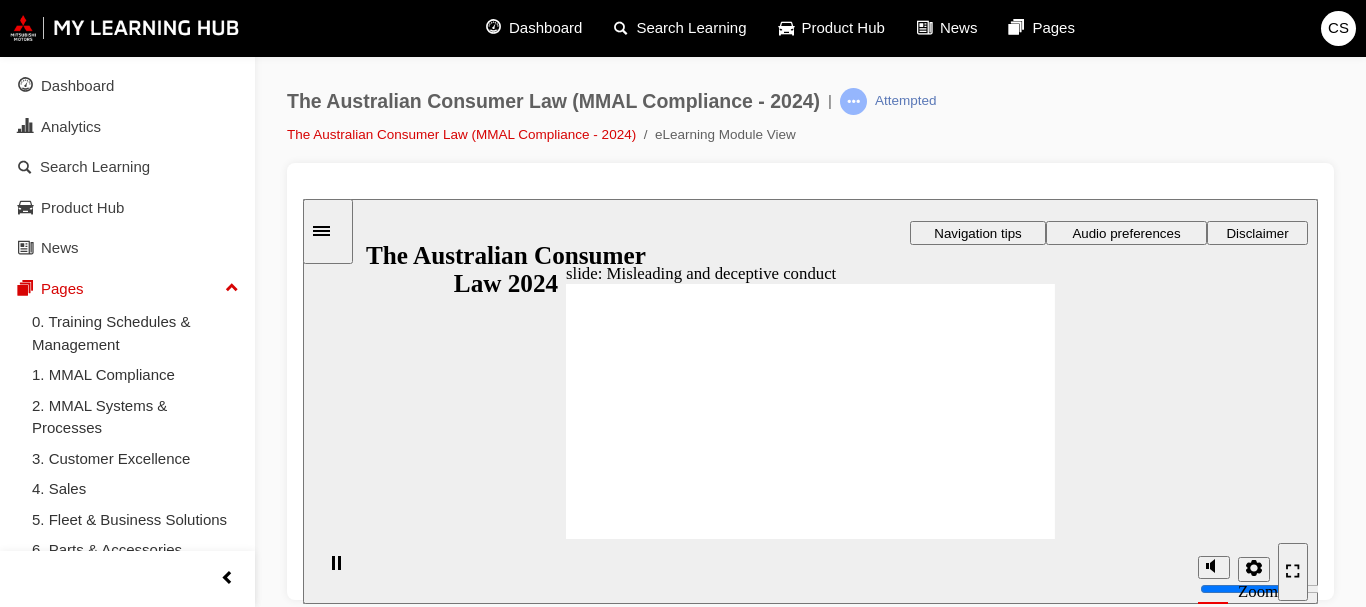 click 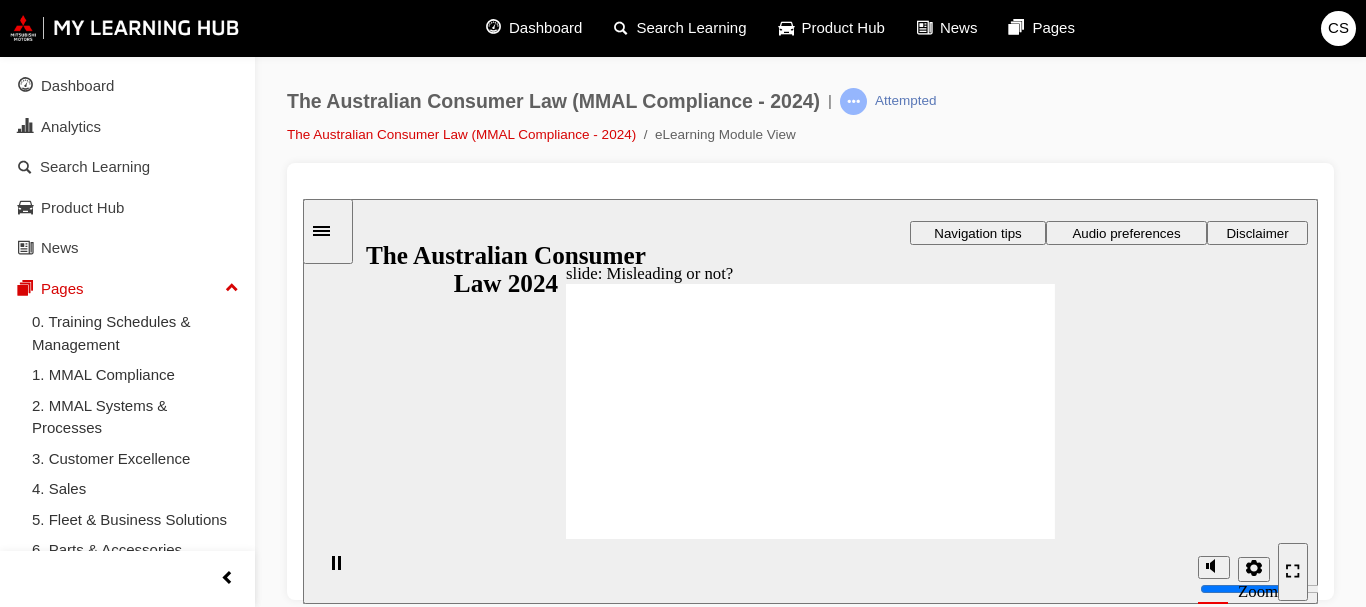 click 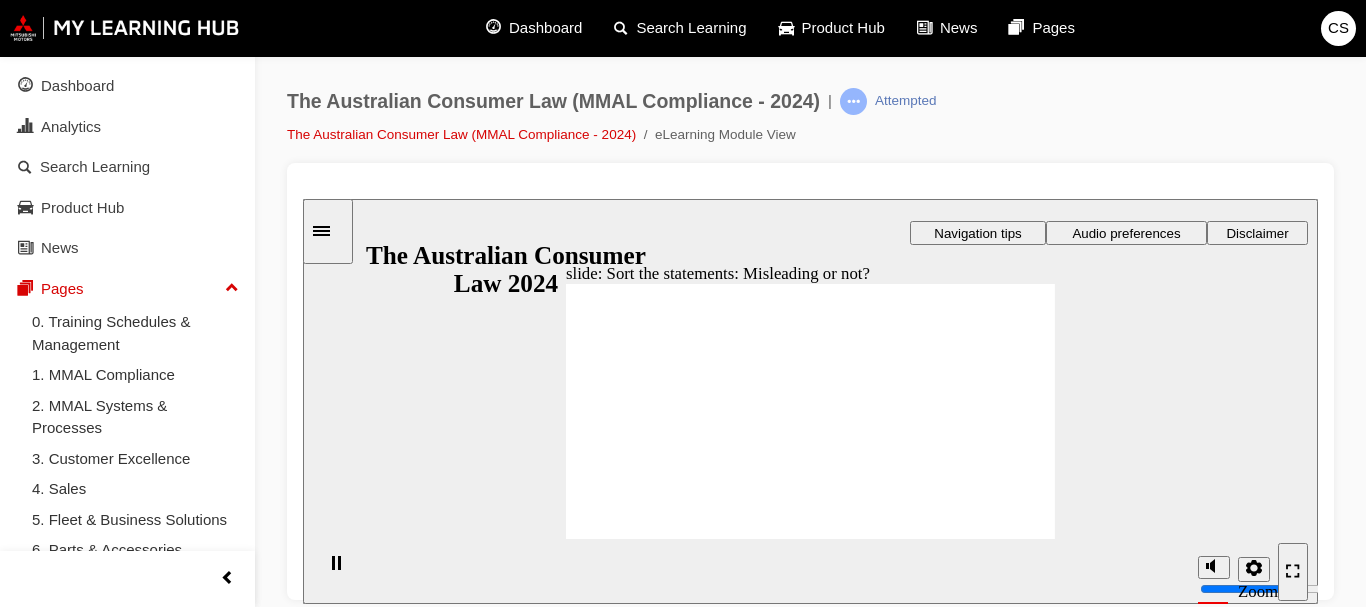 drag, startPoint x: 799, startPoint y: 351, endPoint x: 861, endPoint y: 414, distance: 88.391174 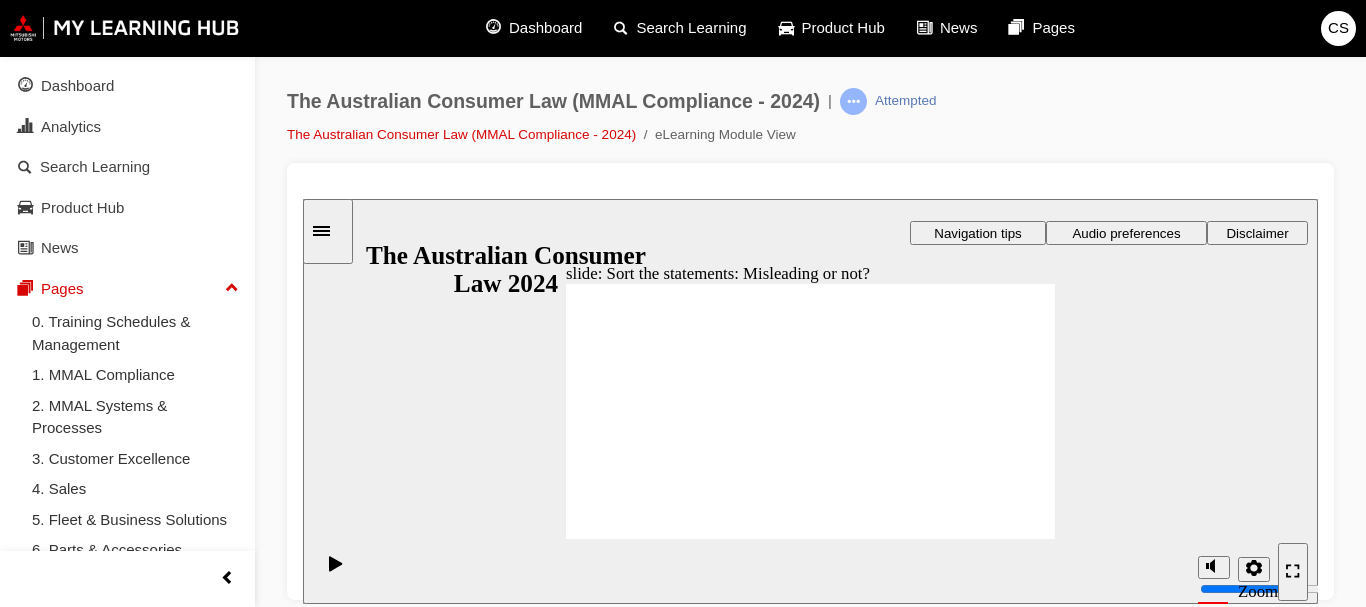 drag, startPoint x: 851, startPoint y: 362, endPoint x: 740, endPoint y: 458, distance: 146.7549 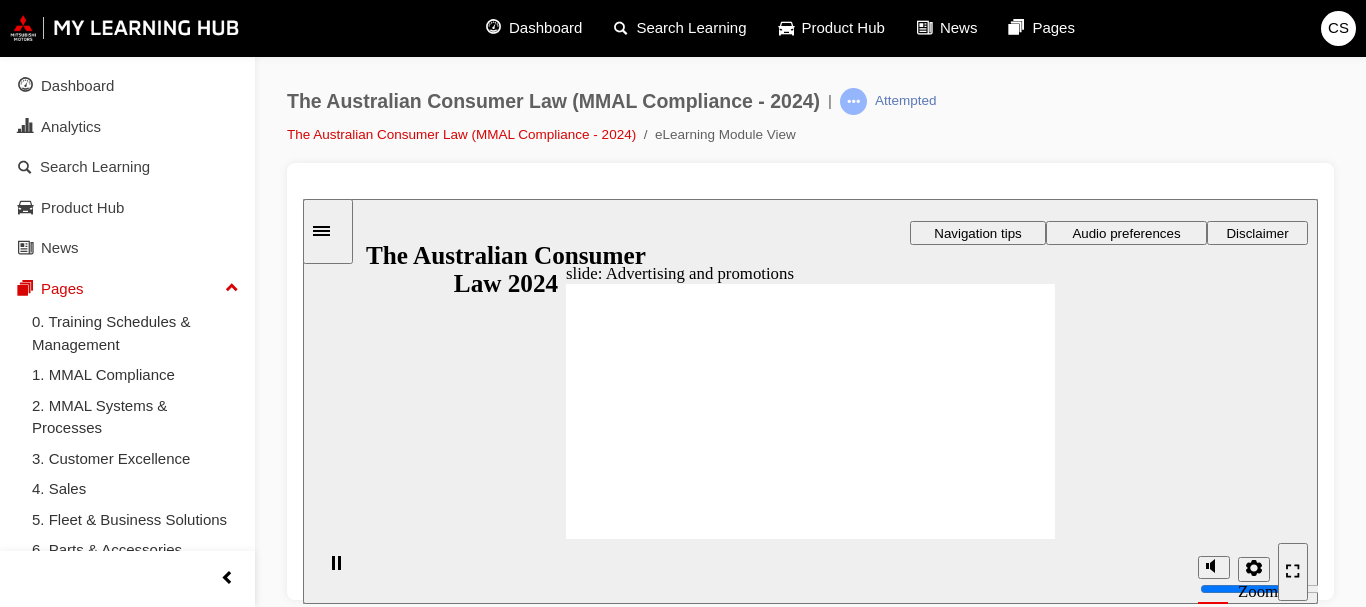 click 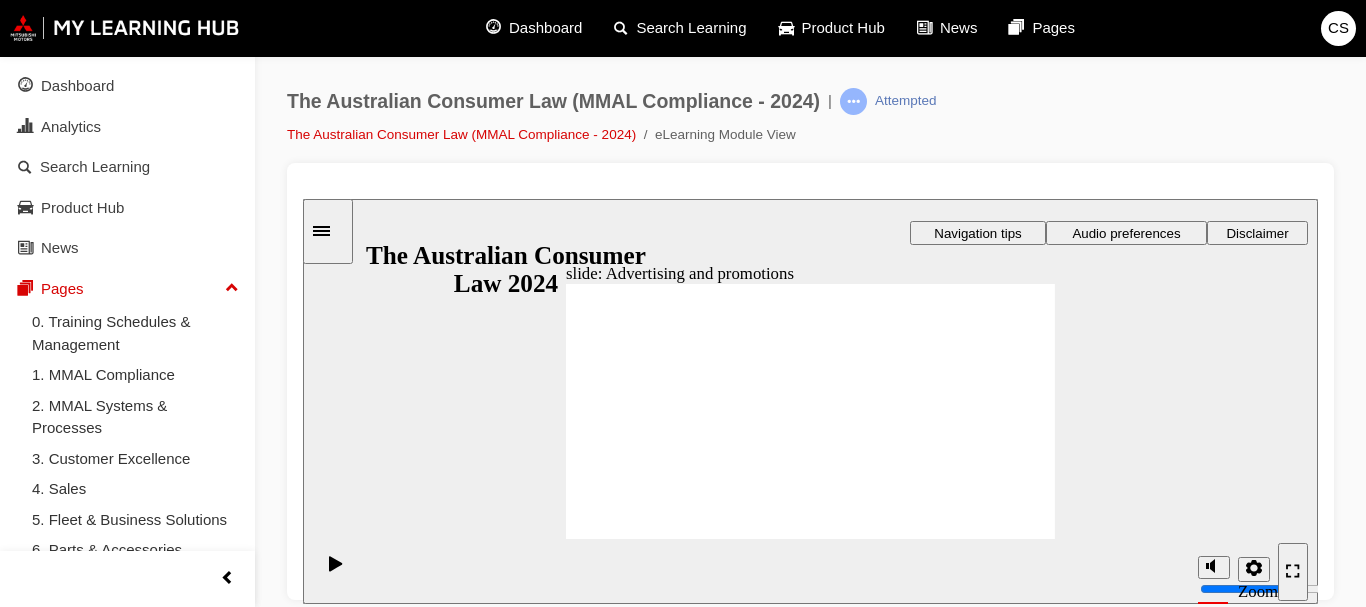 click 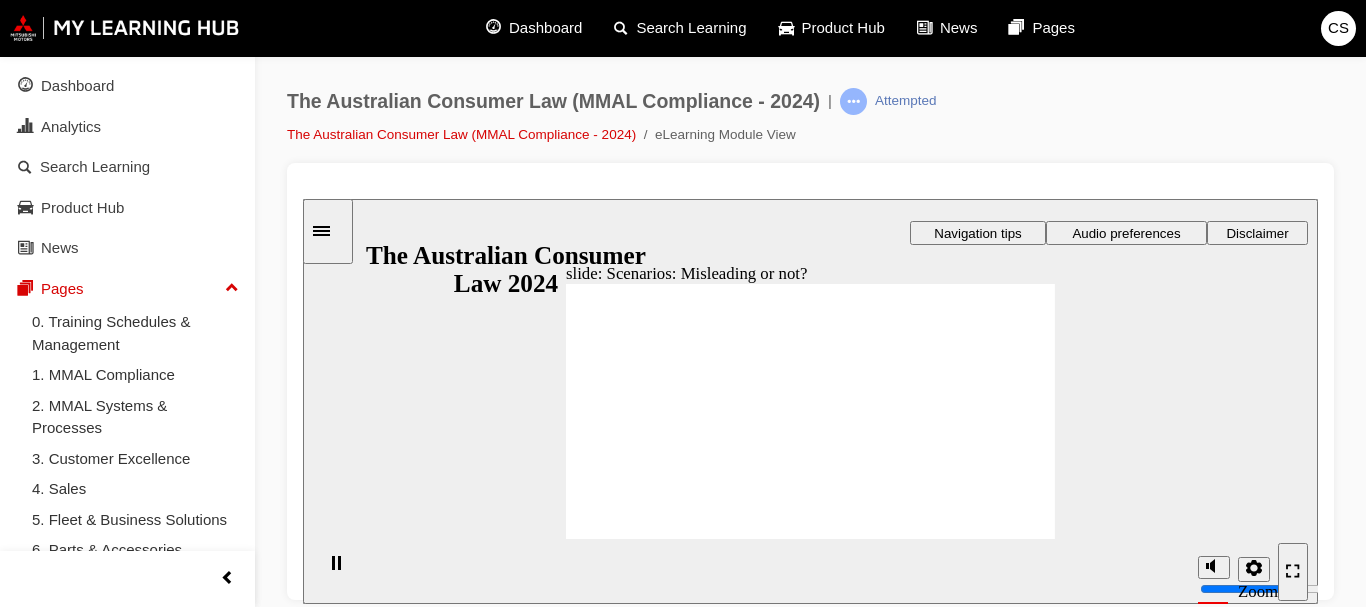click 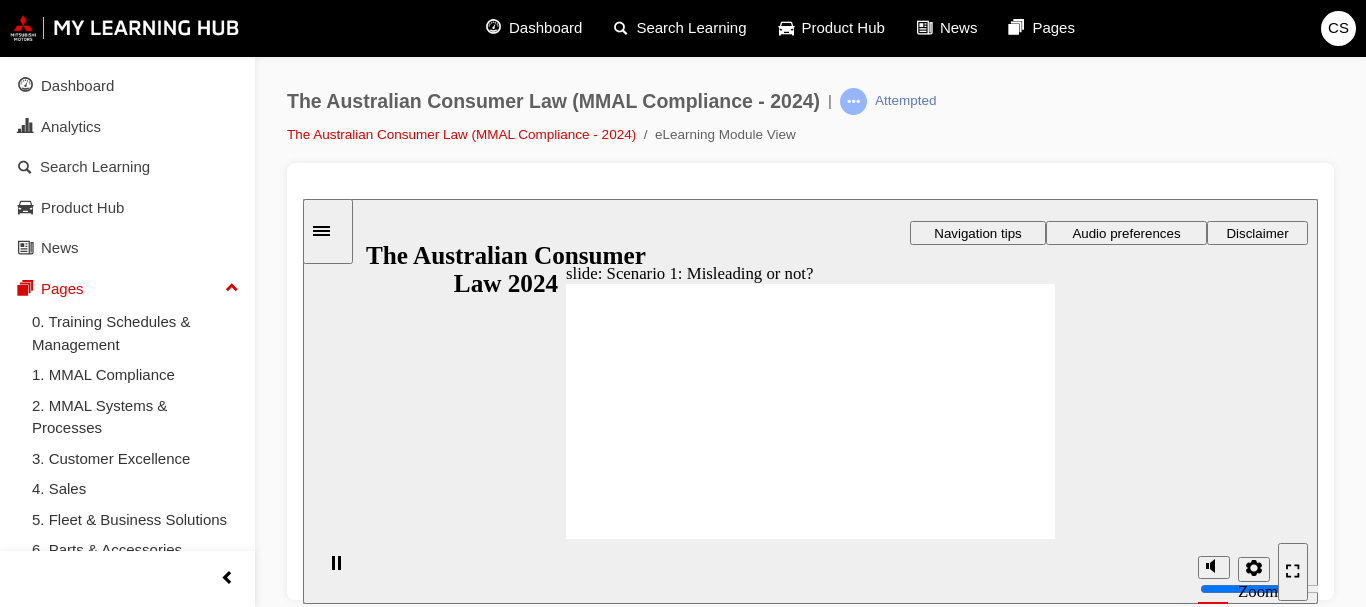 click 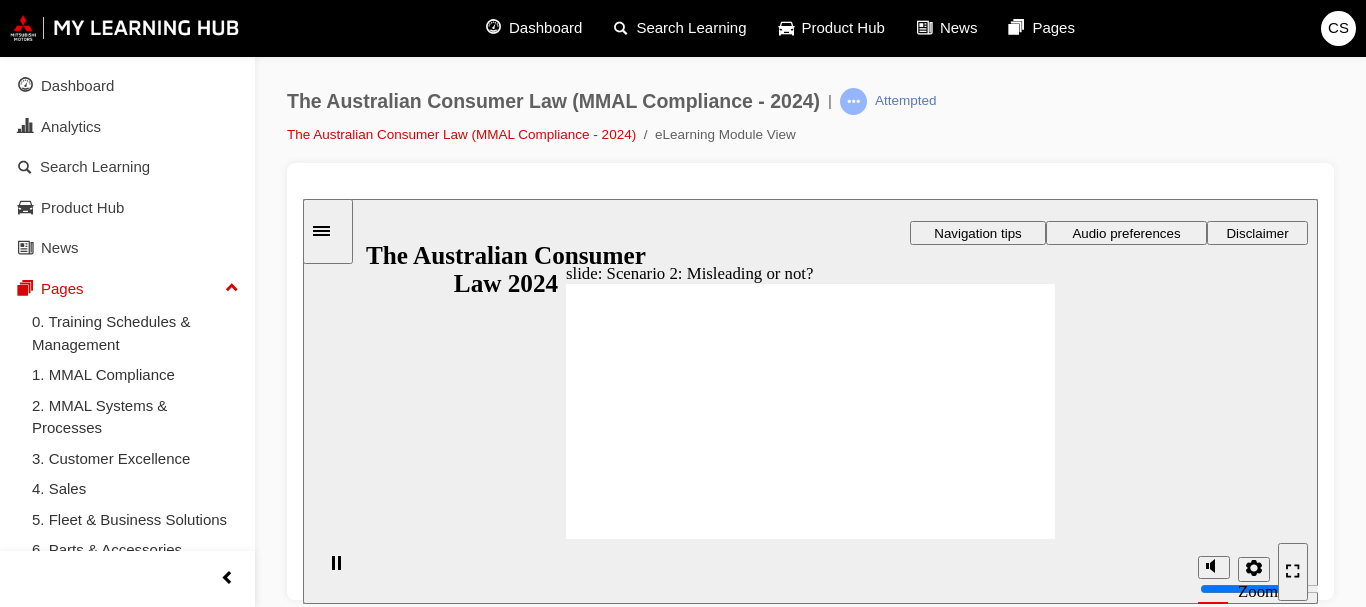 click 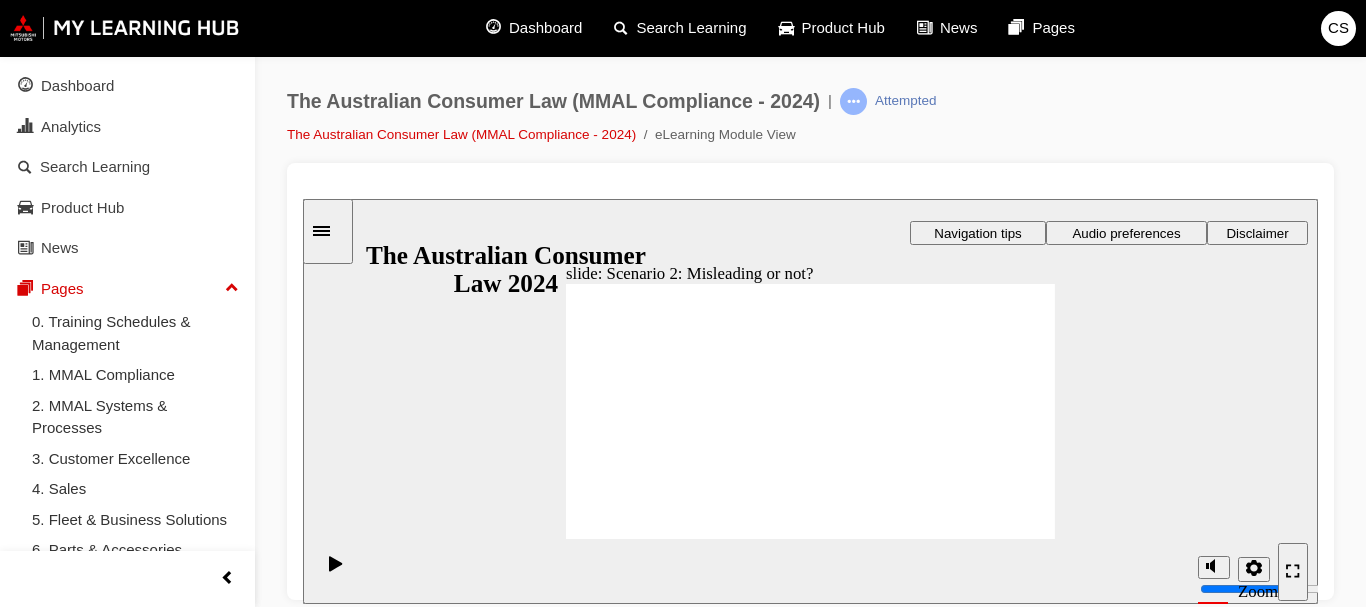 click 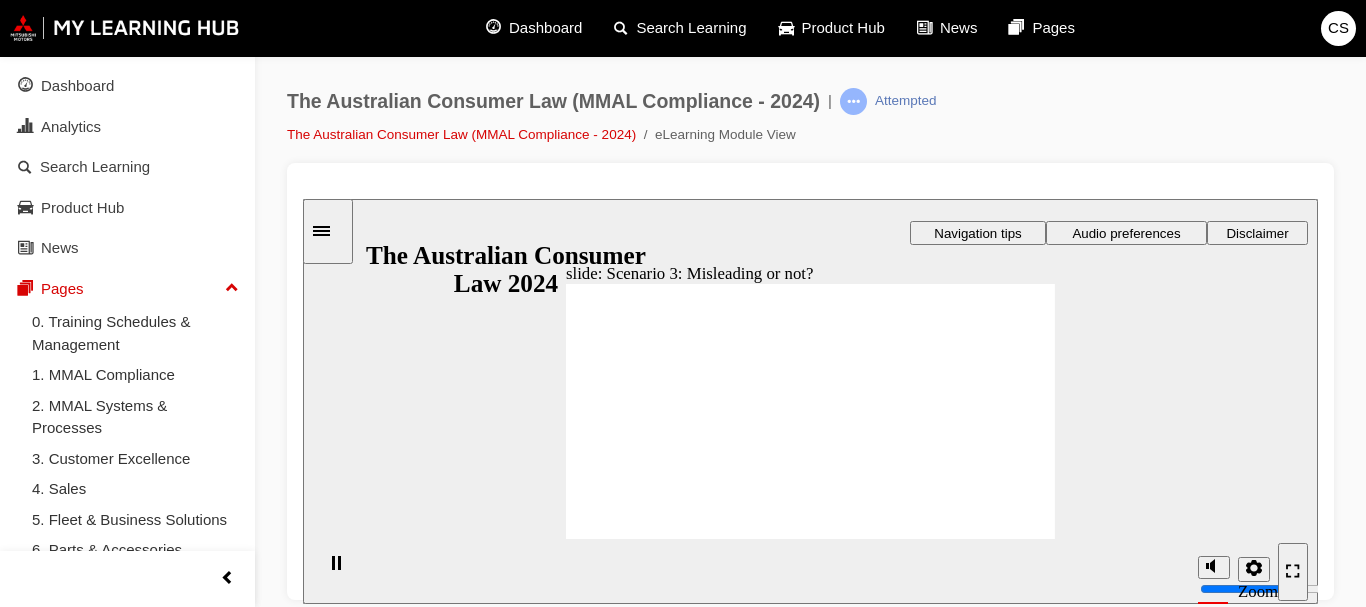 click 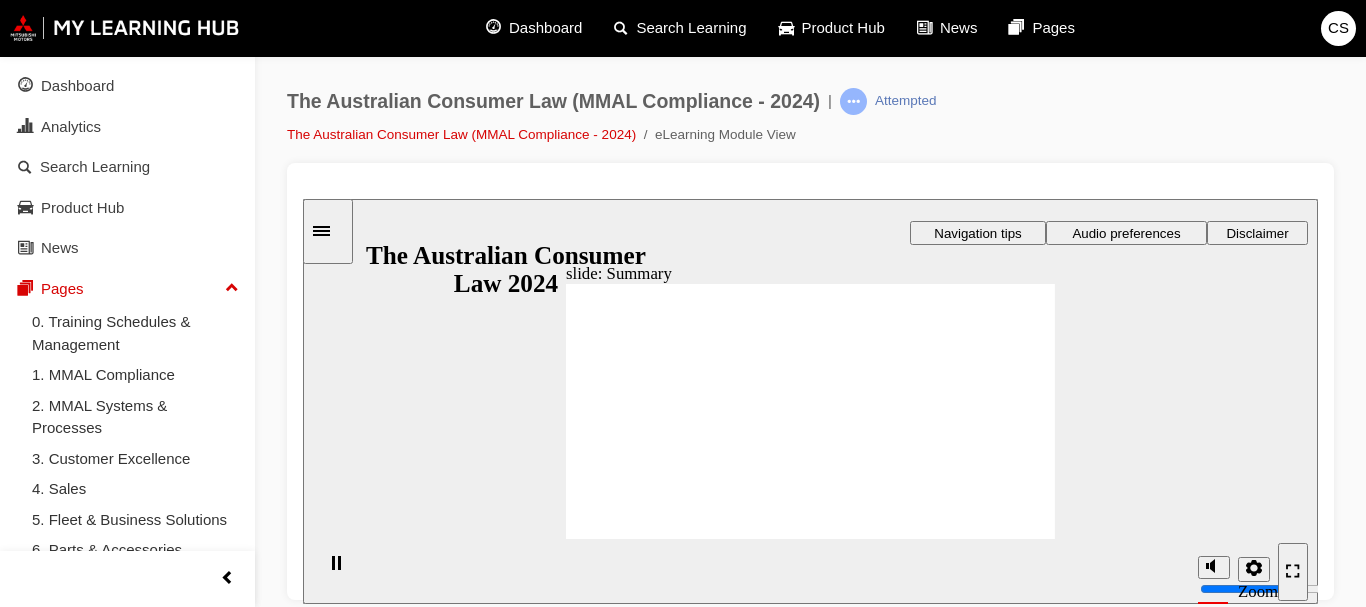 click 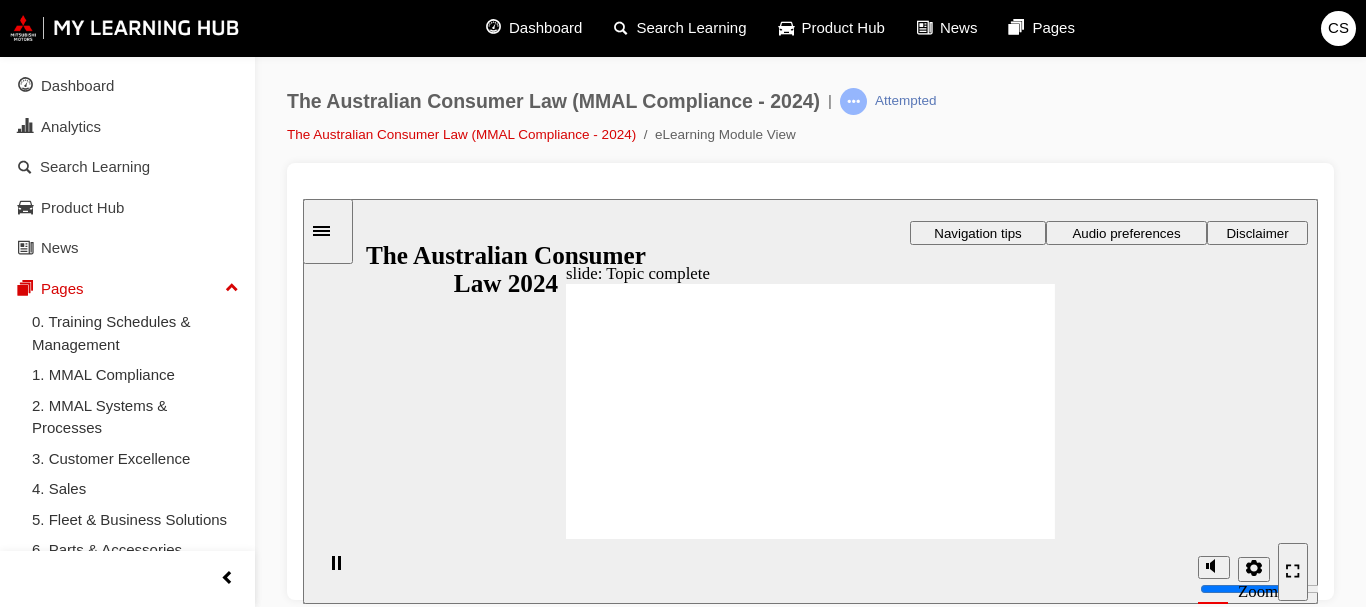 click 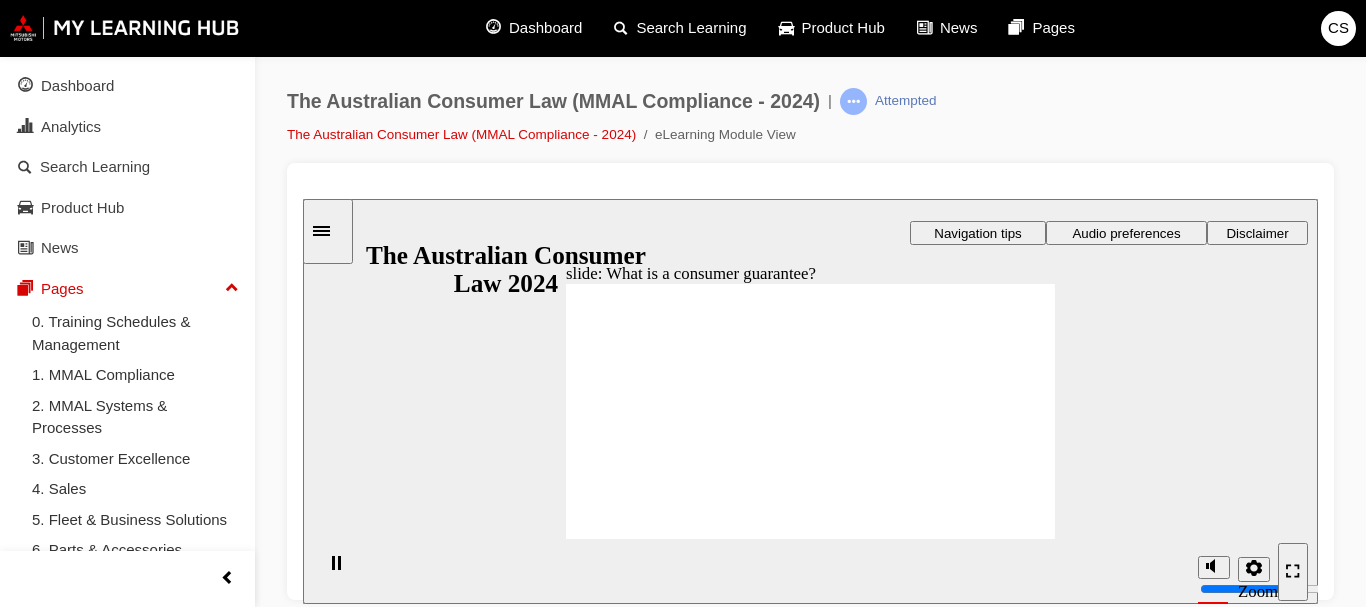 click 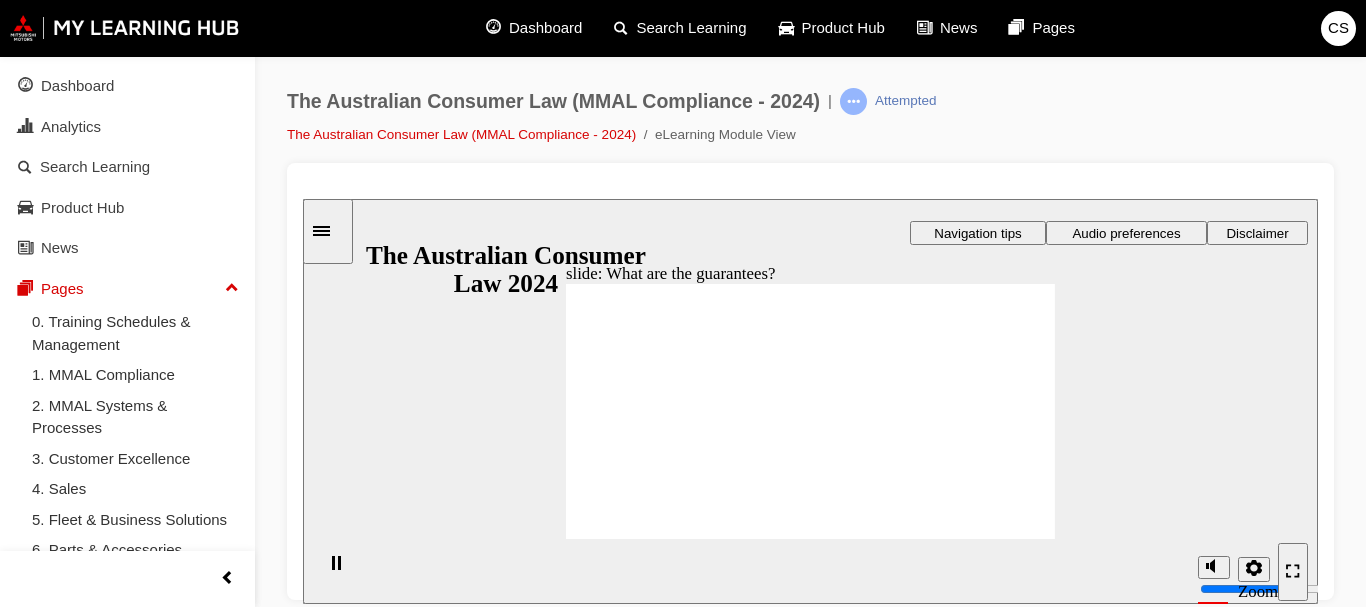 click at bounding box center [810, 1300] 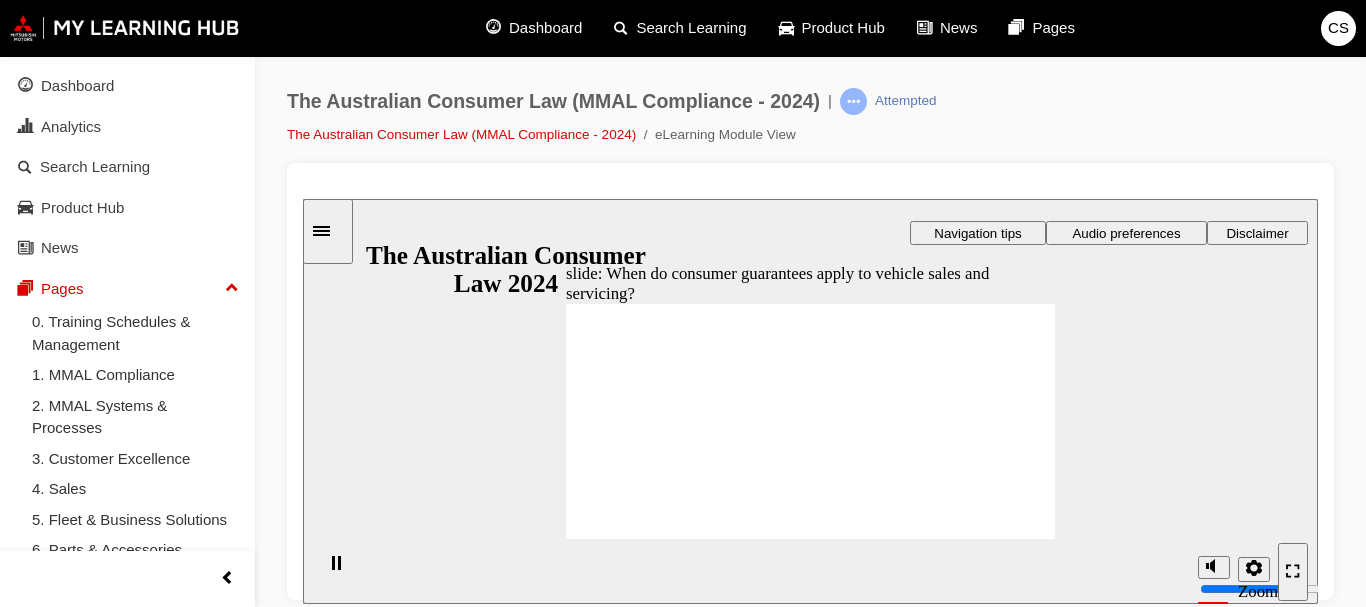 click 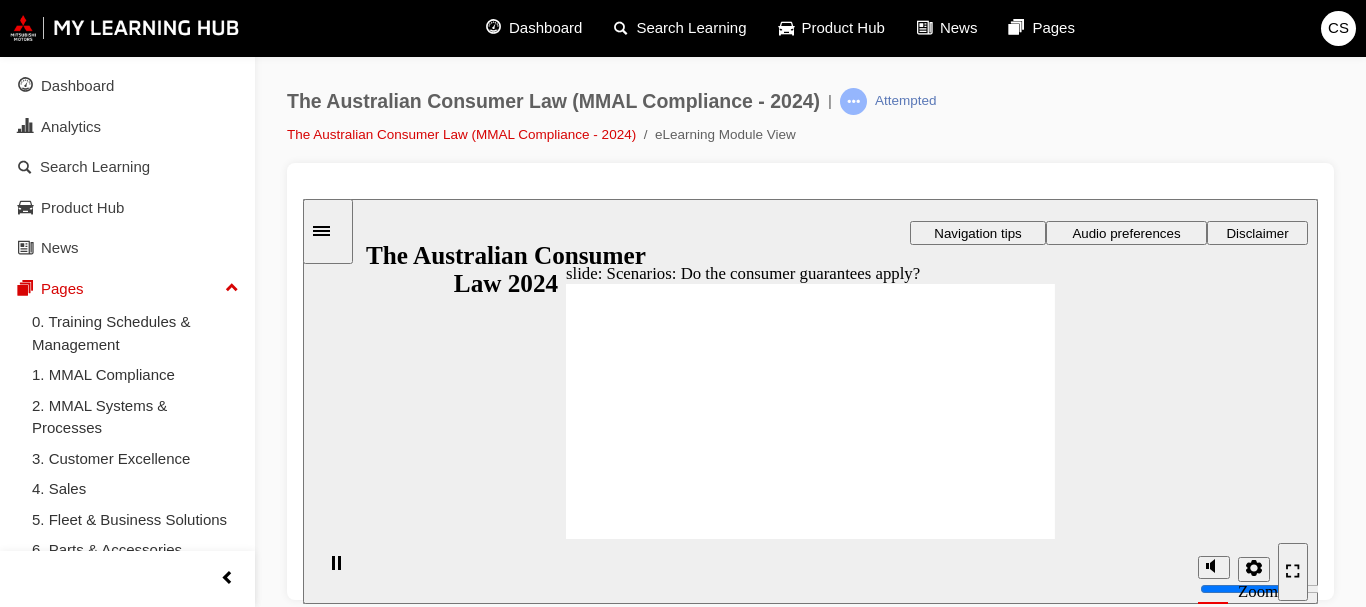 click 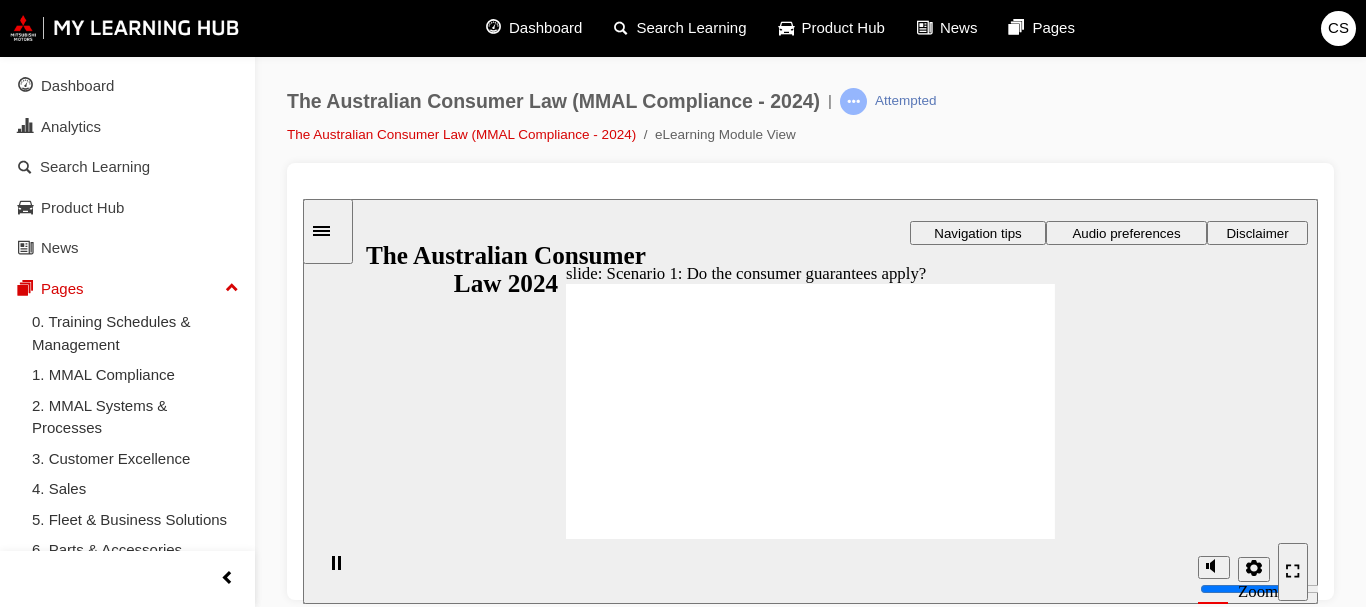click 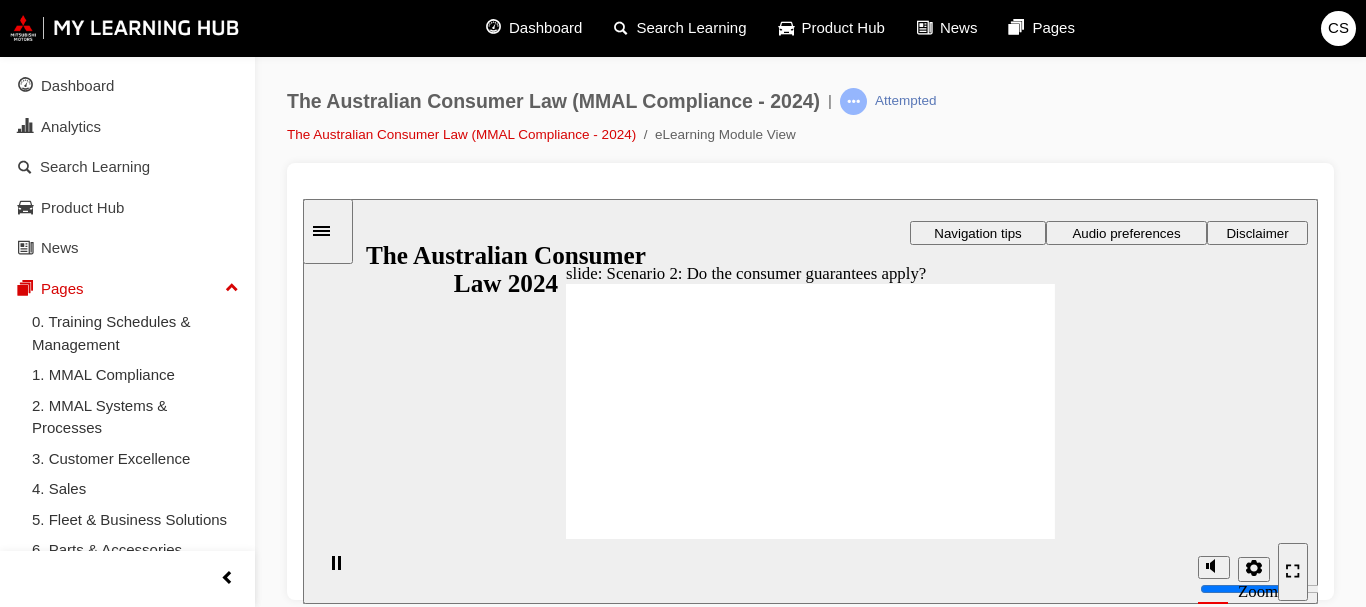 click 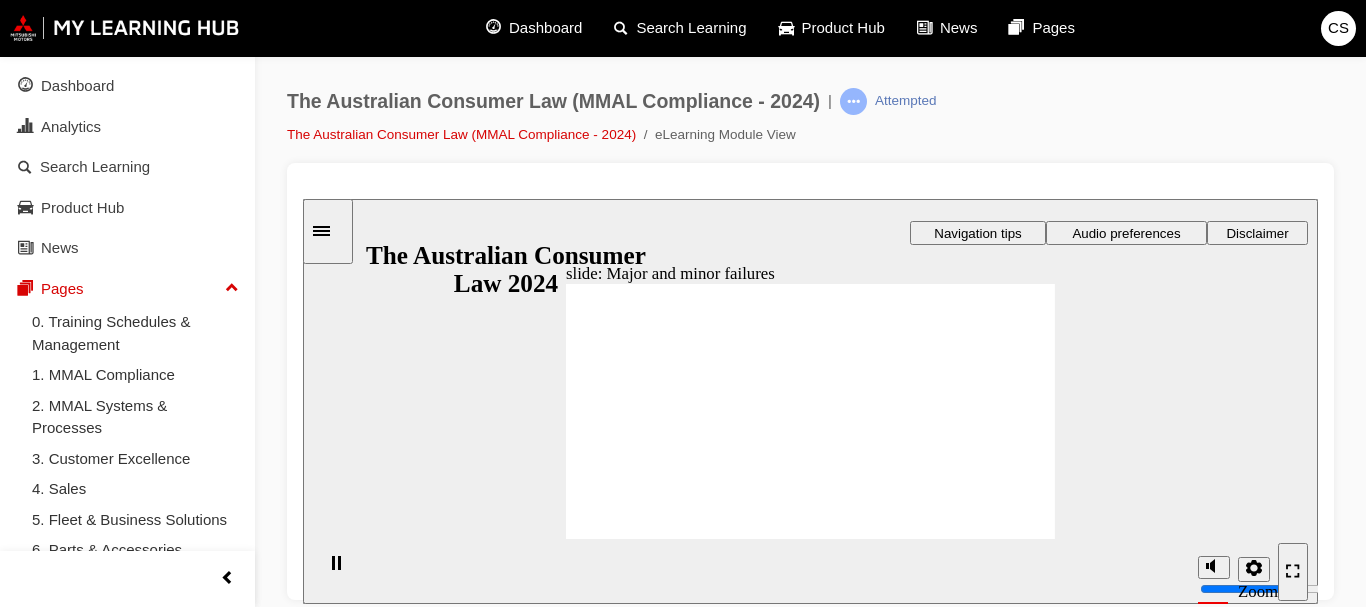 click 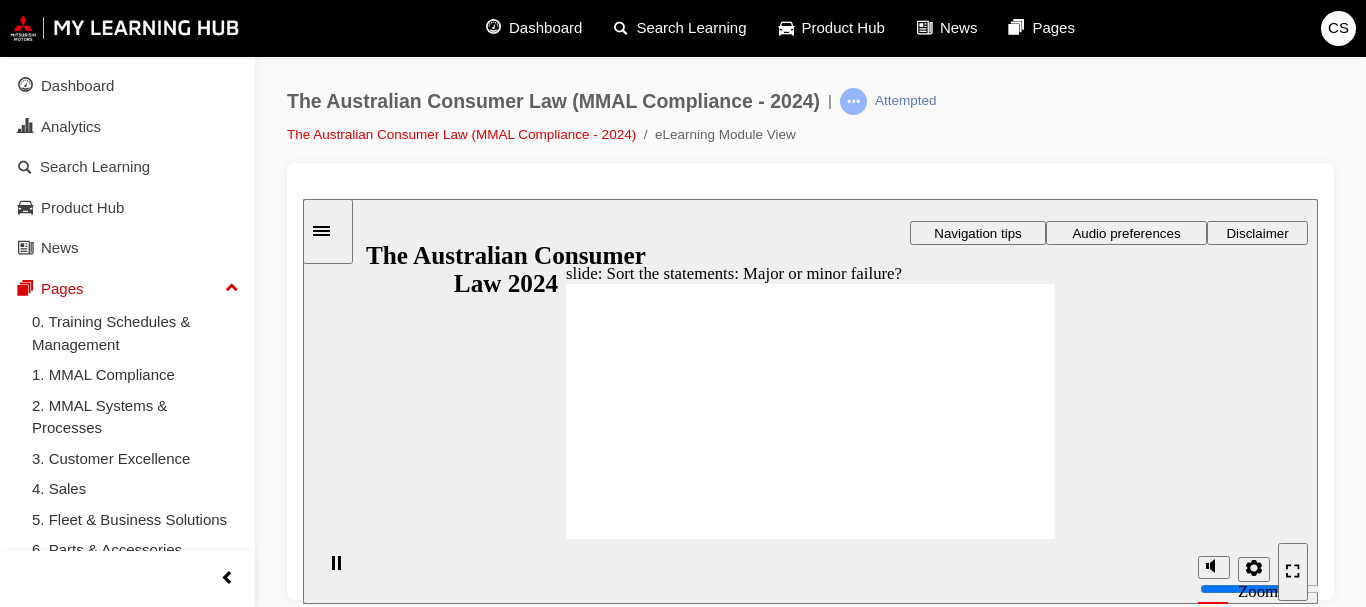 drag, startPoint x: 835, startPoint y: 376, endPoint x: 957, endPoint y: 468, distance: 152.80052 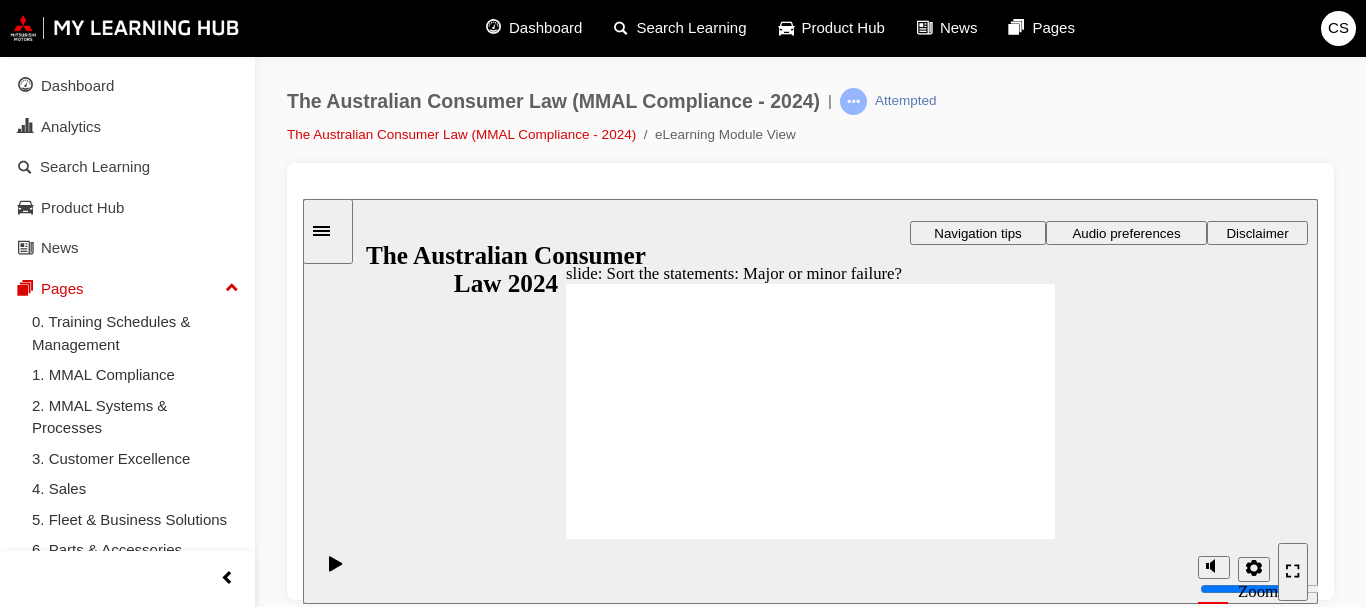 drag, startPoint x: 806, startPoint y: 363, endPoint x: 678, endPoint y: 429, distance: 144.01389 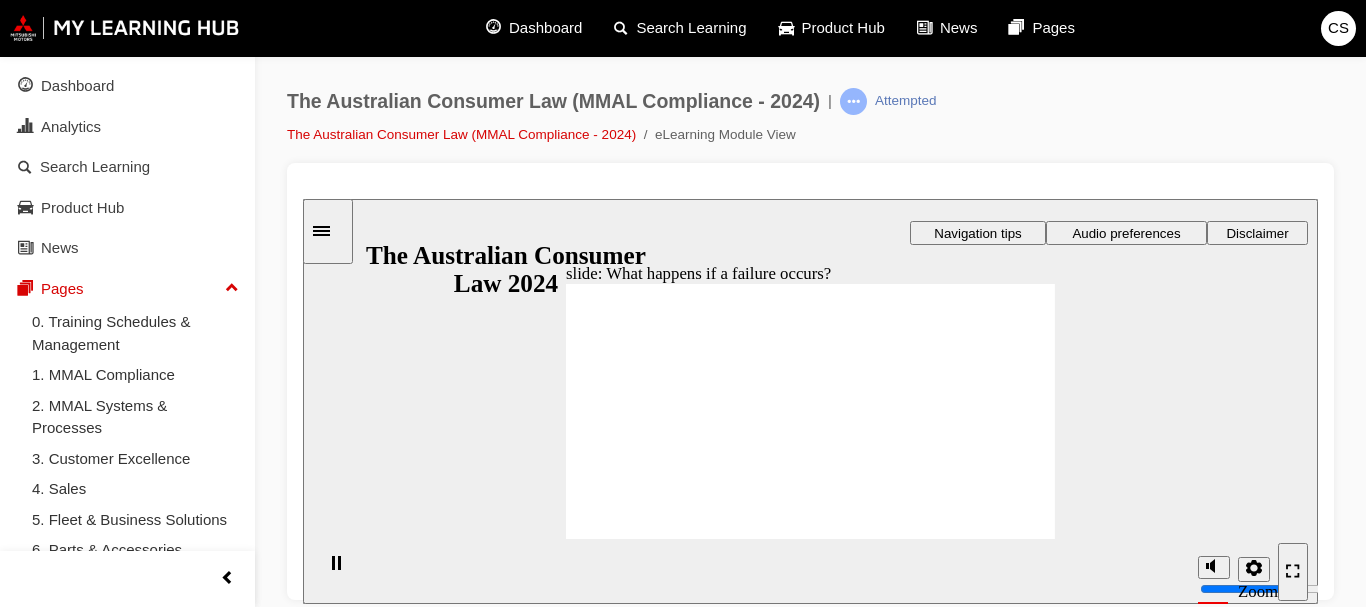 click 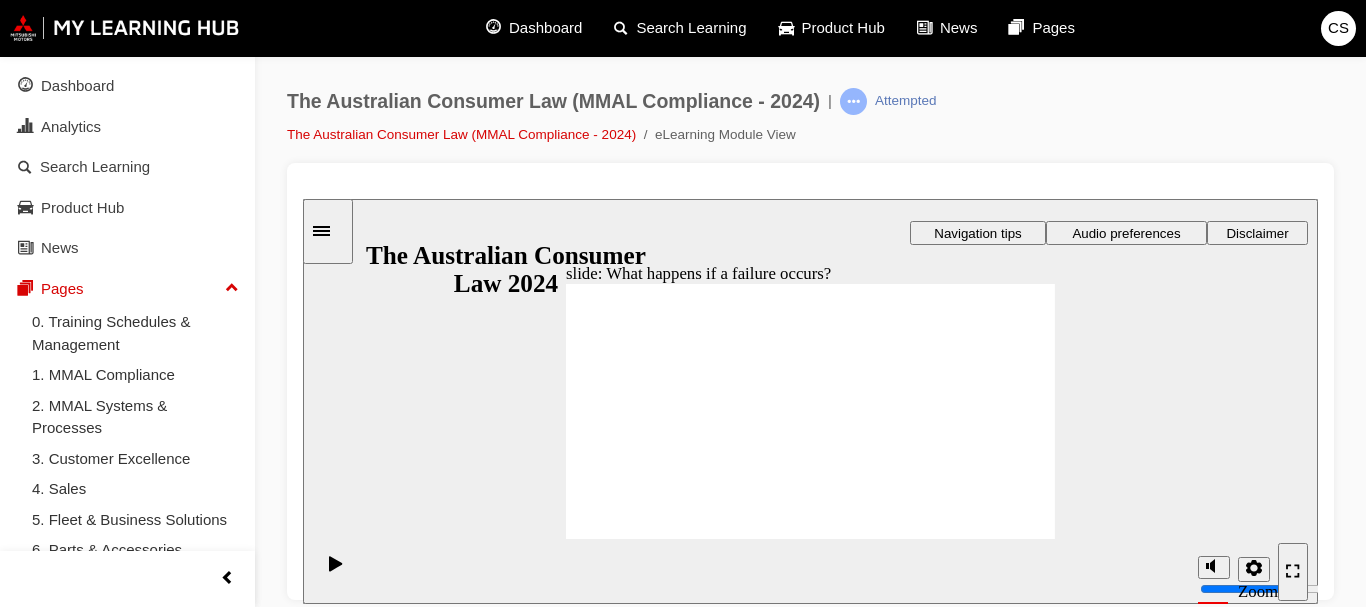 click 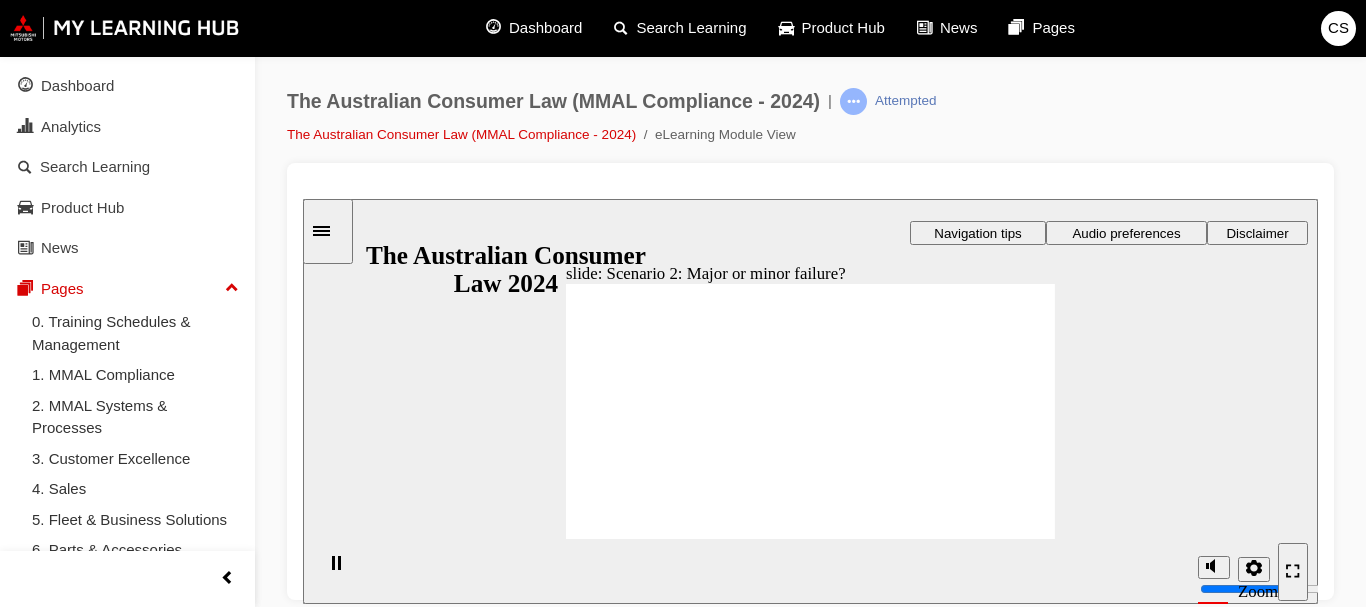 click 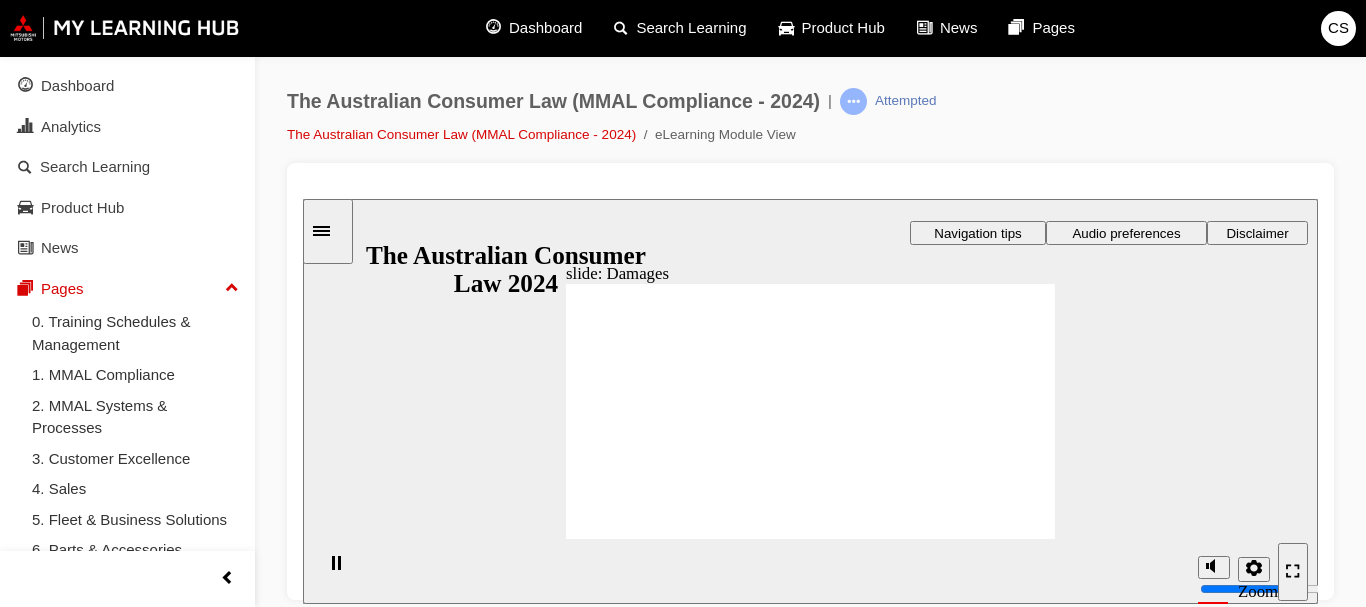 click on "Playback Speed
2
1.75
1.5
1.25 Normal" at bounding box center [810, 570] 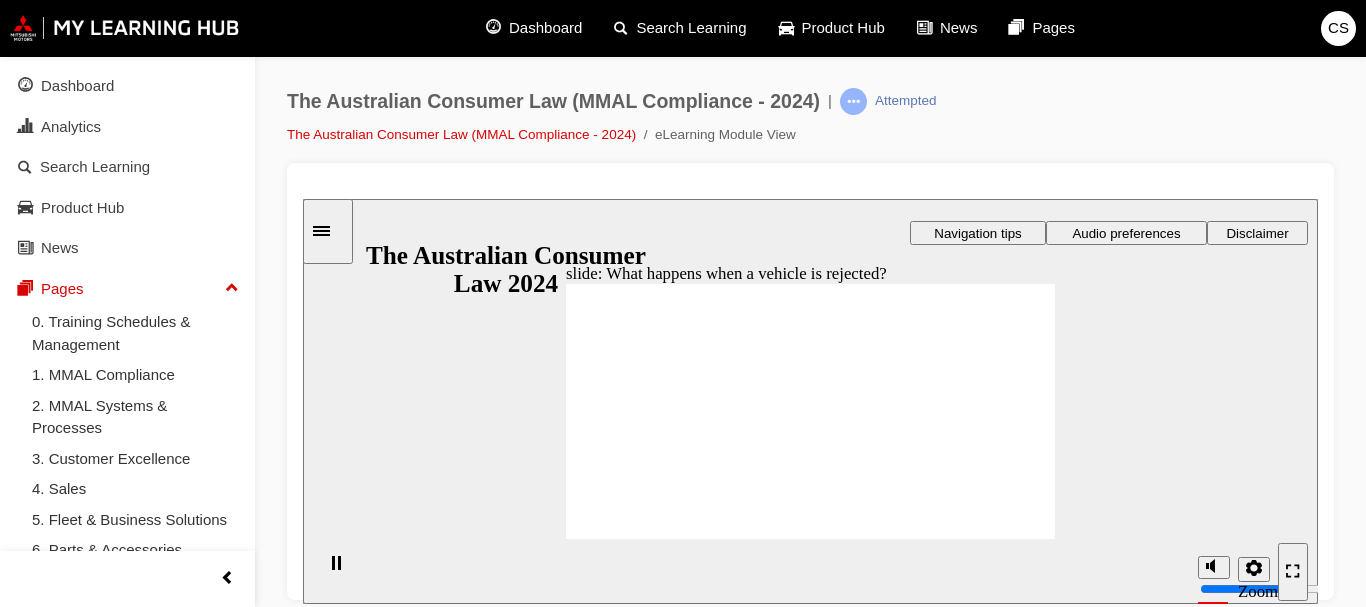 click 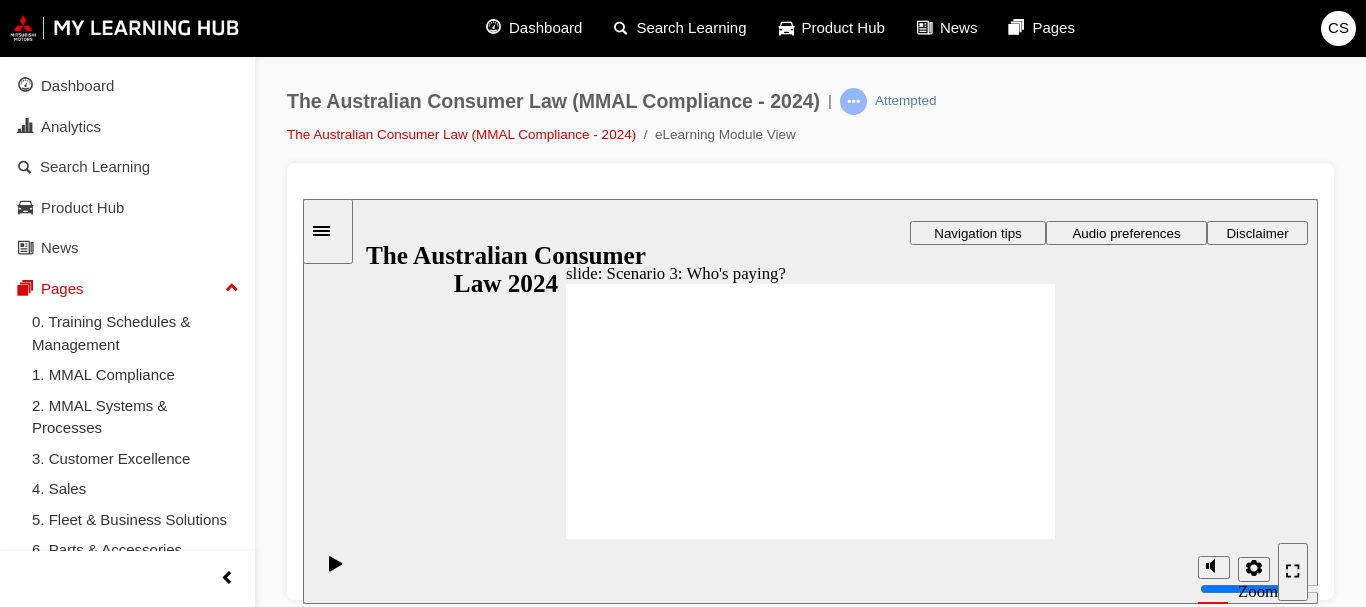 click 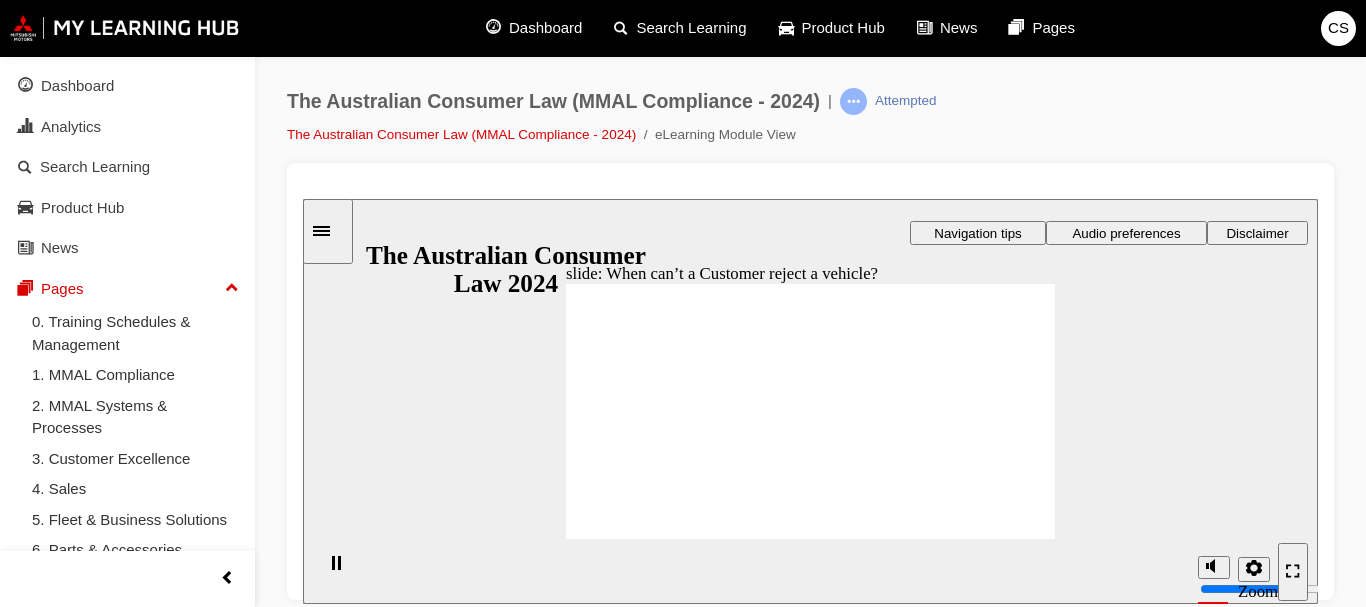 click 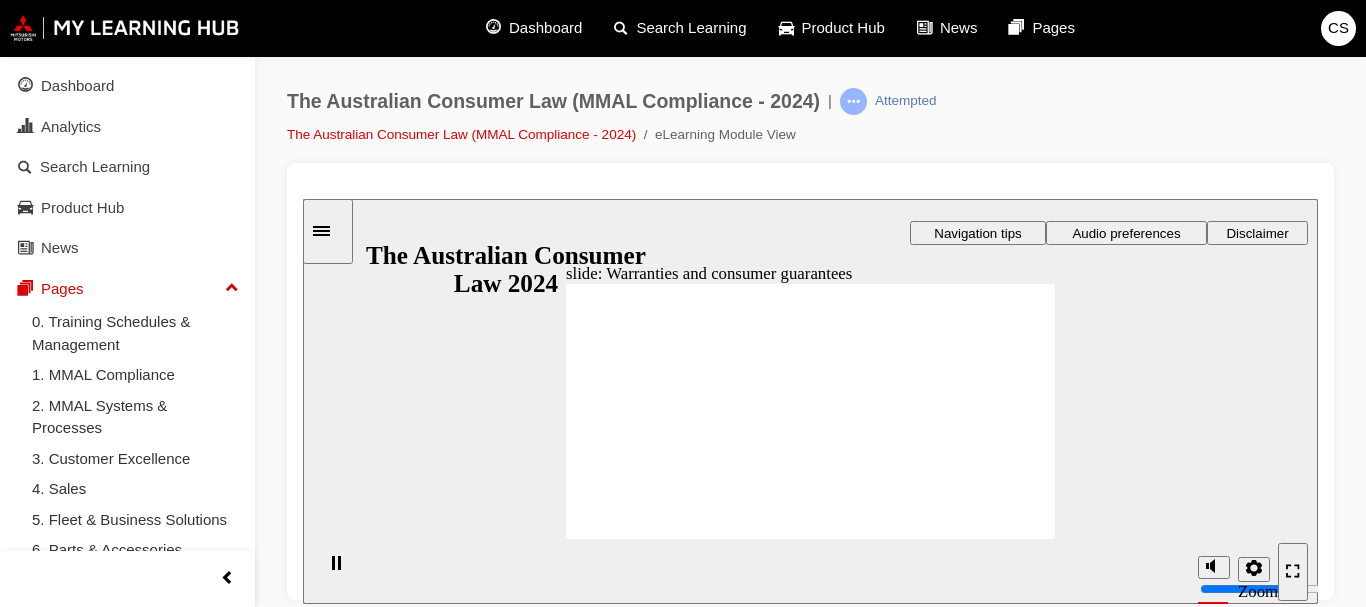 click 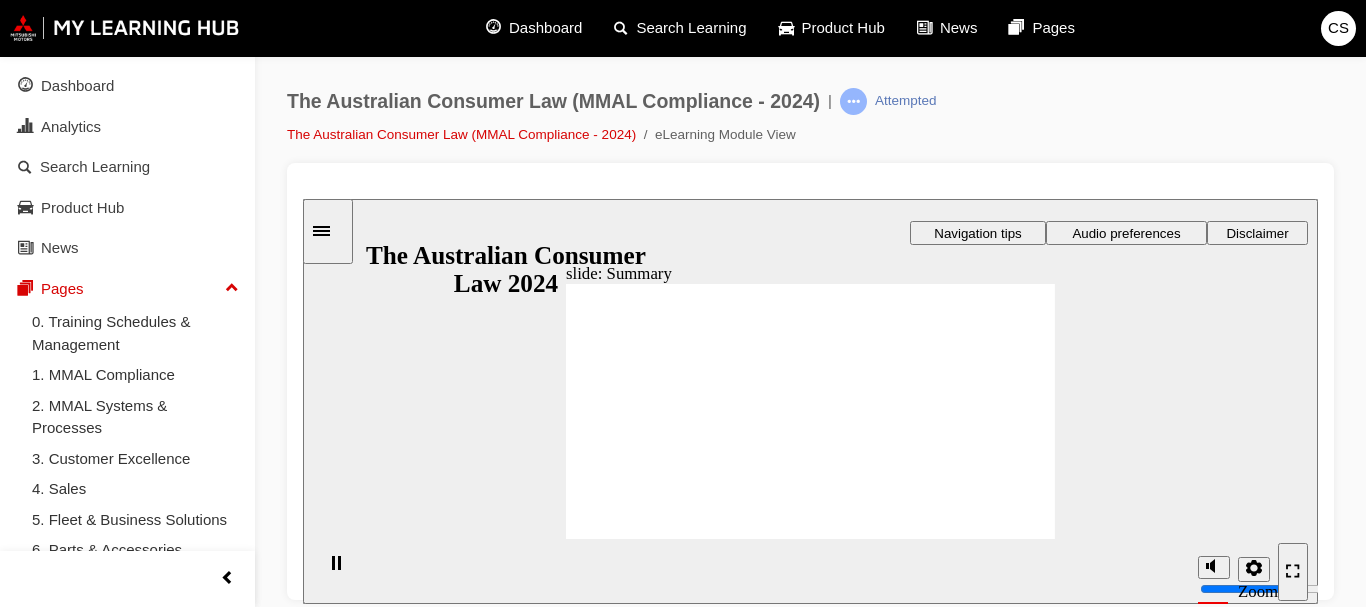 click 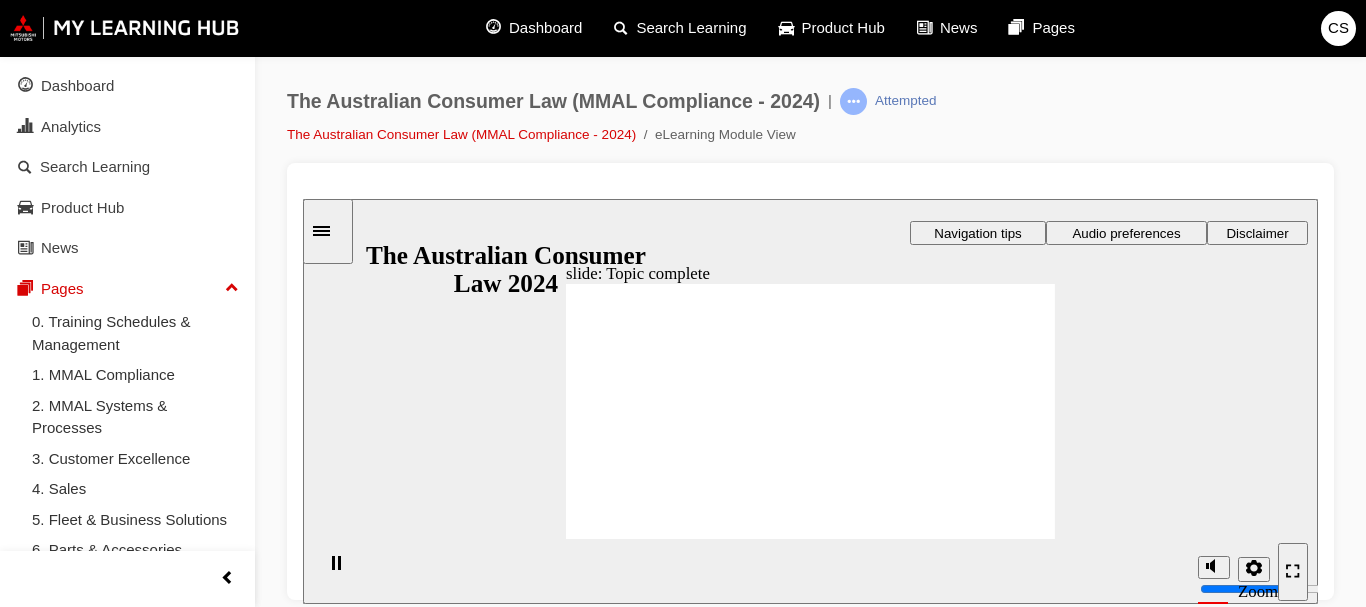 click at bounding box center [810, 1300] 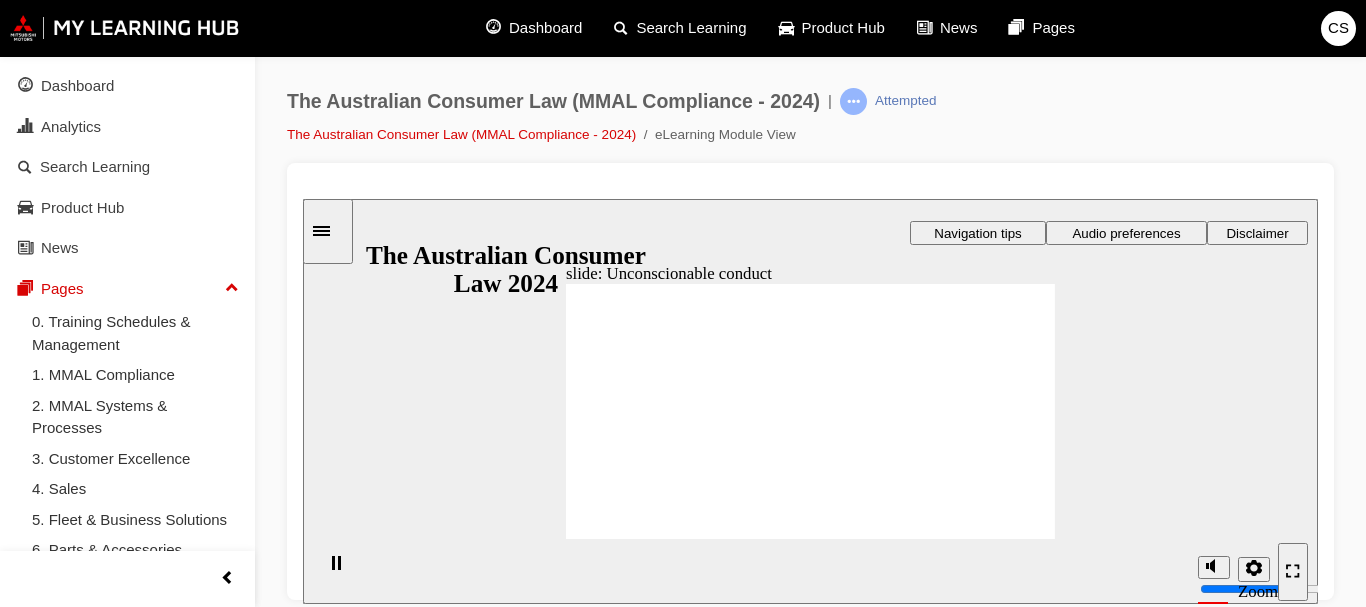 click 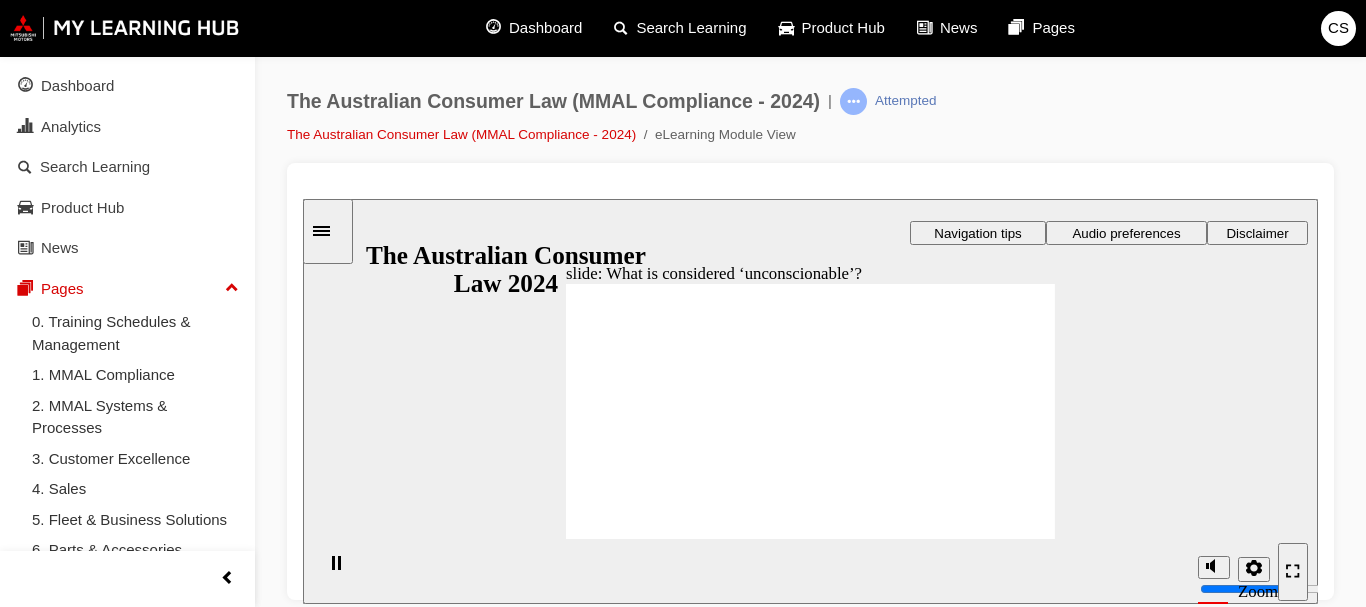 click 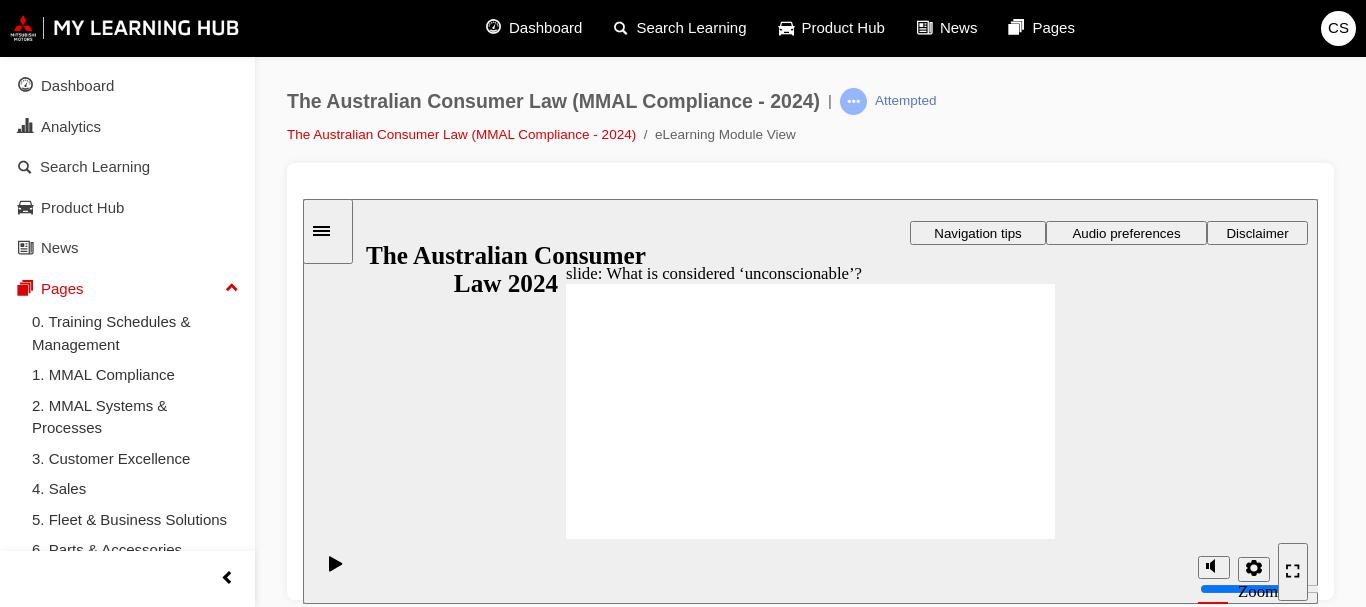 click 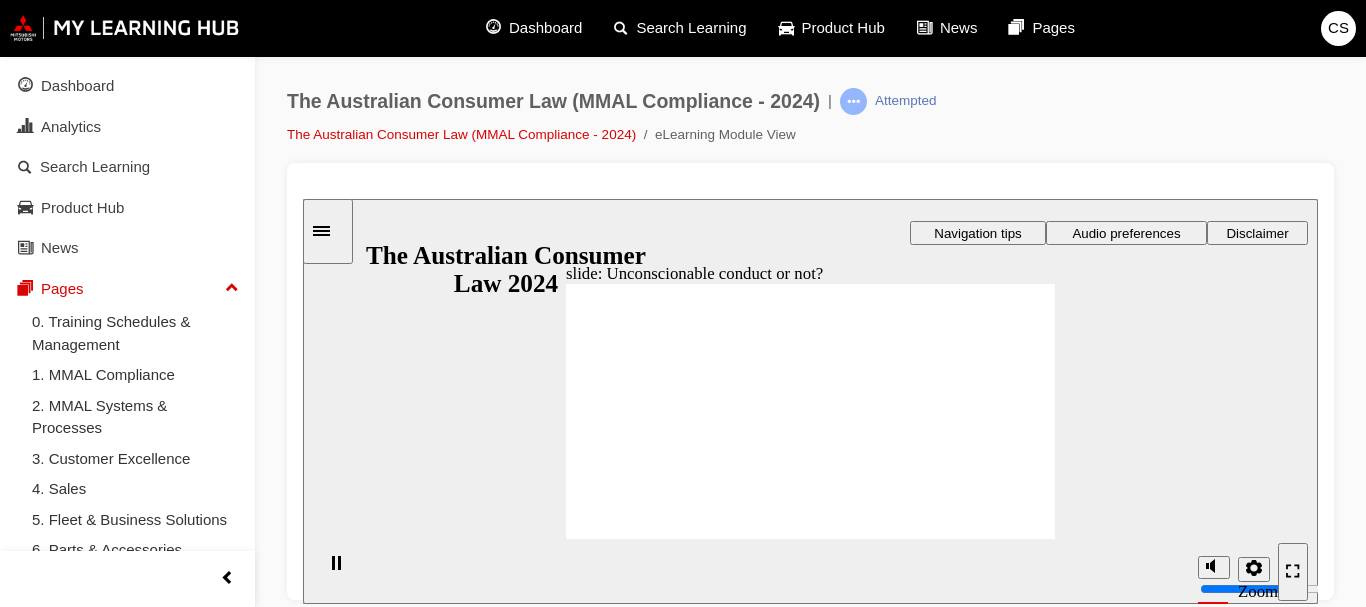 drag, startPoint x: 826, startPoint y: 375, endPoint x: 683, endPoint y: 430, distance: 153.21227 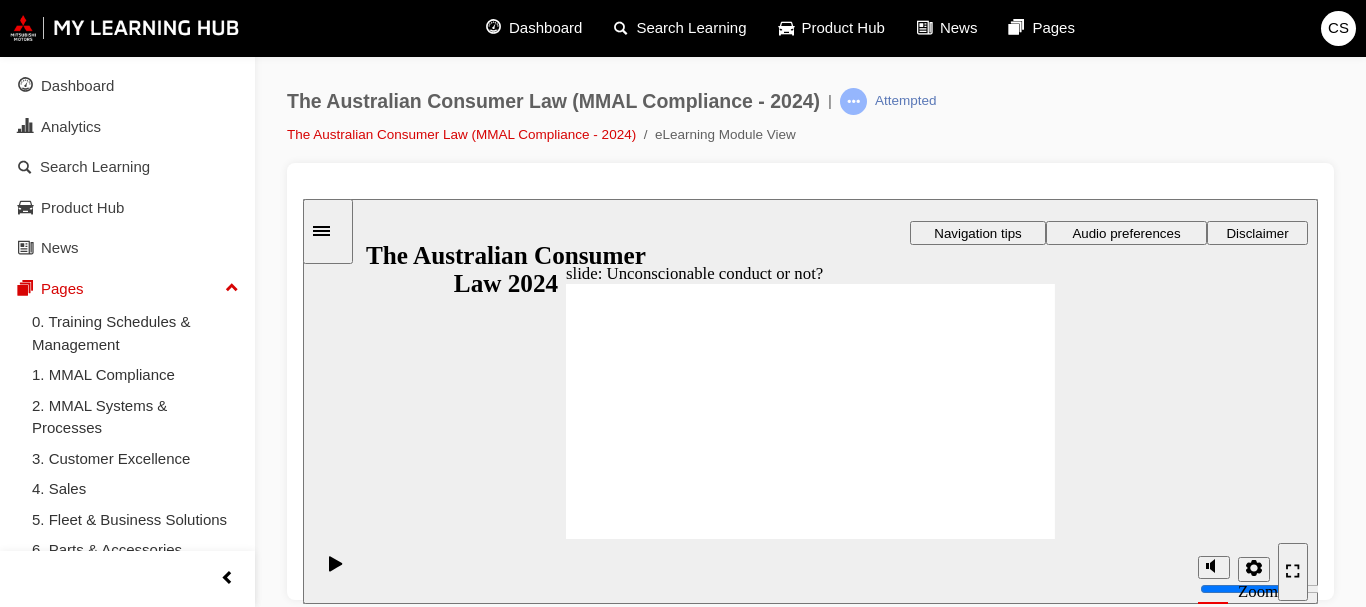 drag, startPoint x: 810, startPoint y: 378, endPoint x: 868, endPoint y: 417, distance: 69.89278 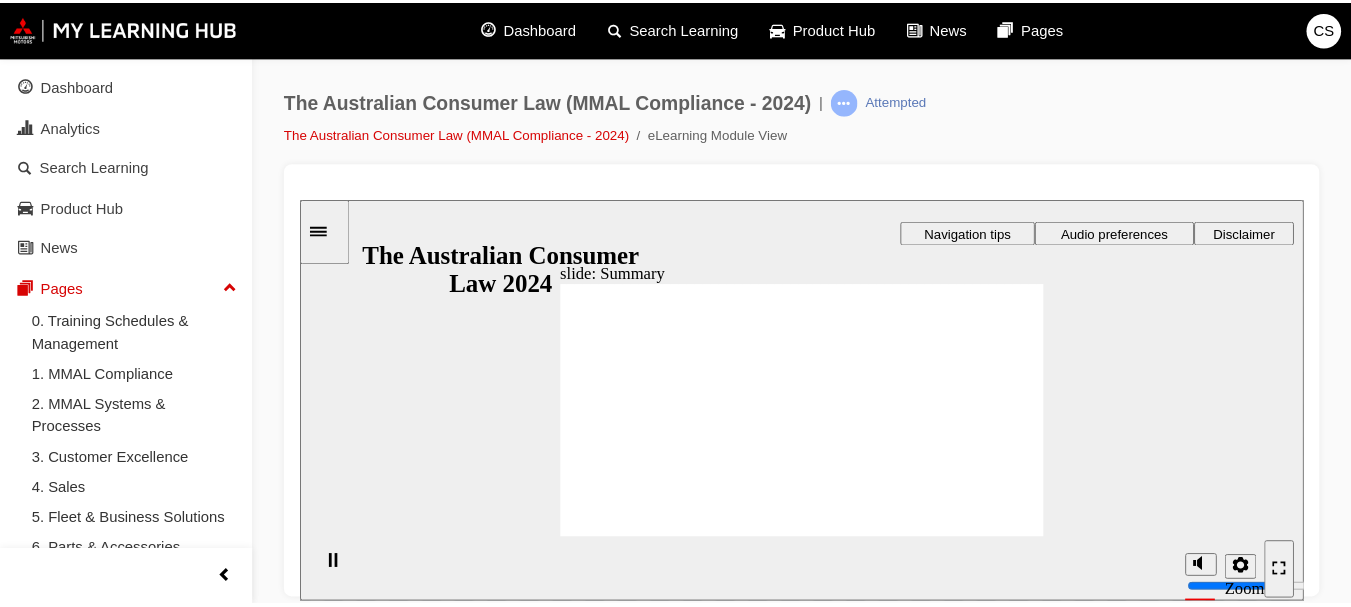 scroll, scrollTop: 0, scrollLeft: 0, axis: both 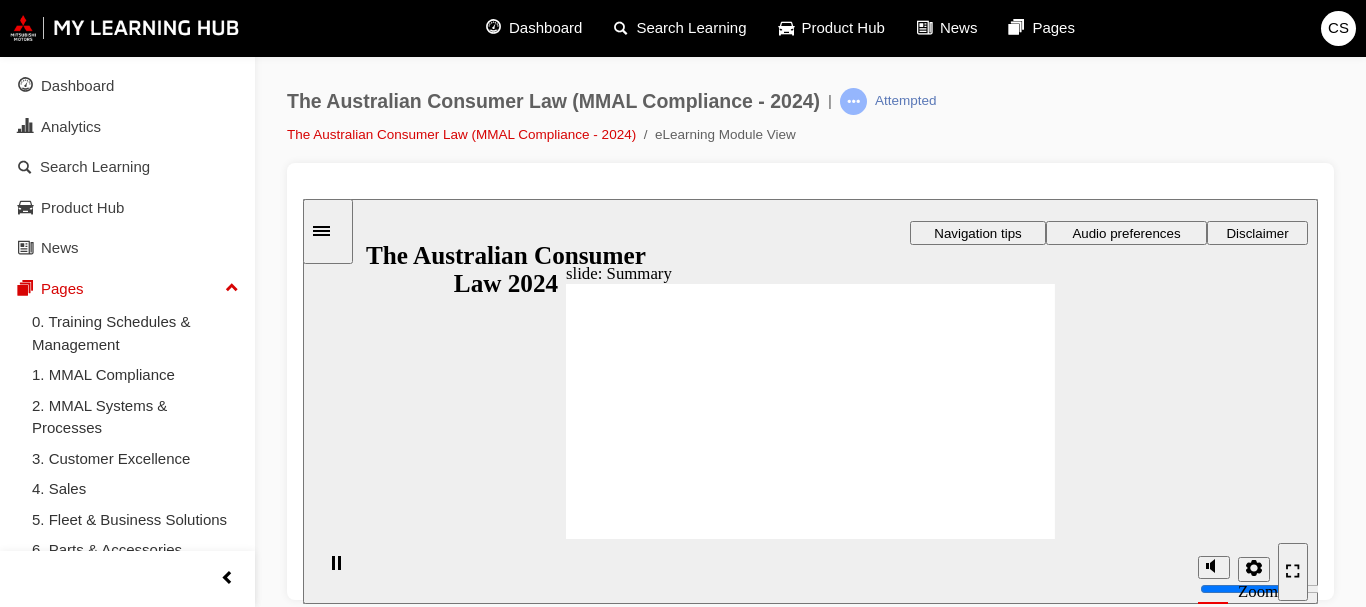 click 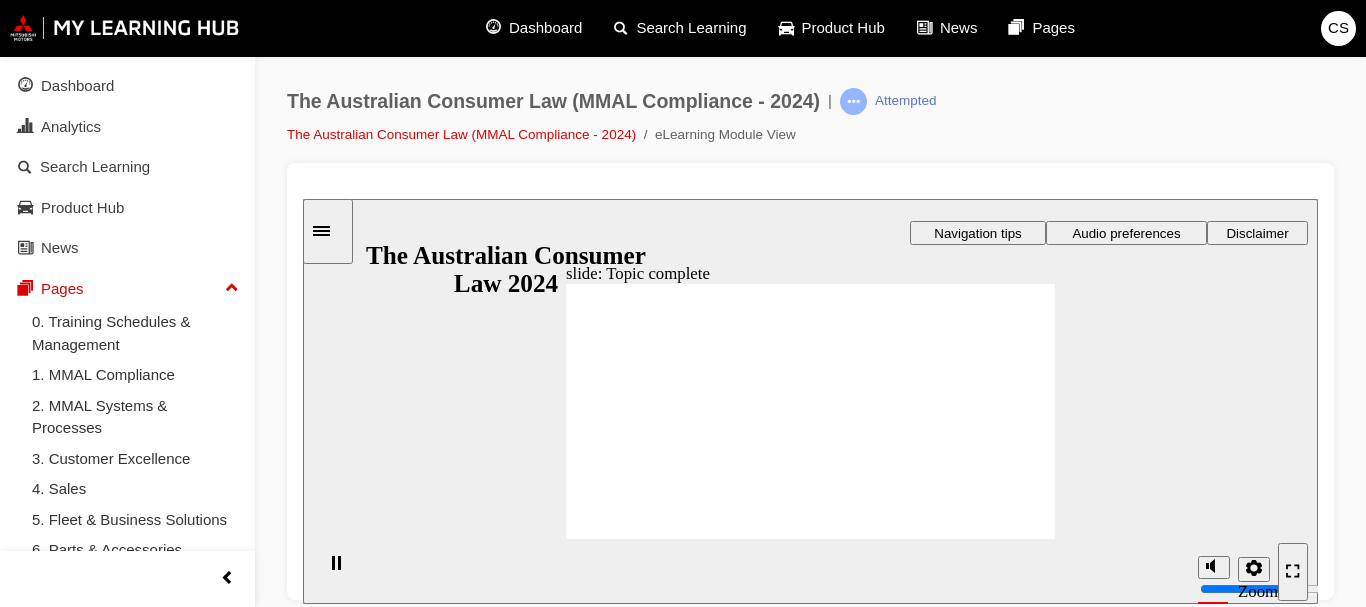 click 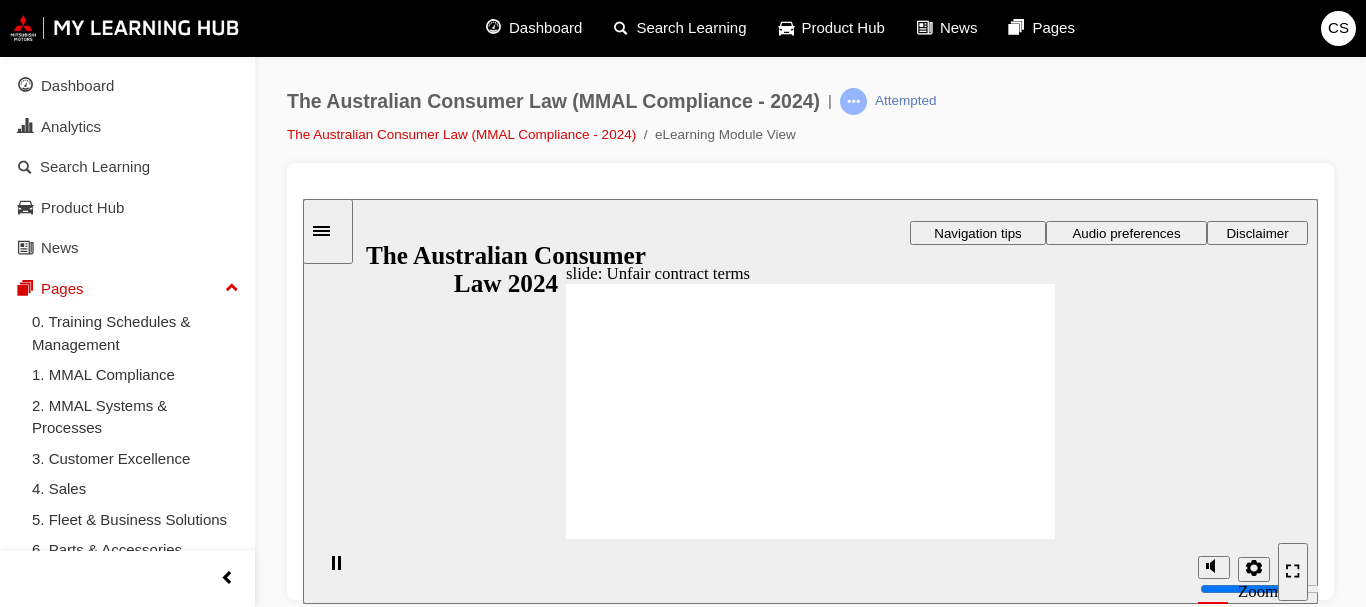 click 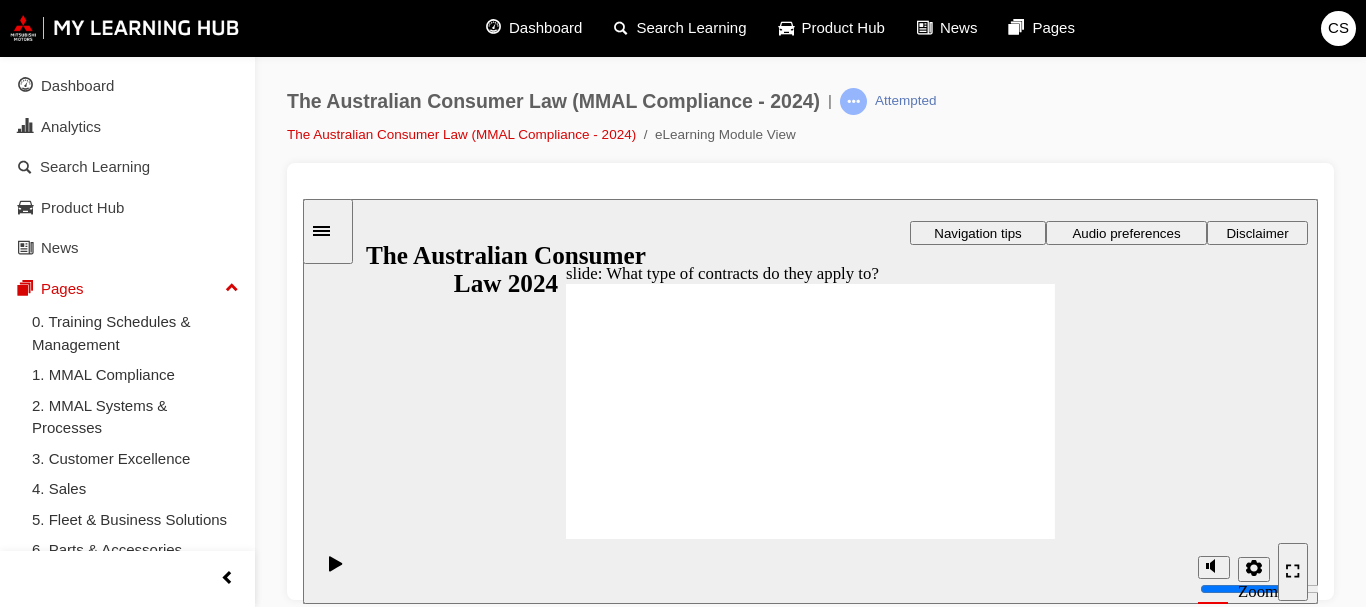 click on "Rectangle 1 Rectangle 3 Parallelogram 1 Right Triangle 1 Oval 1 Topic 5: Unfair contract terms Imagine you  order a black car  and when you go to pick it up, it’s  hot pink . You complain, but it turns out there’s a  term in your contract  that allows the Dealer to give you  whatever colour  they have available. And if you cancel your order, they get to  keep your deposit . Sound fair?     Let’s take a closer look at unfair contract terms. Click  Next  to continue. Round Same Side Corner 1 Next Rectangle 1 Round Same Side Corner 1 Next Rectangle 1 Oval 1 Round Same Side Corner 1 Next Round Same Side Corner 1 Round Same Side Corner 1 Back Rectangle 1 Round Same Side Corner 1 Back Round Same Side Corner 1 Back Rectangle 1 Oval 1 Unfair contract terms Topic 5: Imagine you  order a black car  and when you go to pick it up, it’s  hot pink . You complain, but it turns out there’s a  term in your  contract  that allows the Dealer to give you  whatever colour  they" at bounding box center (810, 420) 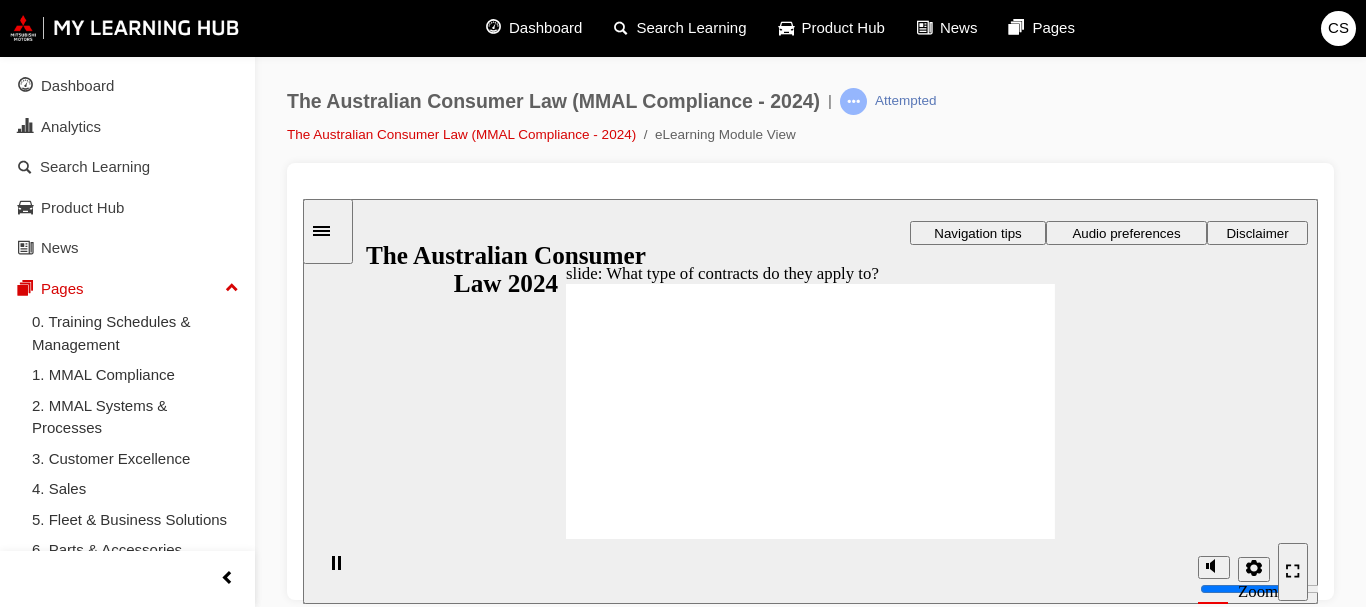 click 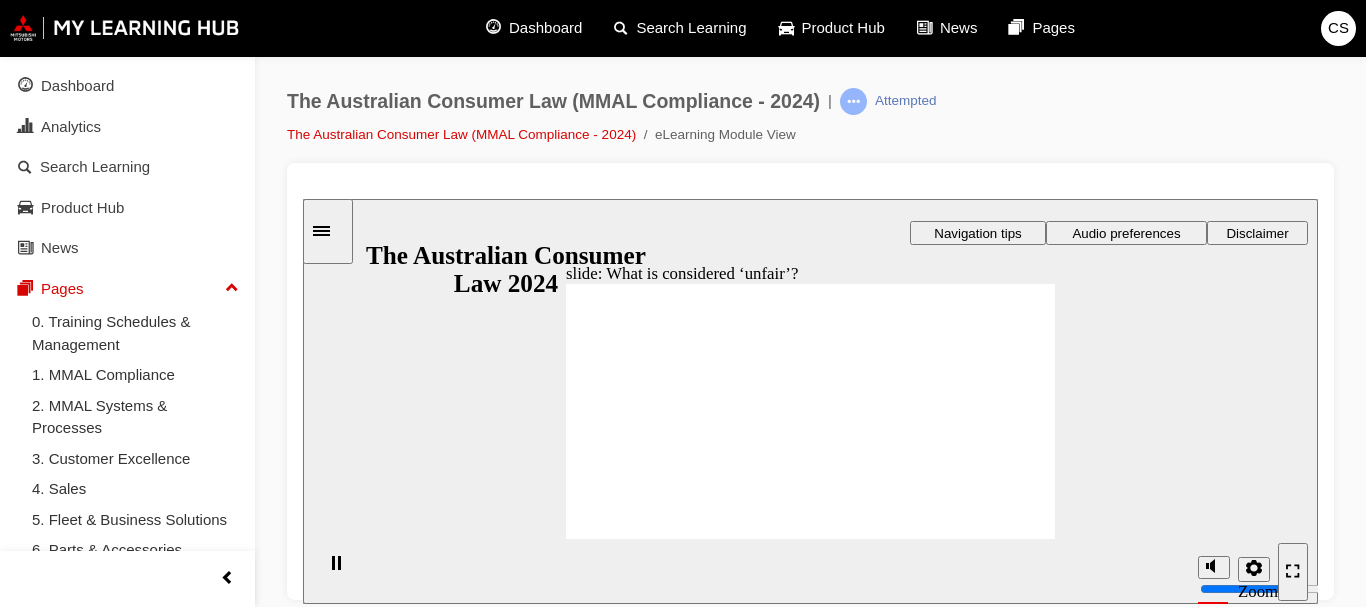 click 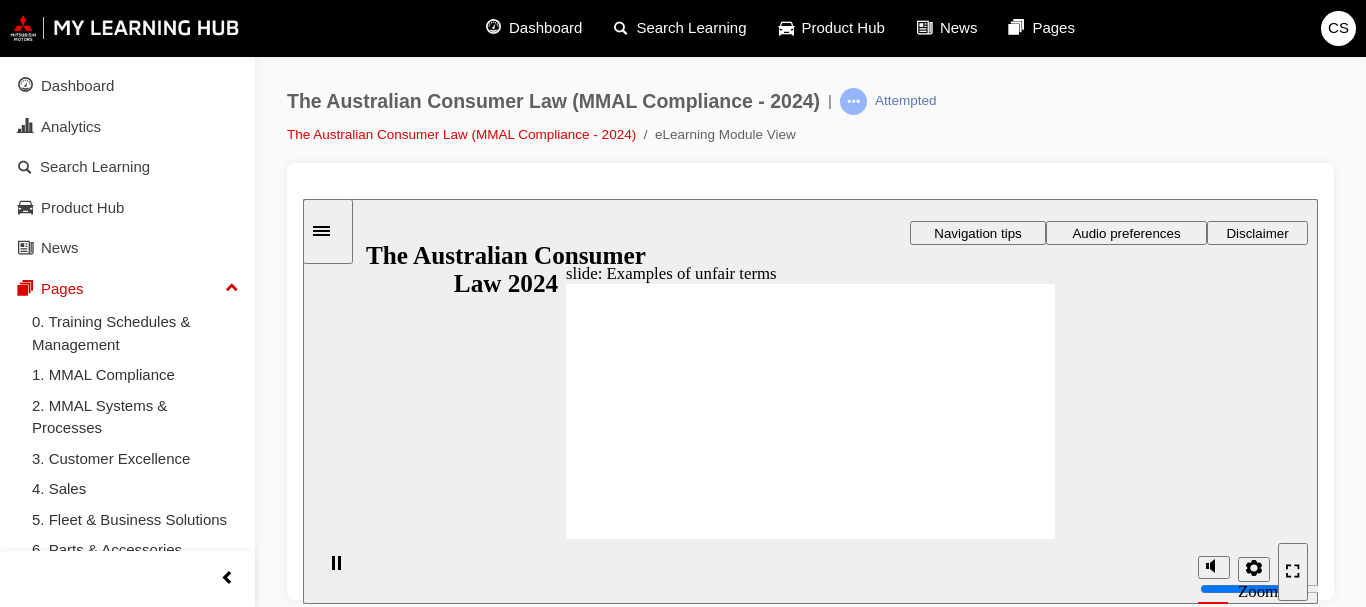click 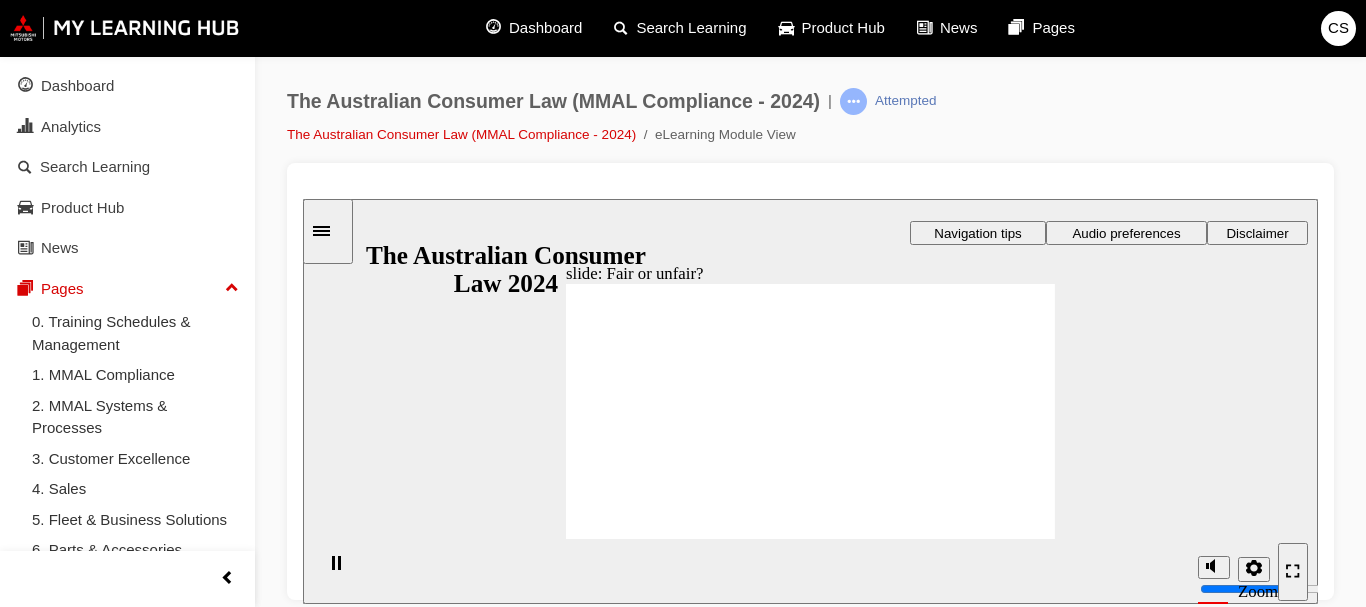 click 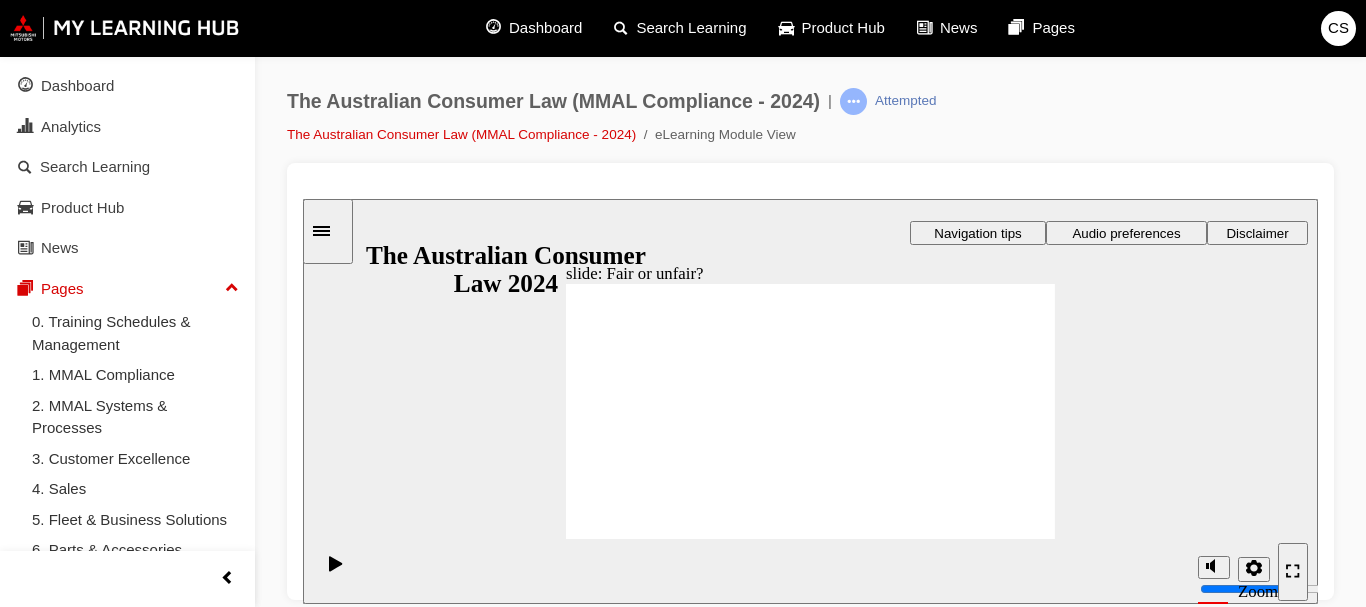 click 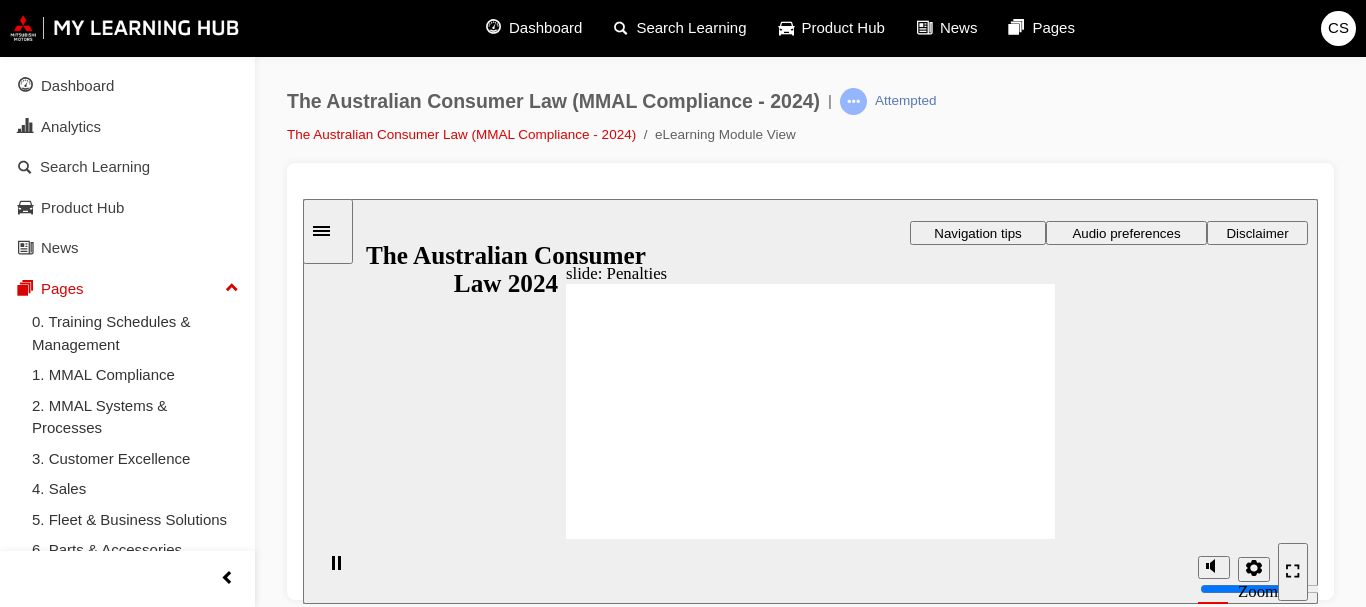 click 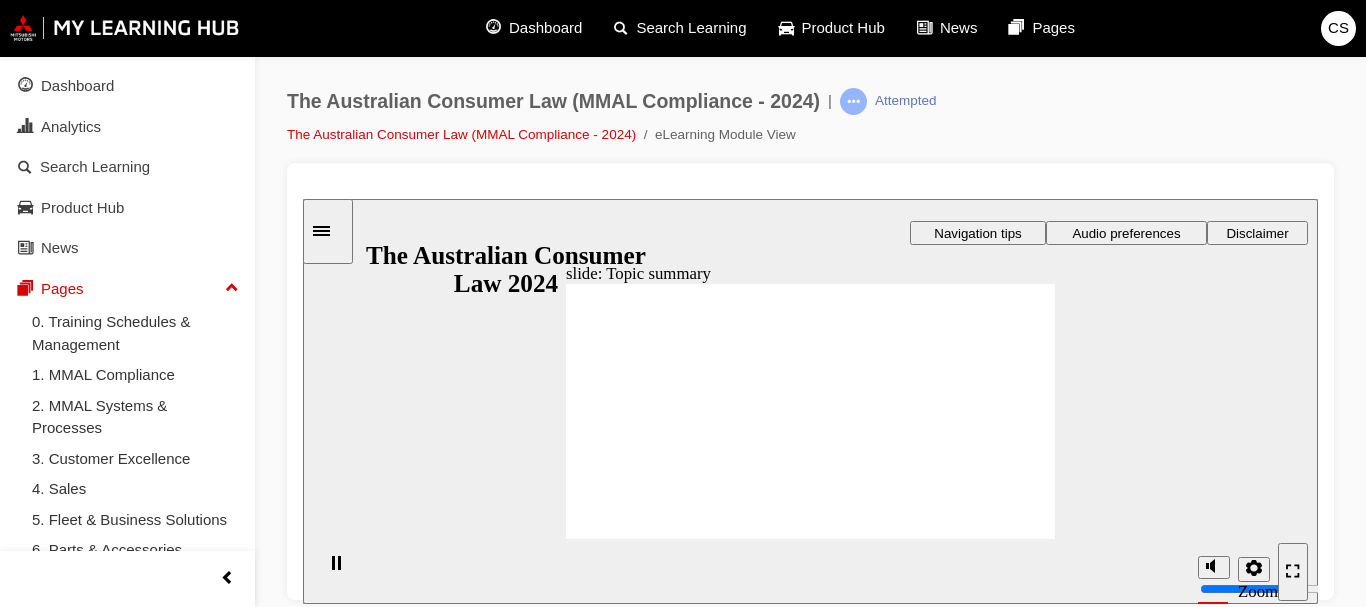 click 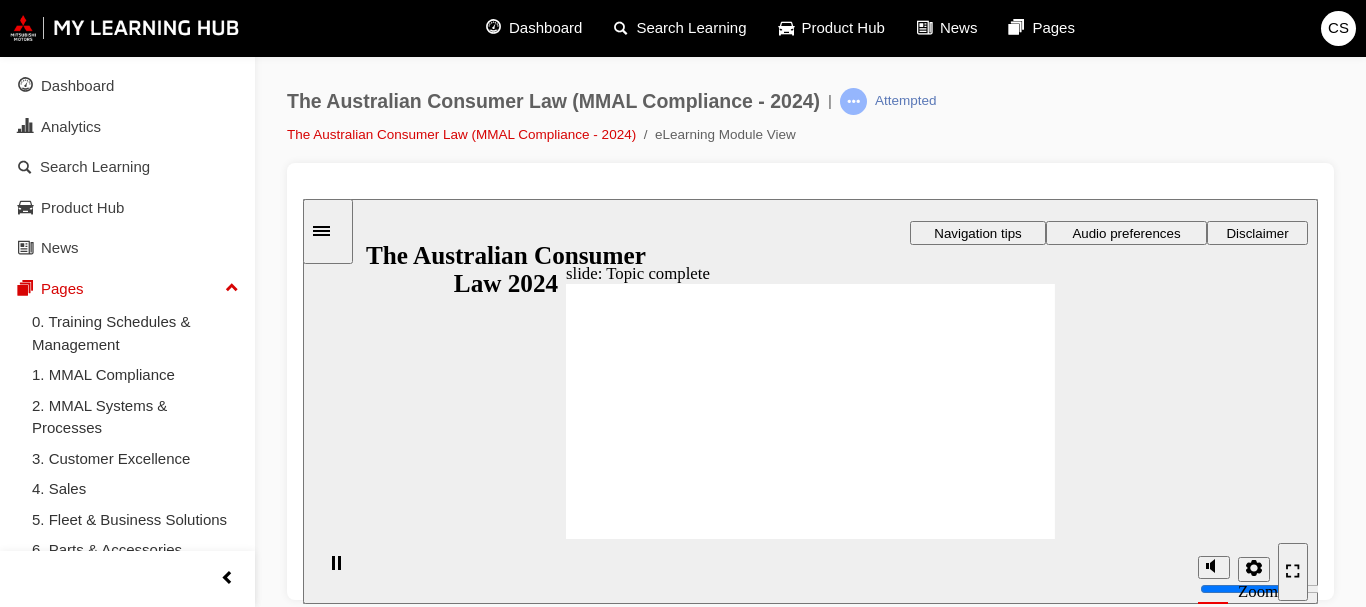 click 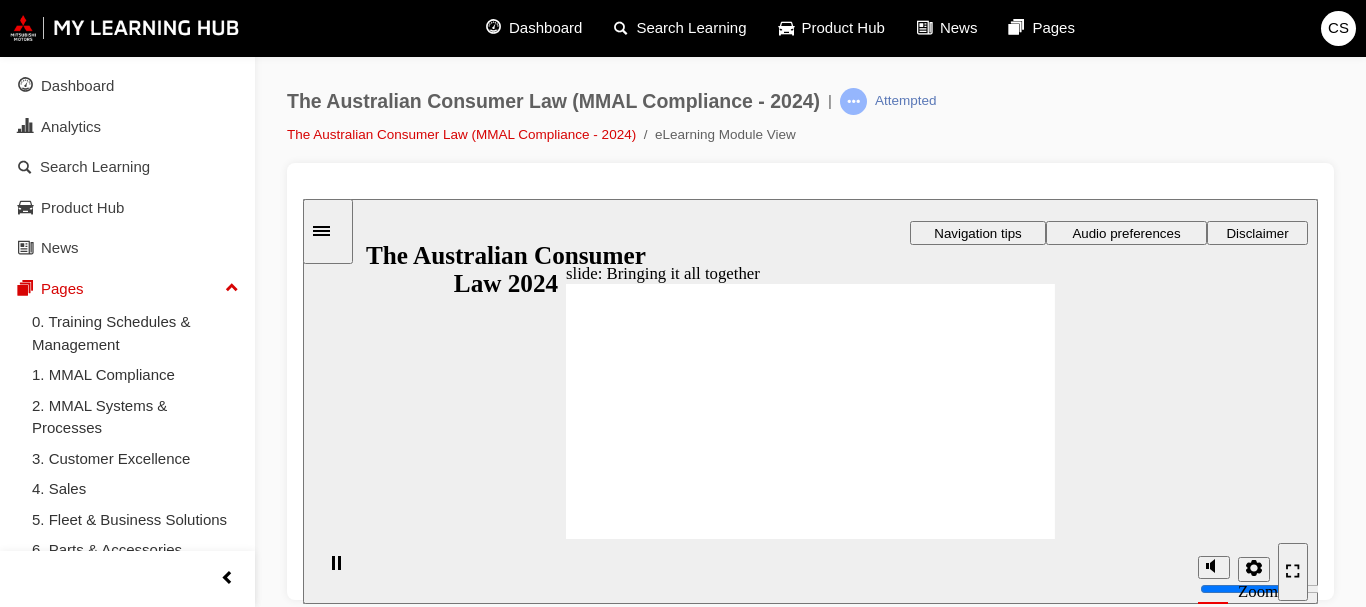 click 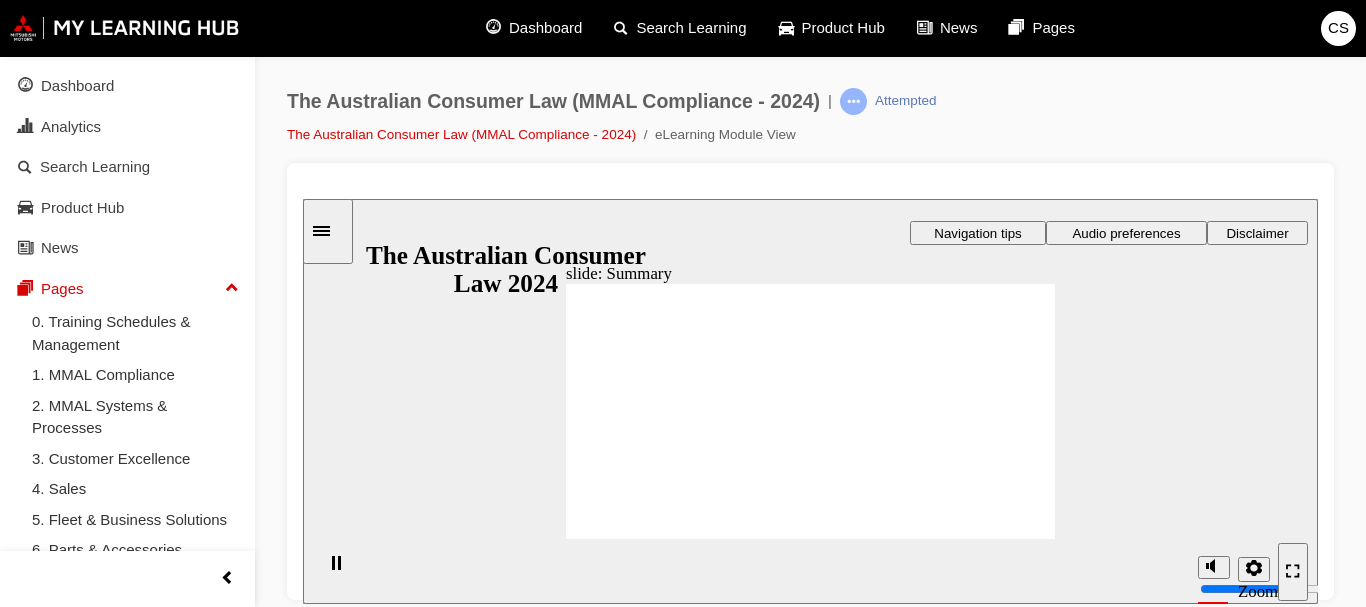 click 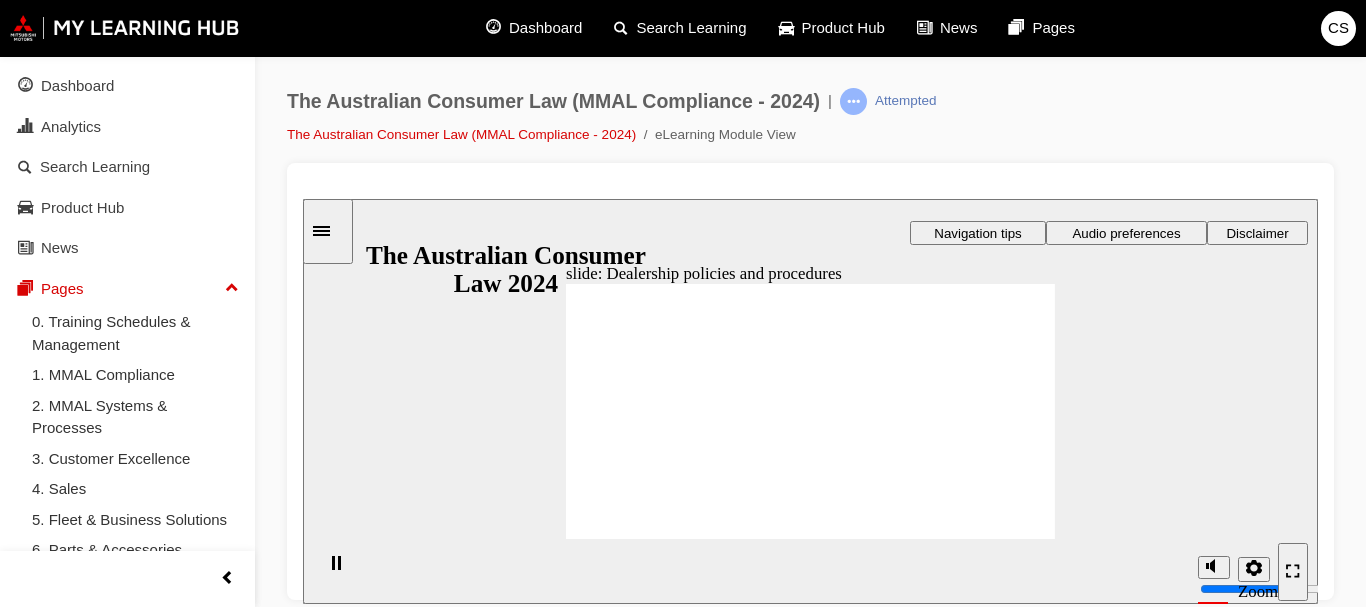 click 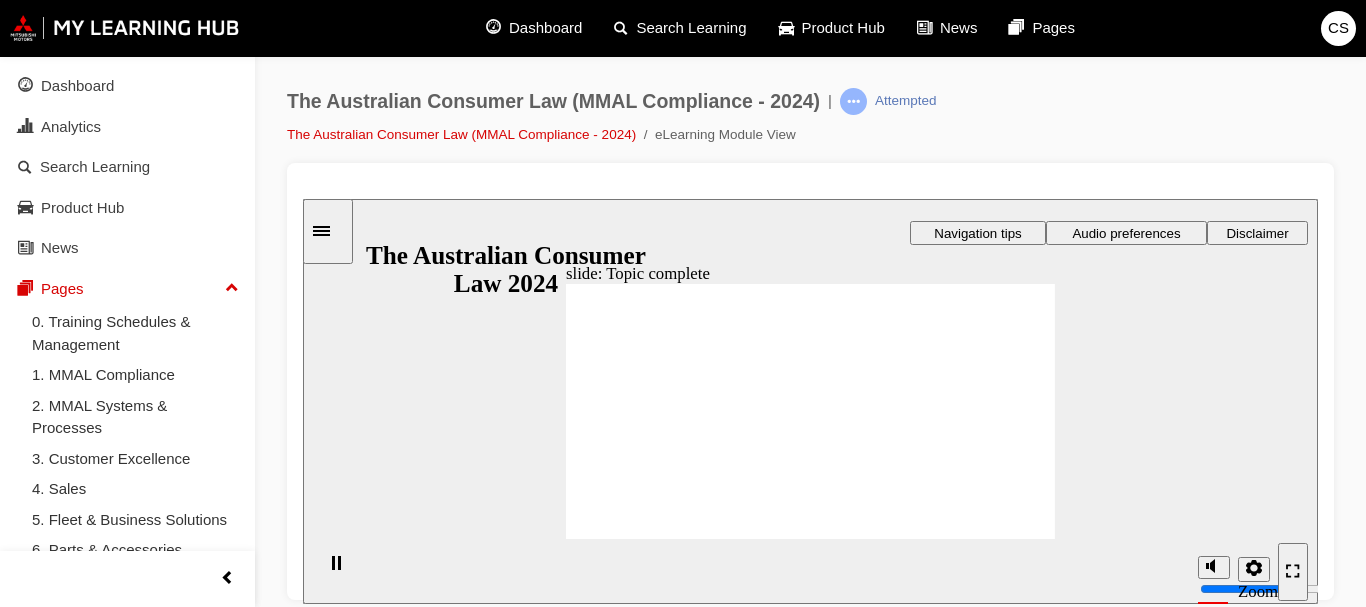 click 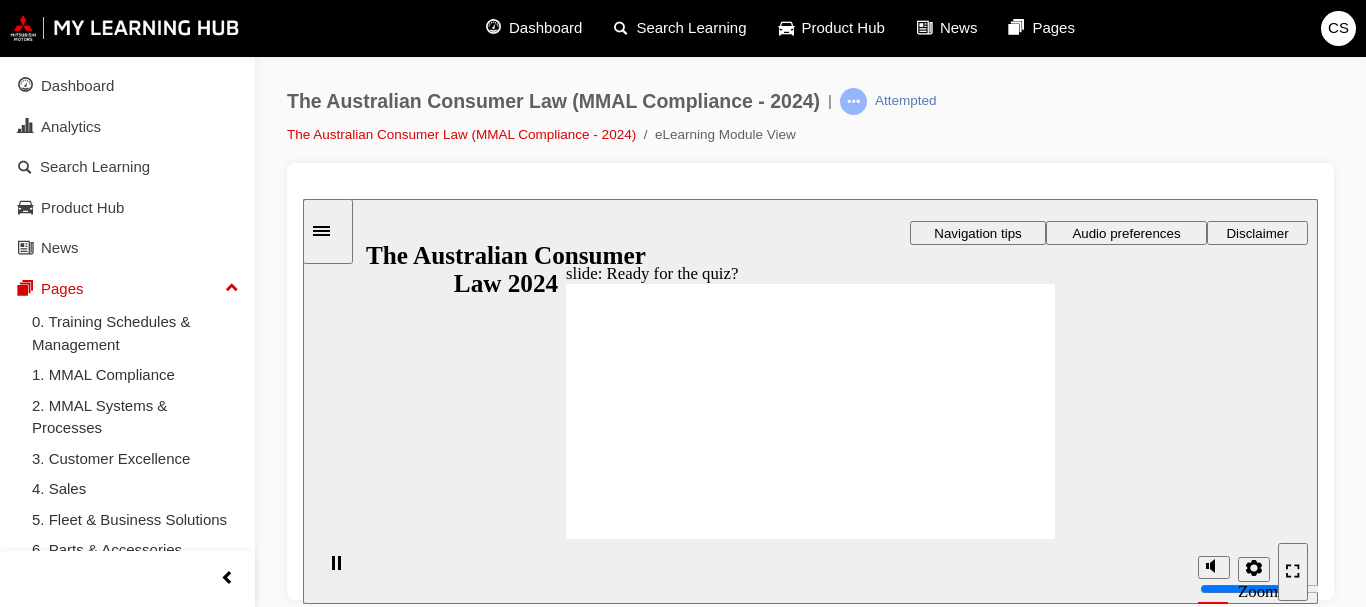 click 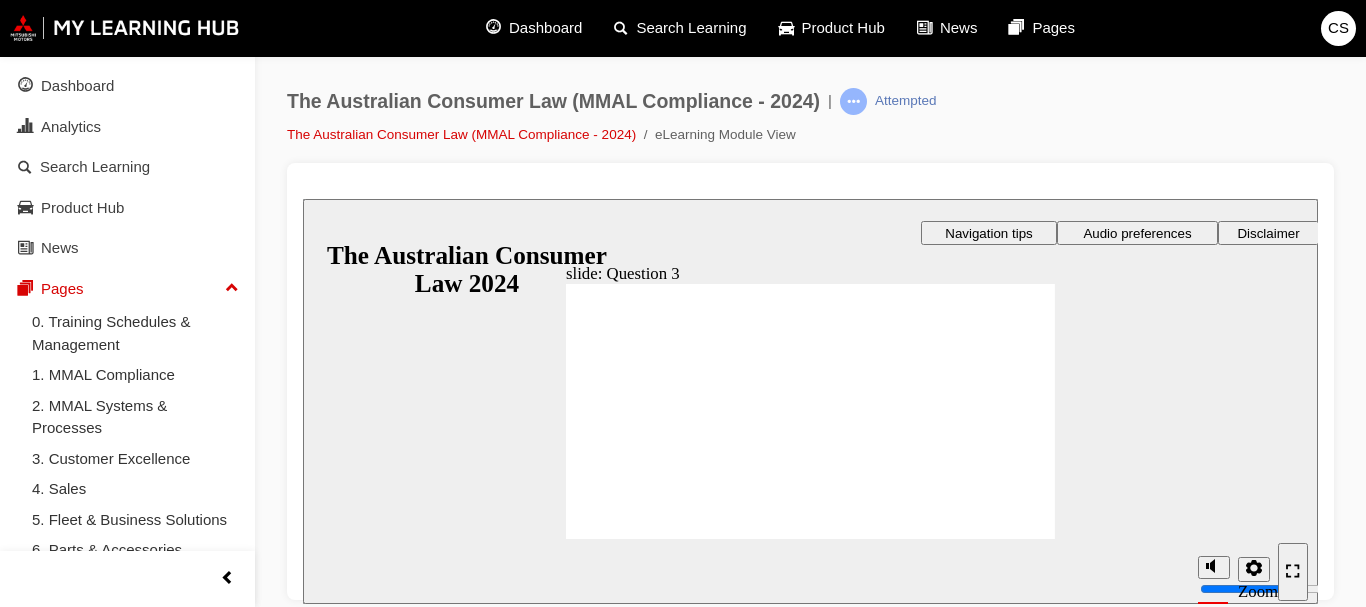 radio on "true" 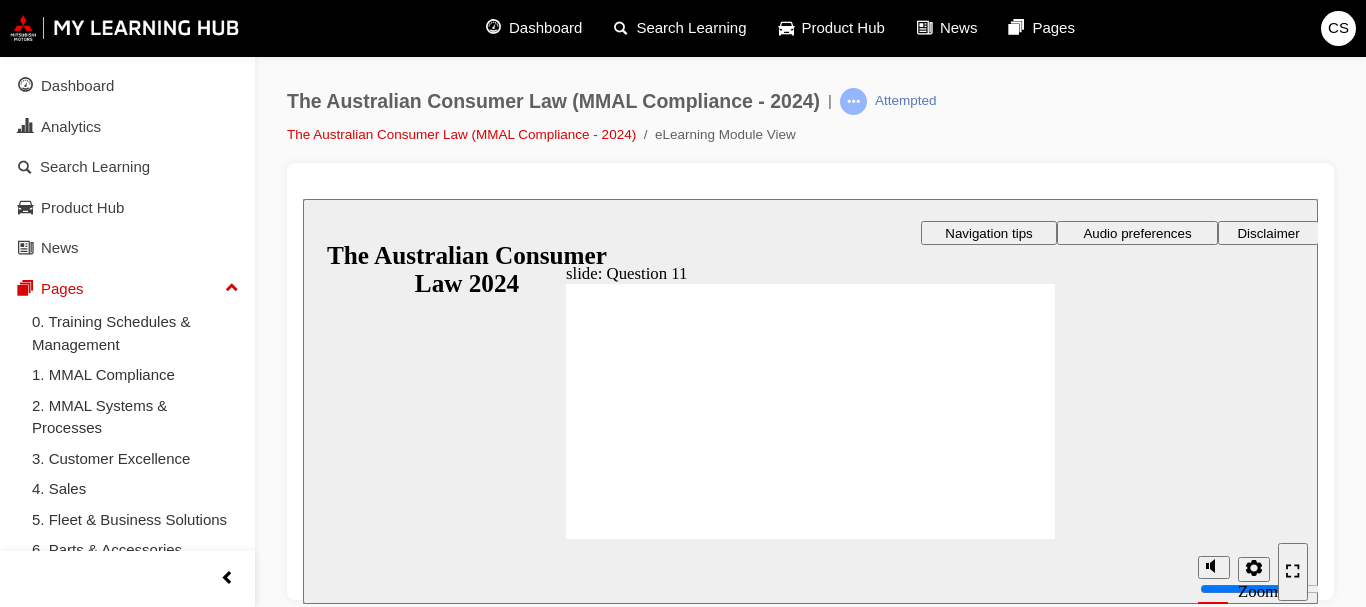 checkbox on "true" 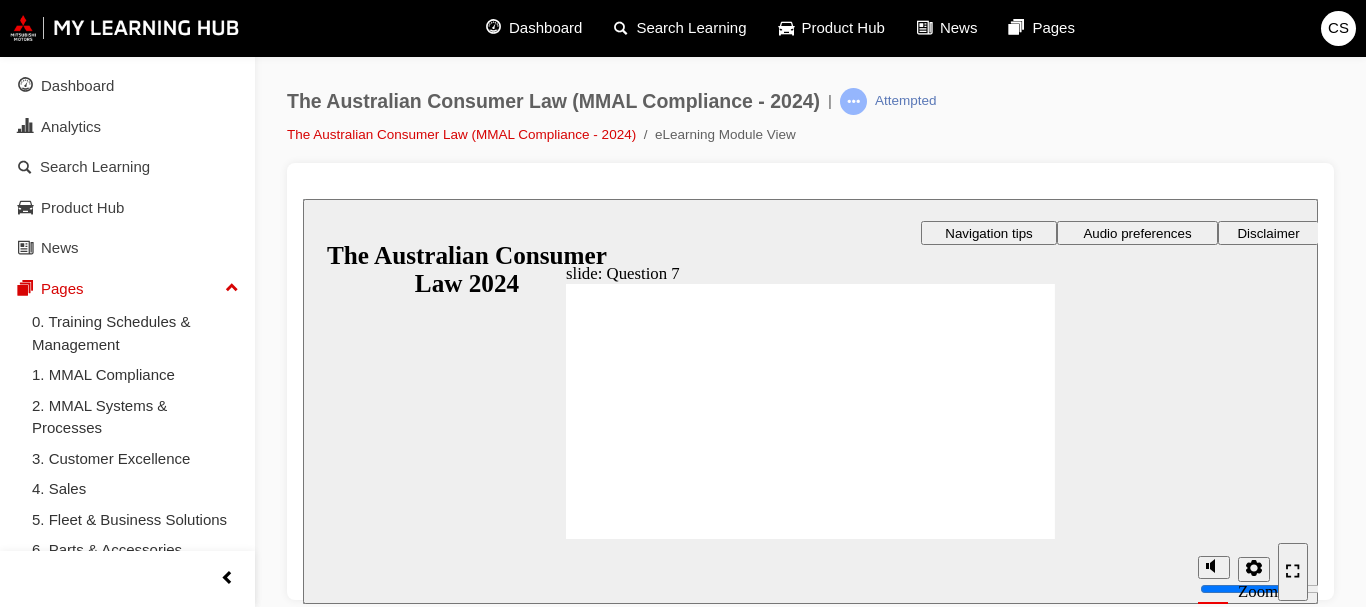 checkbox on "true" 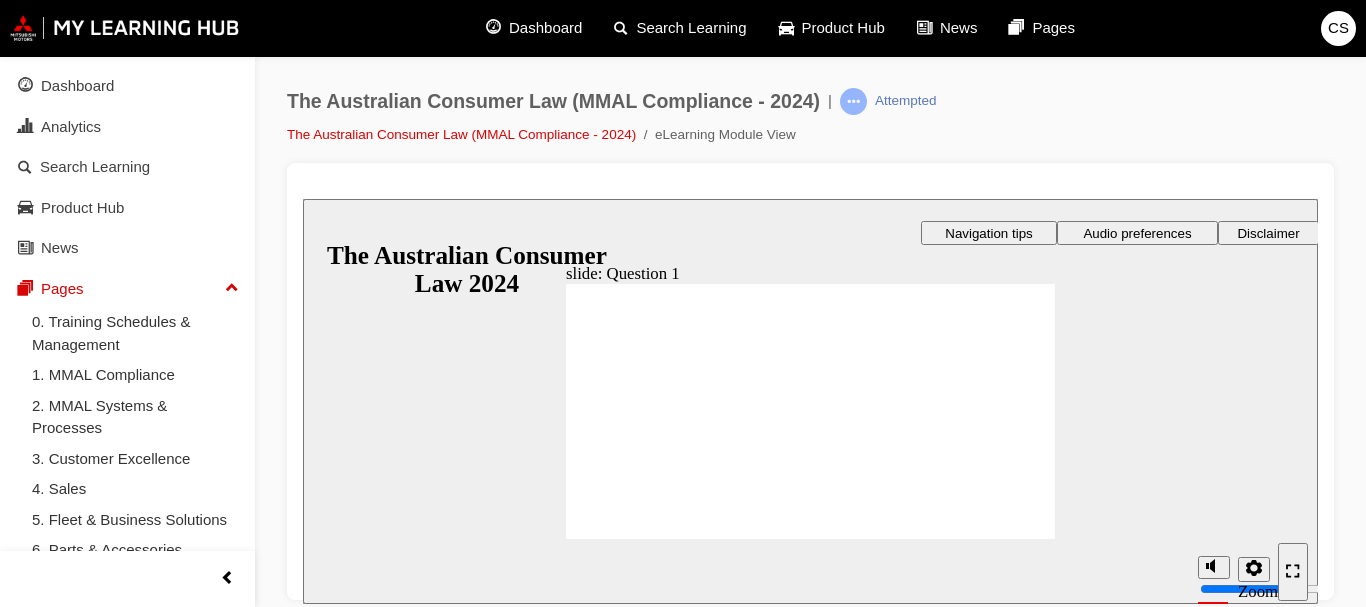 radio on "false" 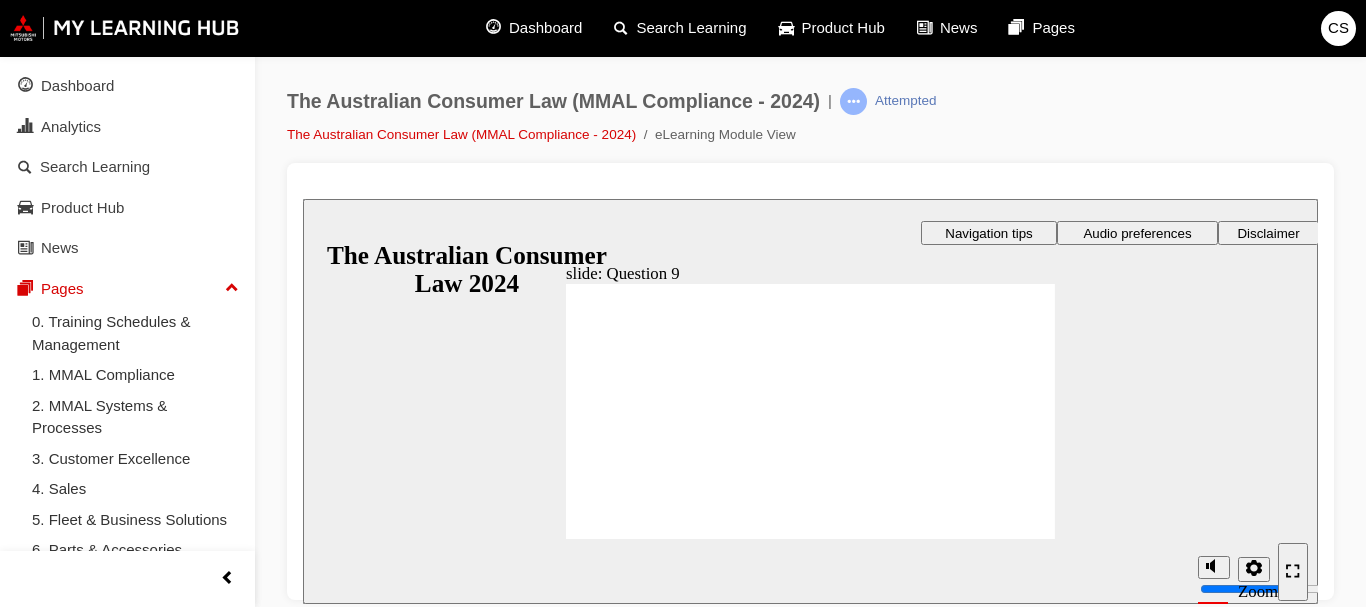 checkbox on "true" 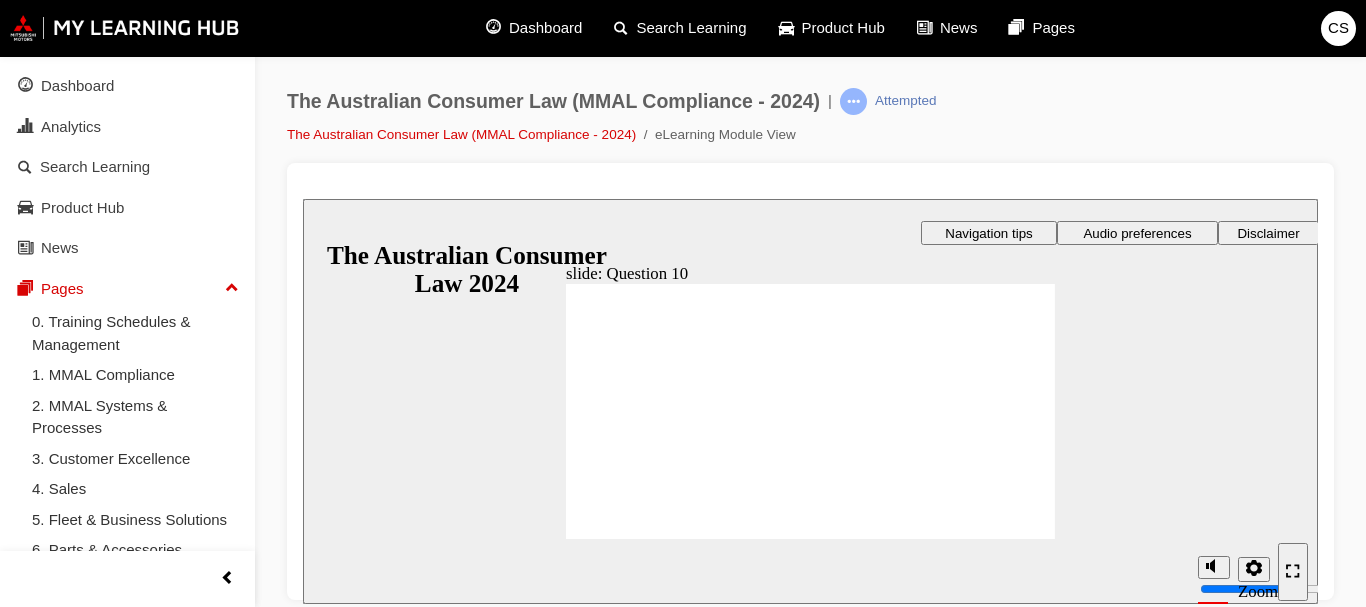 checkbox on "true" 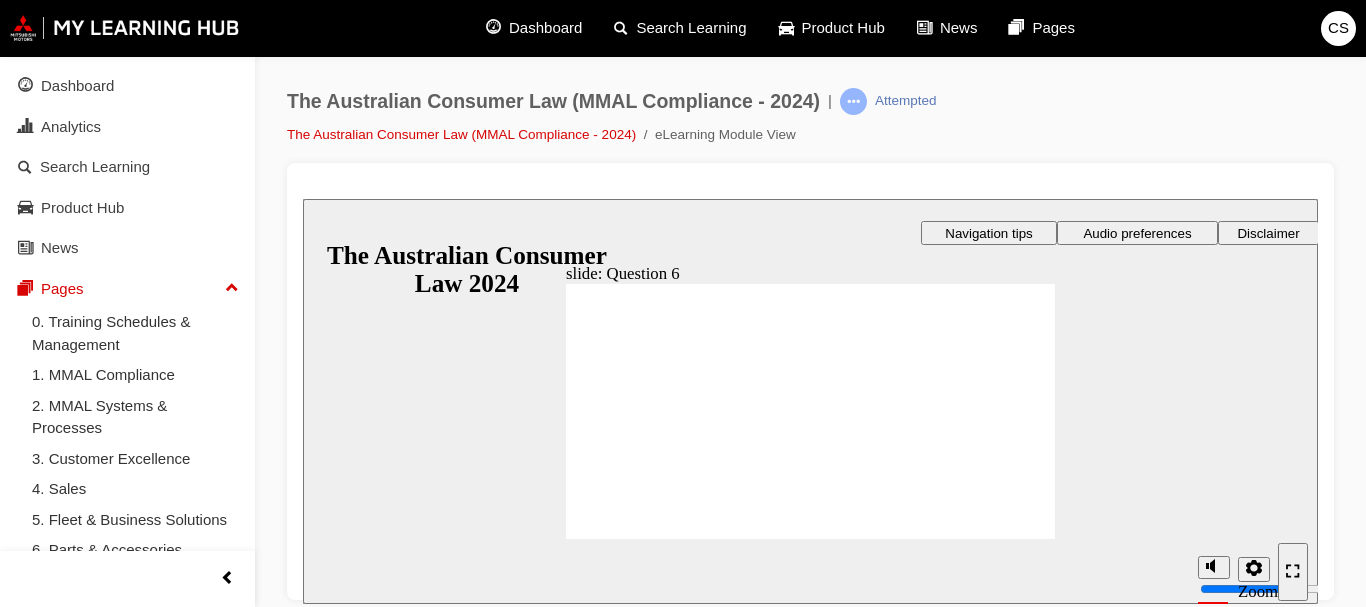 radio on "true" 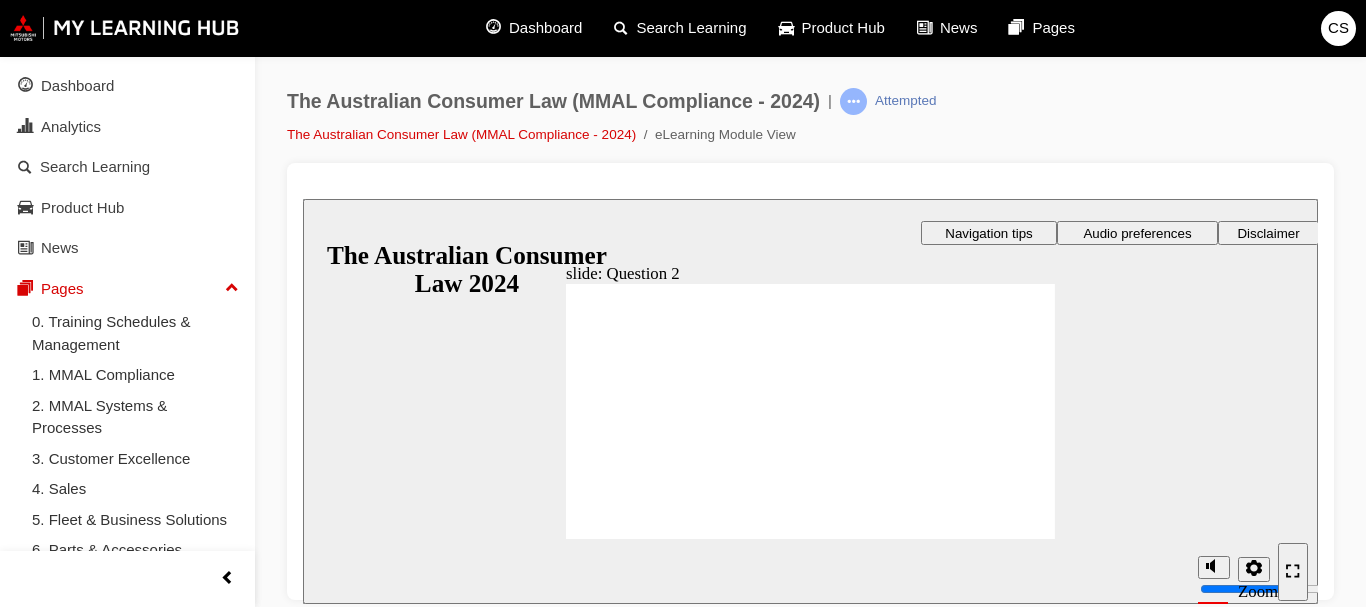 radio on "true" 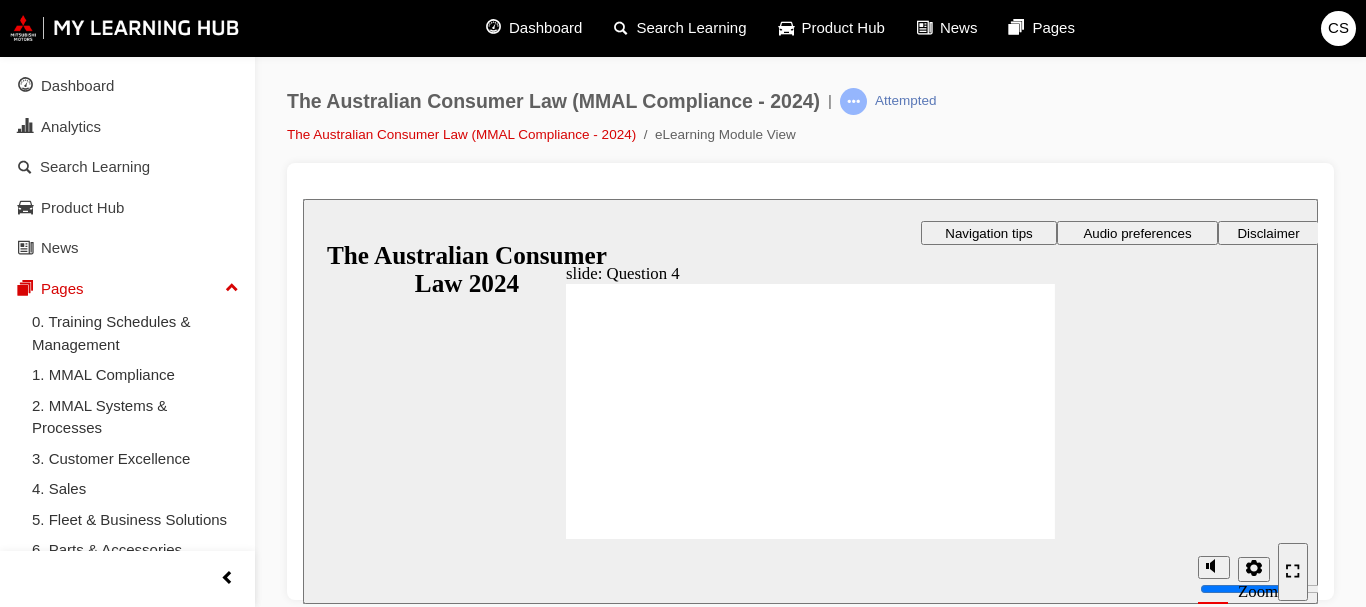 checkbox on "true" 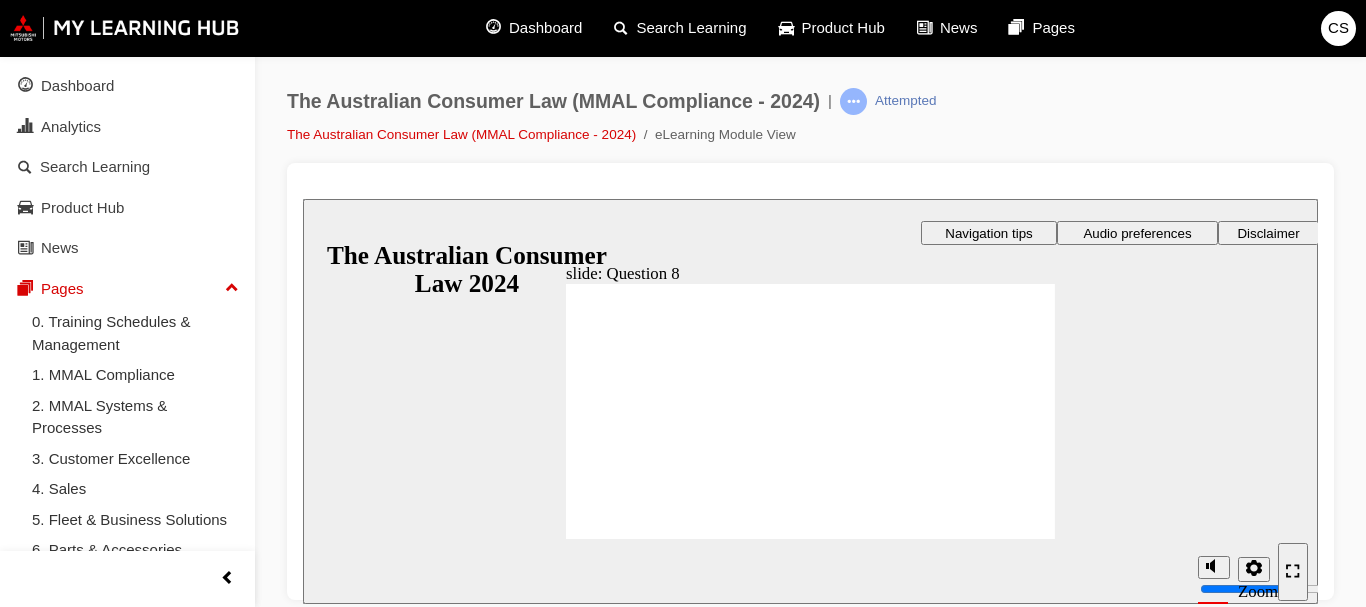 radio on "true" 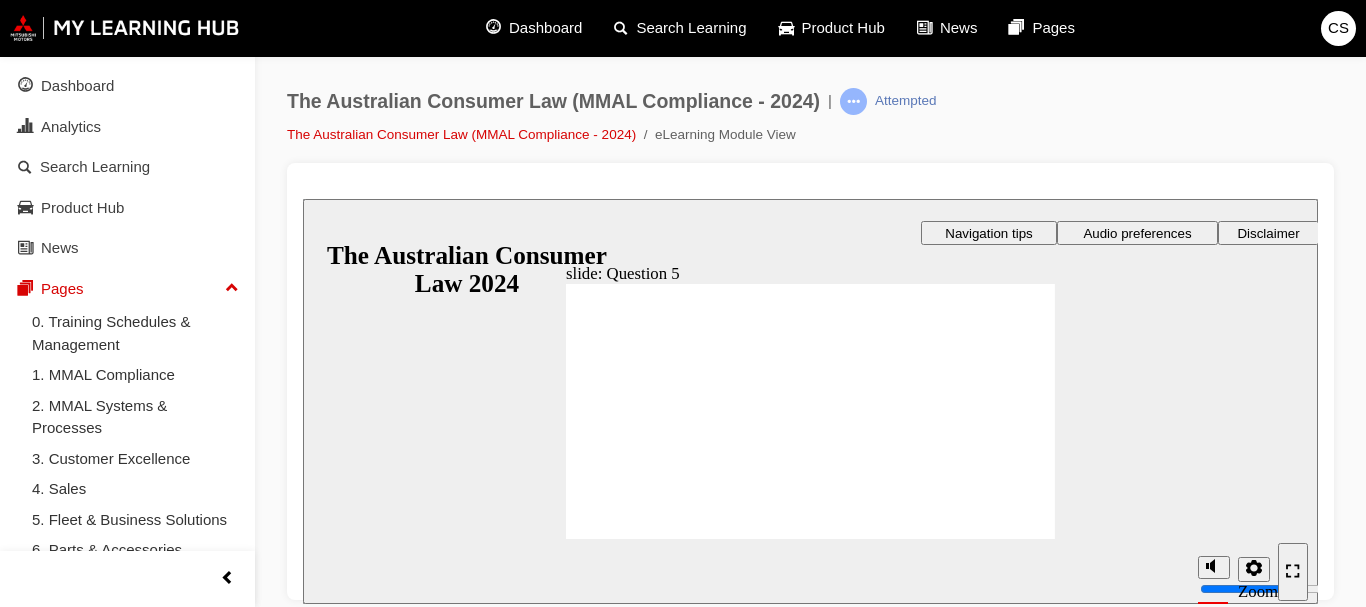 radio on "true" 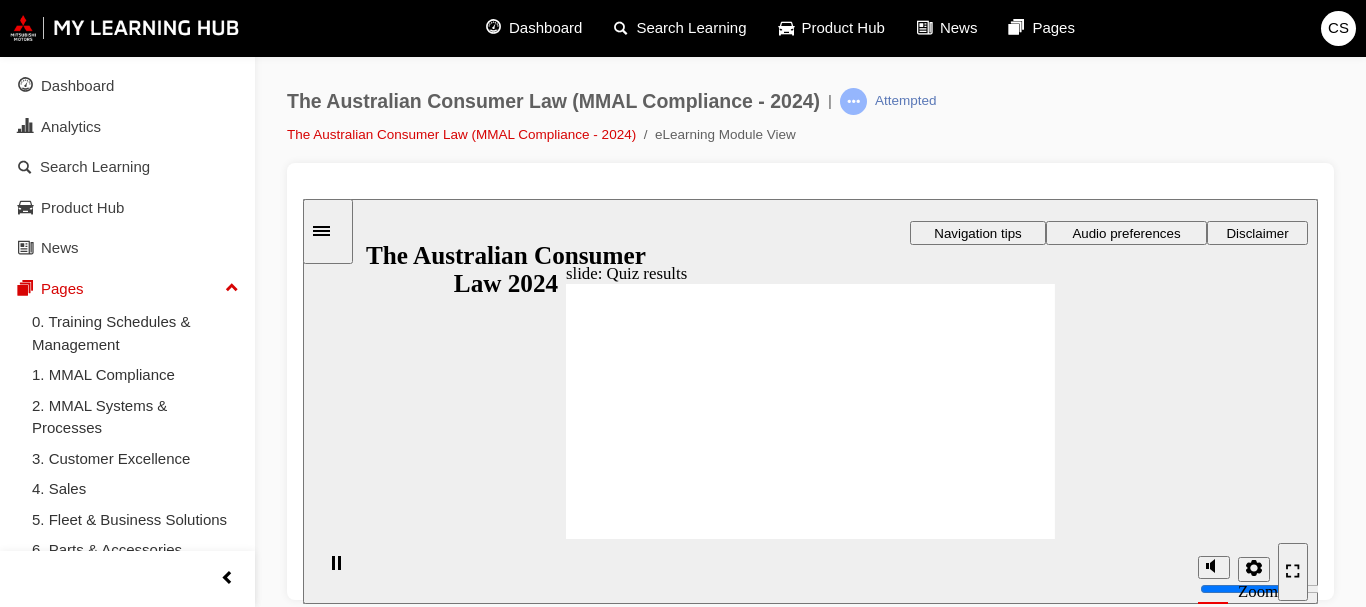 click 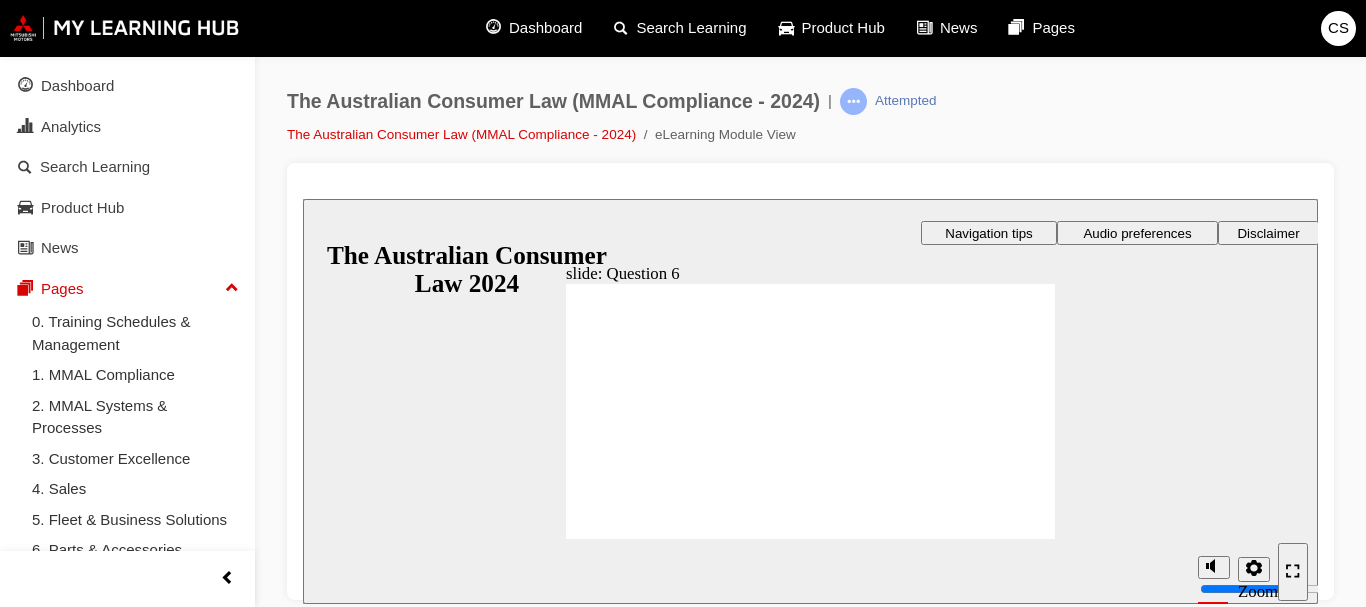 radio on "true" 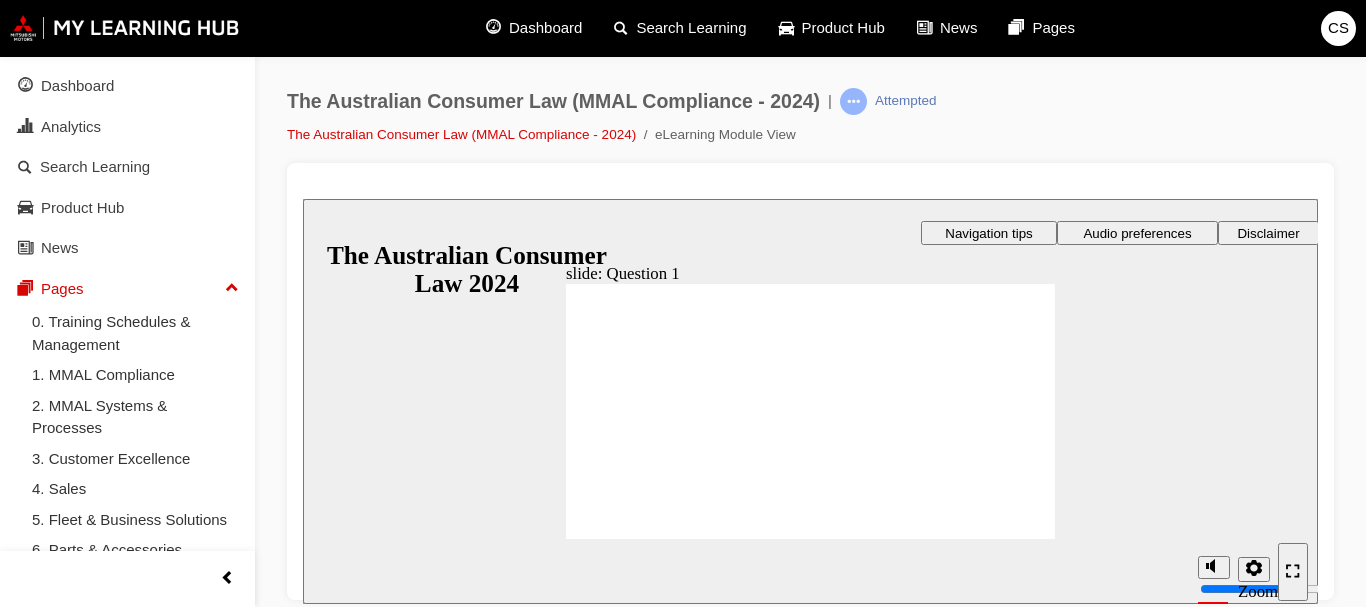 radio on "true" 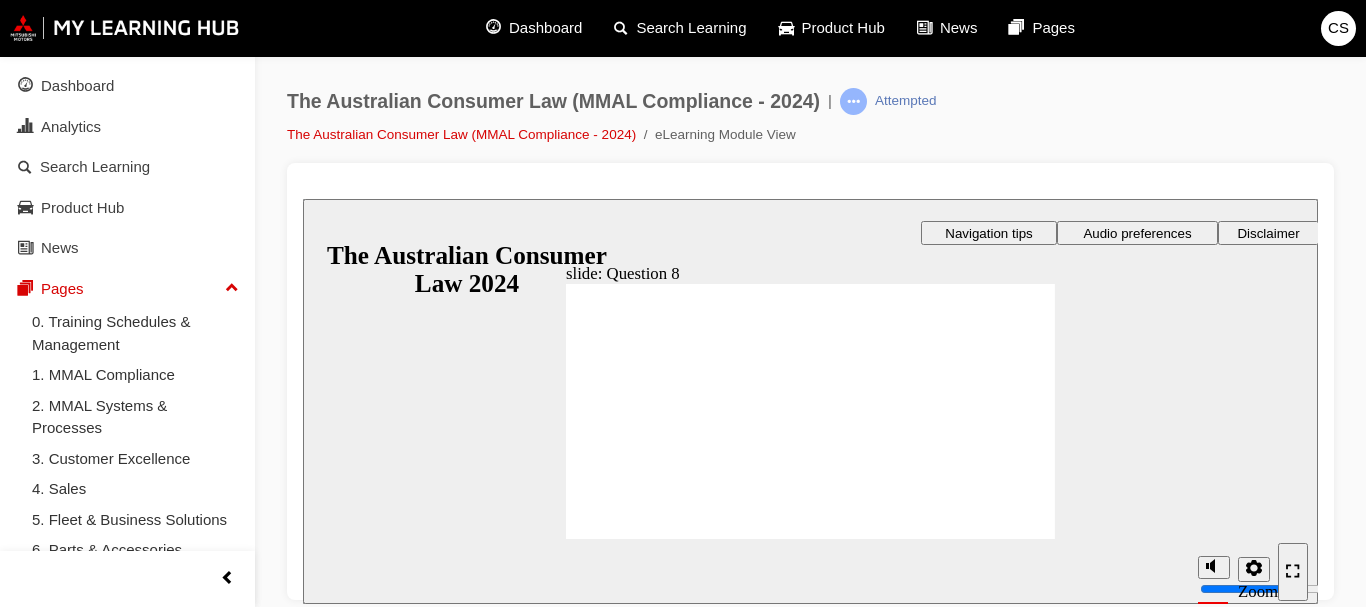 radio on "true" 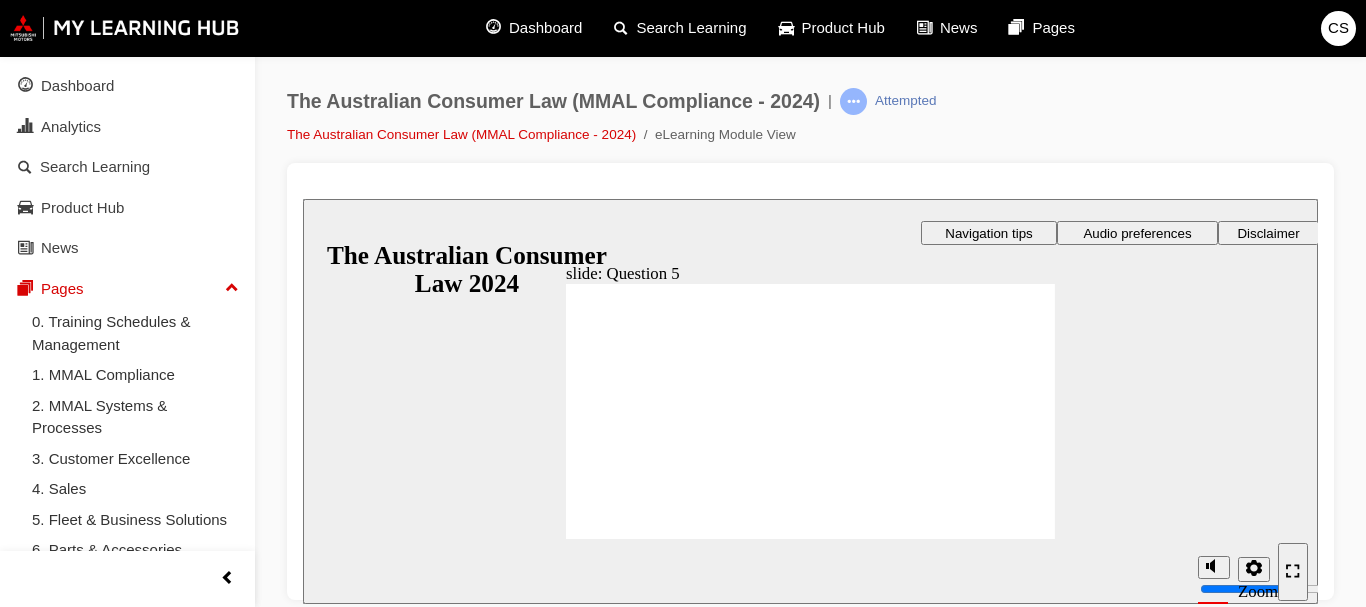 radio on "true" 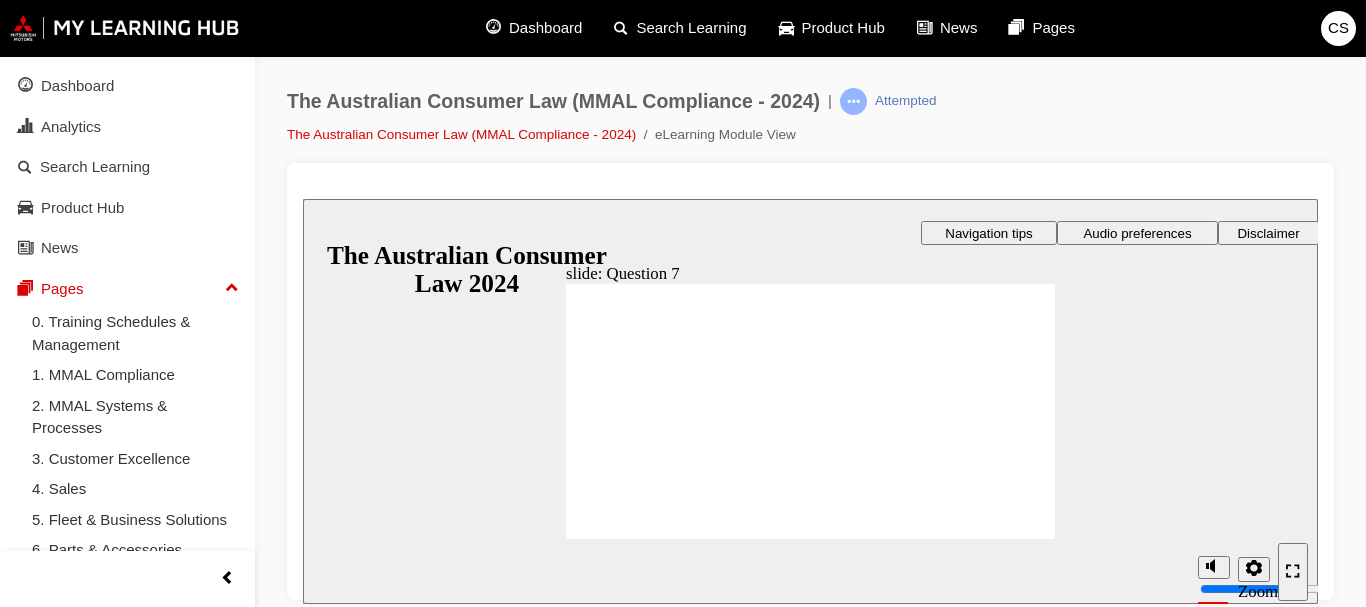 checkbox on "true" 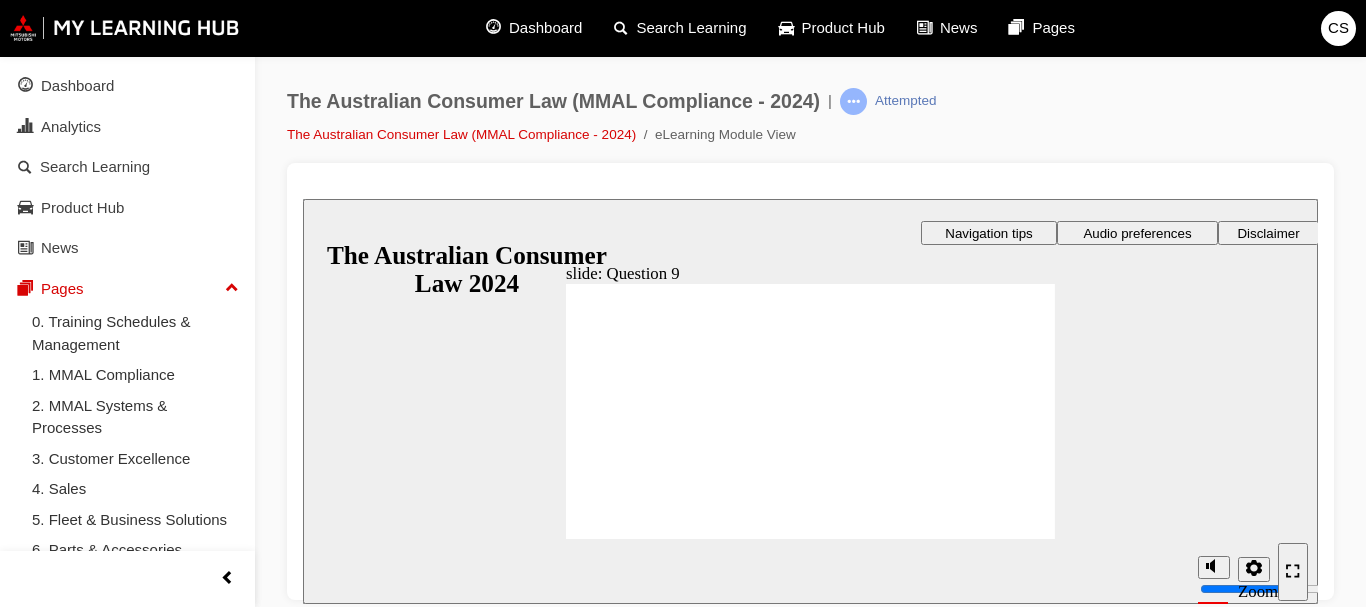 checkbox on "true" 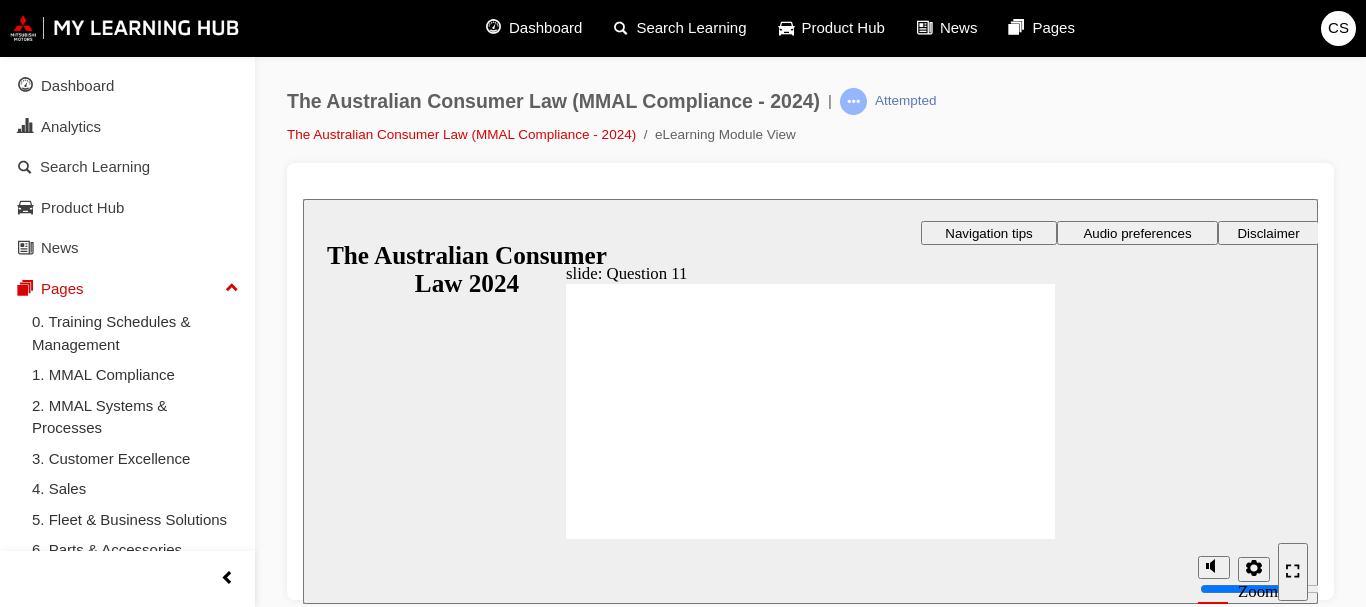checkbox on "true" 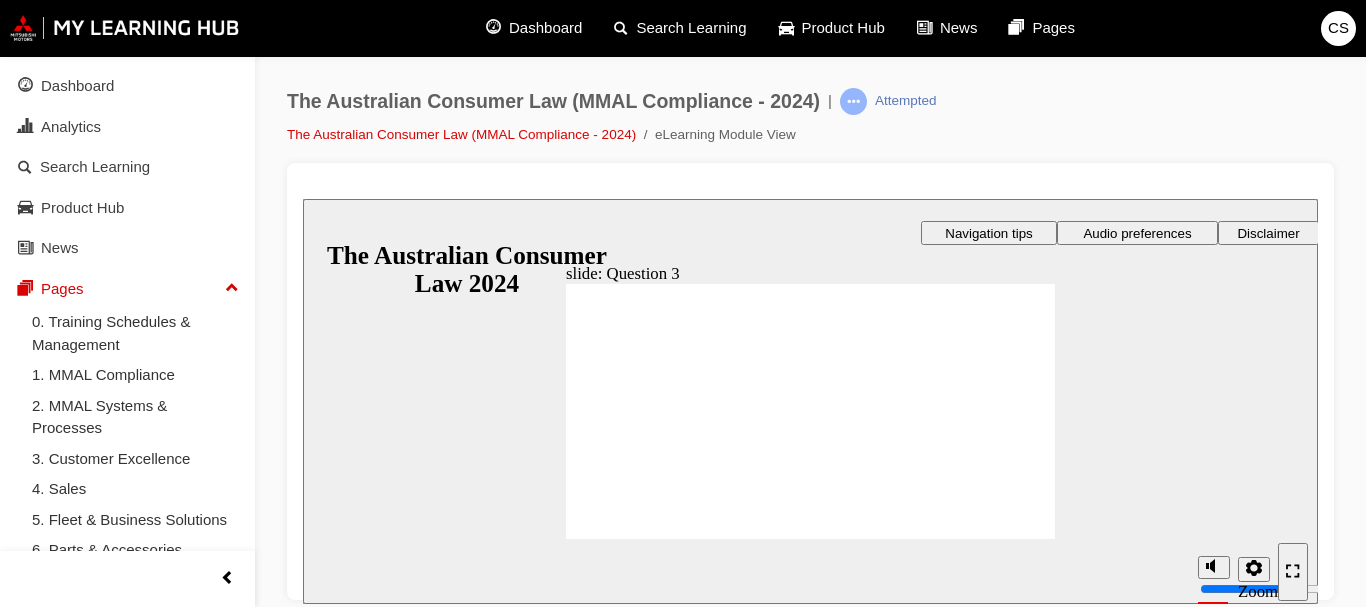 radio on "true" 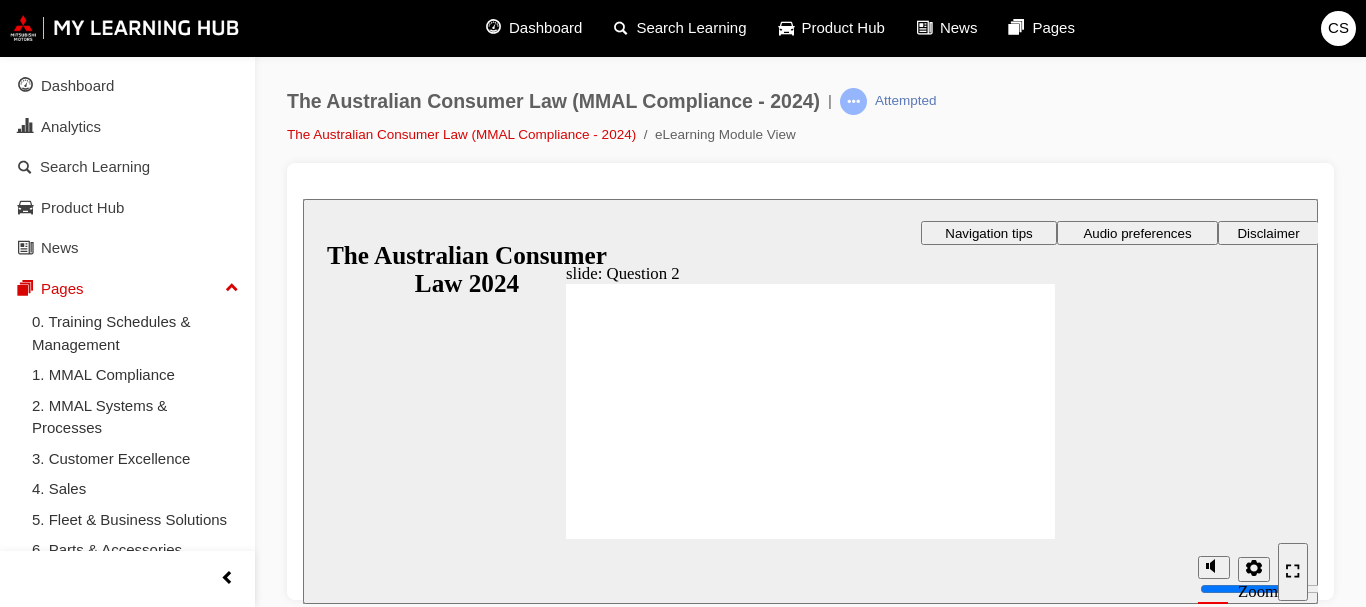click on "No, it is not misleading. Yes, it is misleading." at bounding box center (630, 1598) 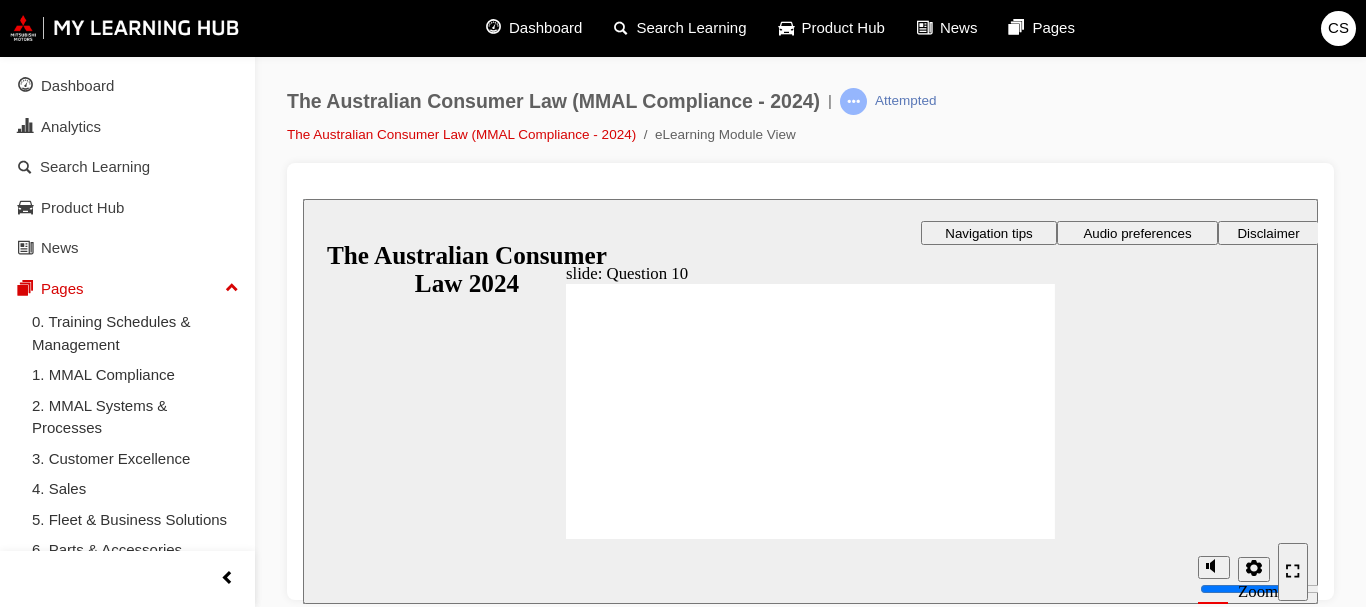 checkbox on "true" 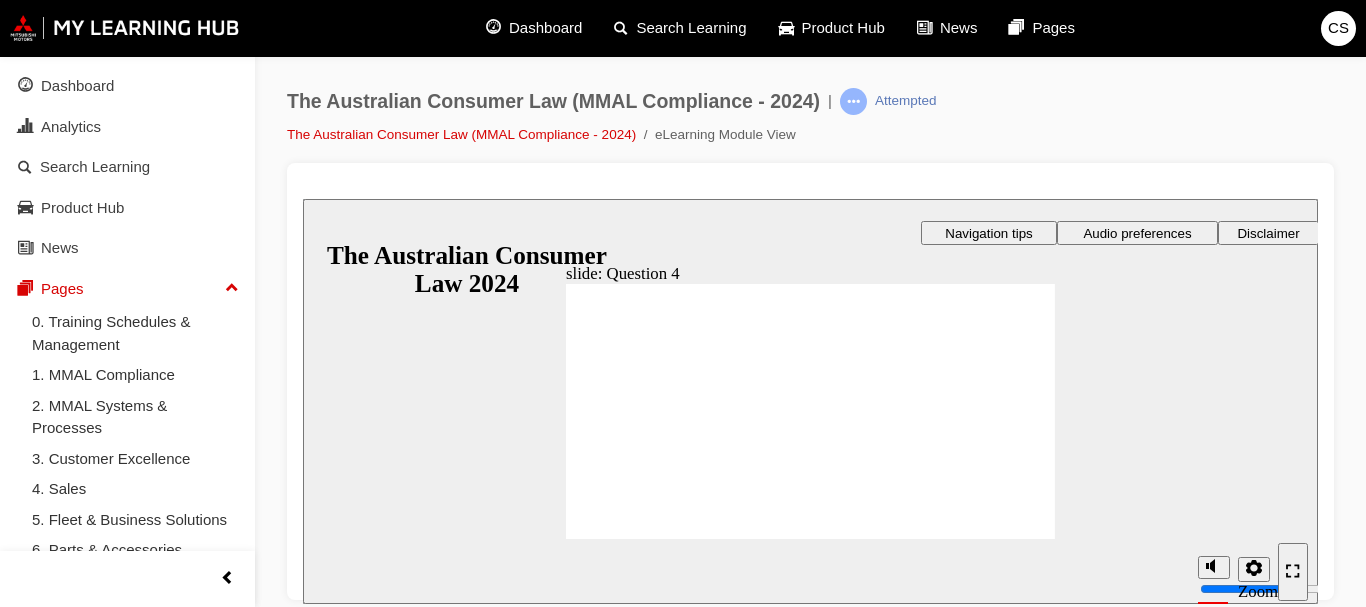 checkbox on "true" 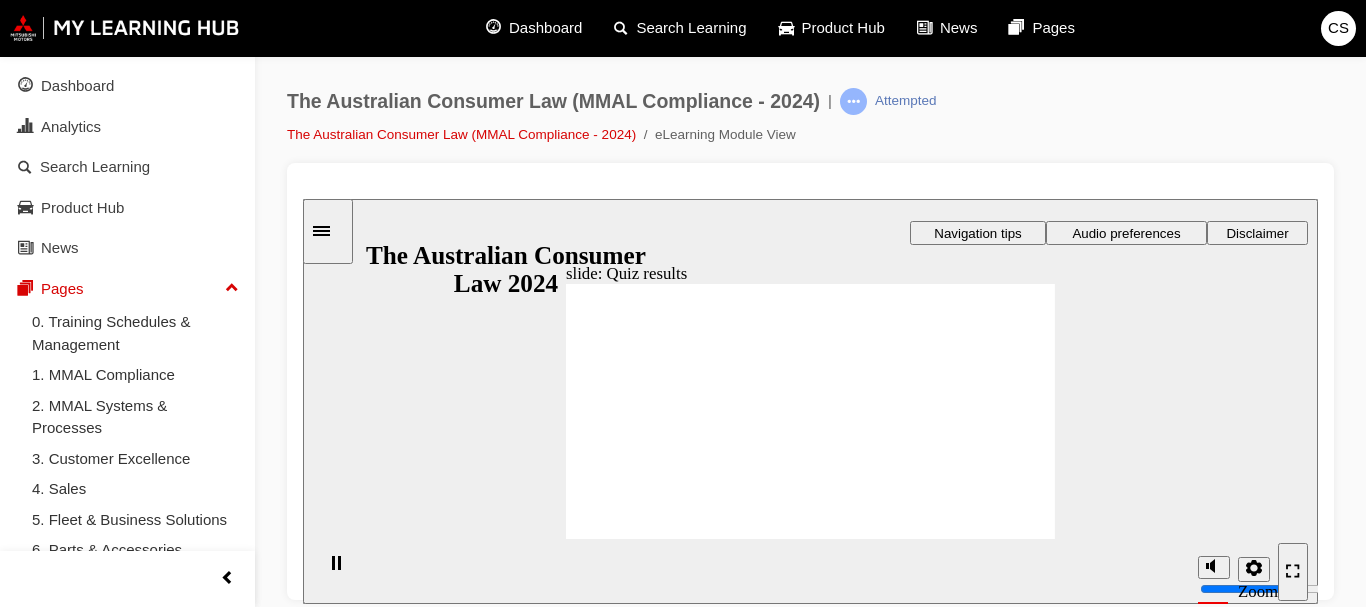 click 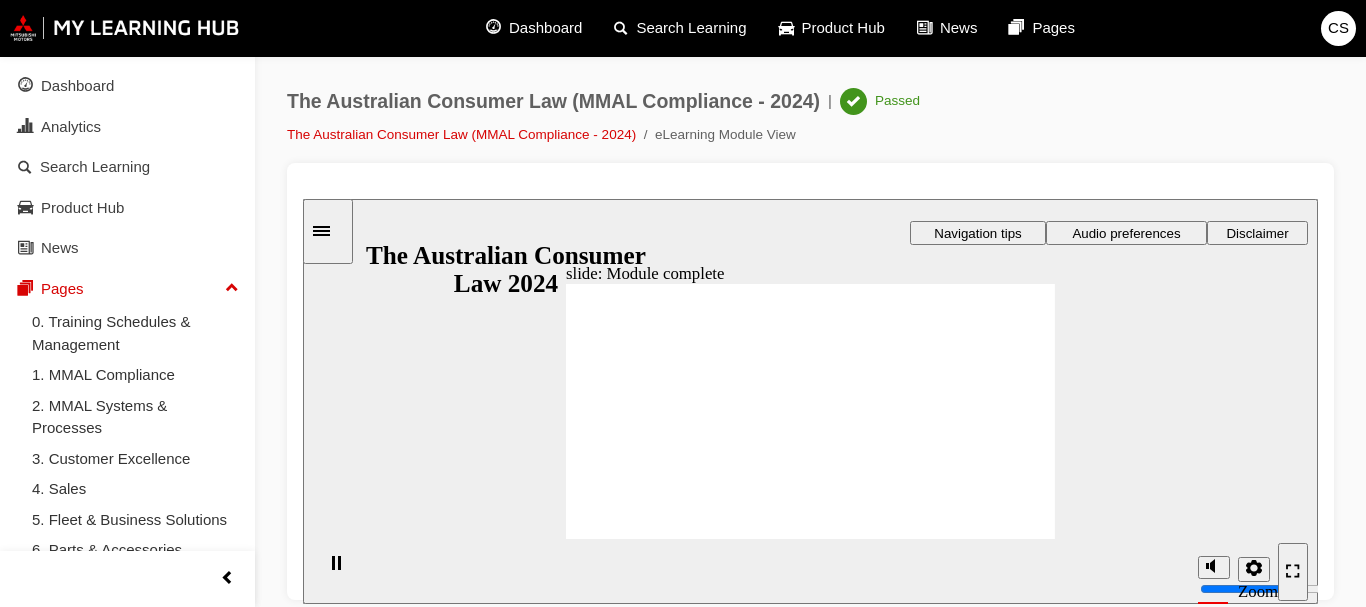 click on "Exit Exit Exit" at bounding box center (866, 2026) 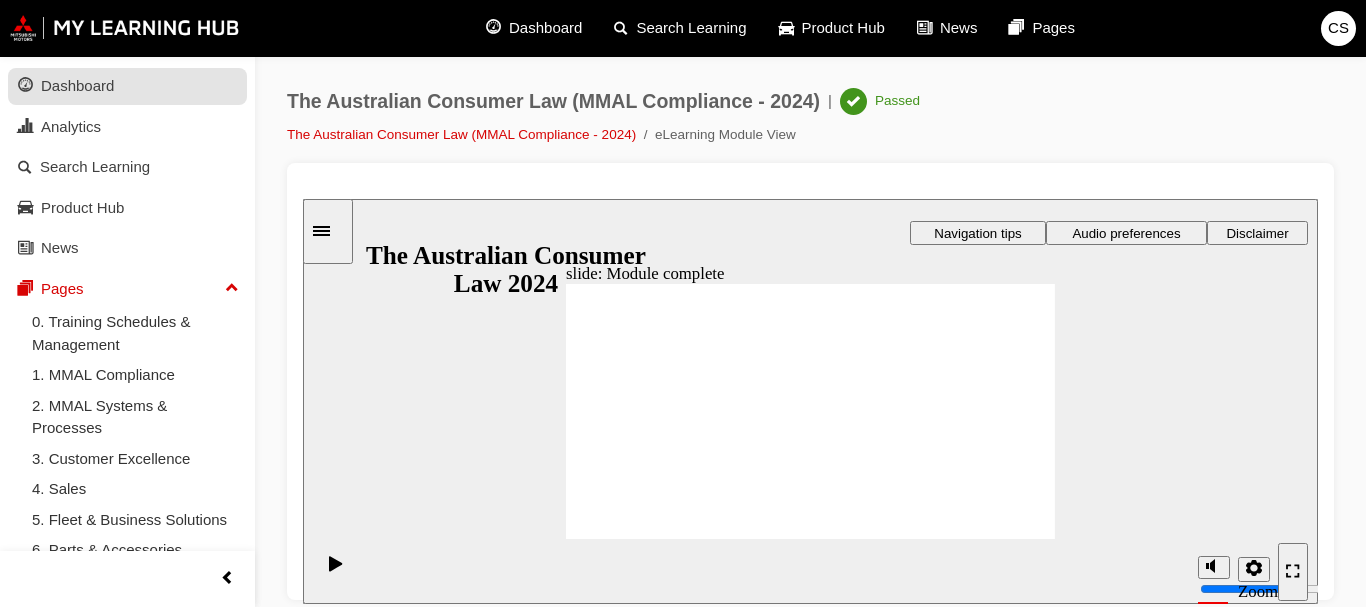 click on "Dashboard" at bounding box center (127, 86) 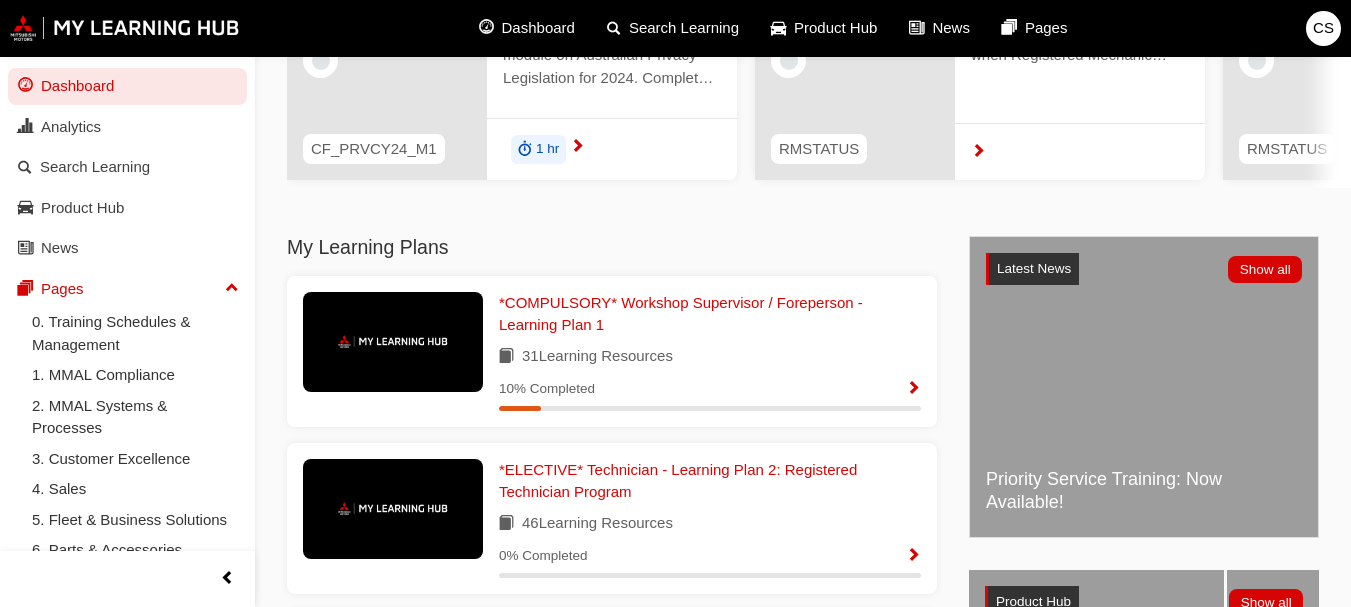 scroll, scrollTop: 287, scrollLeft: 0, axis: vertical 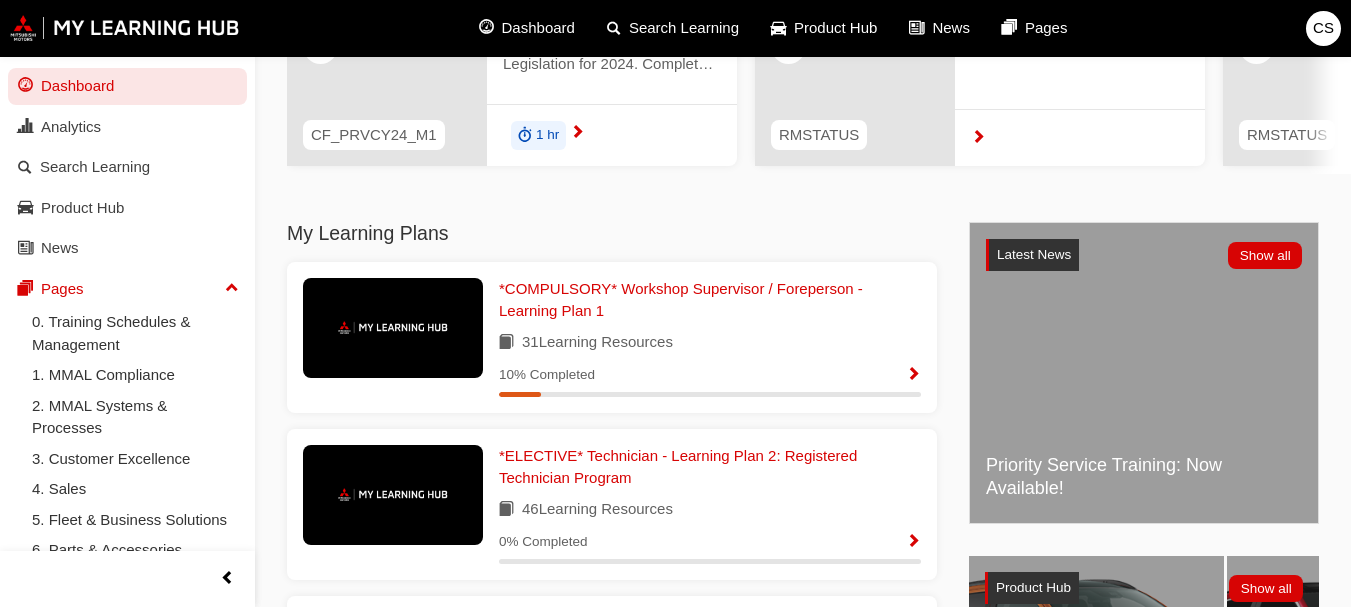 click at bounding box center (913, 375) 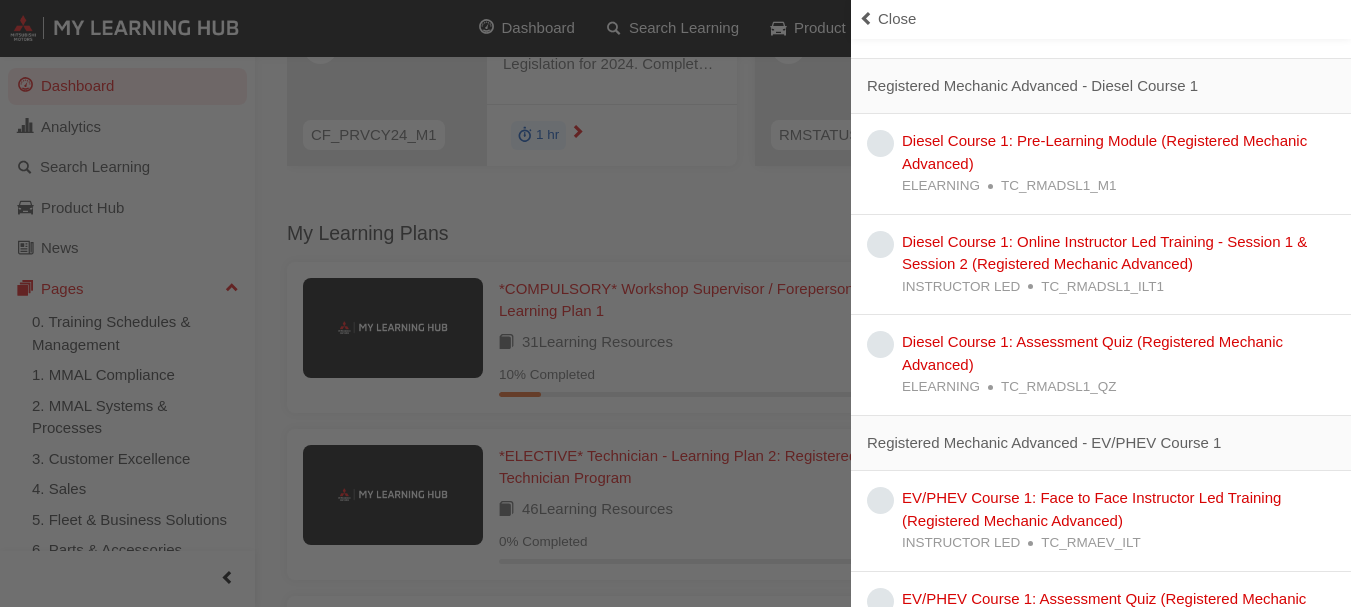 scroll, scrollTop: 2831, scrollLeft: 0, axis: vertical 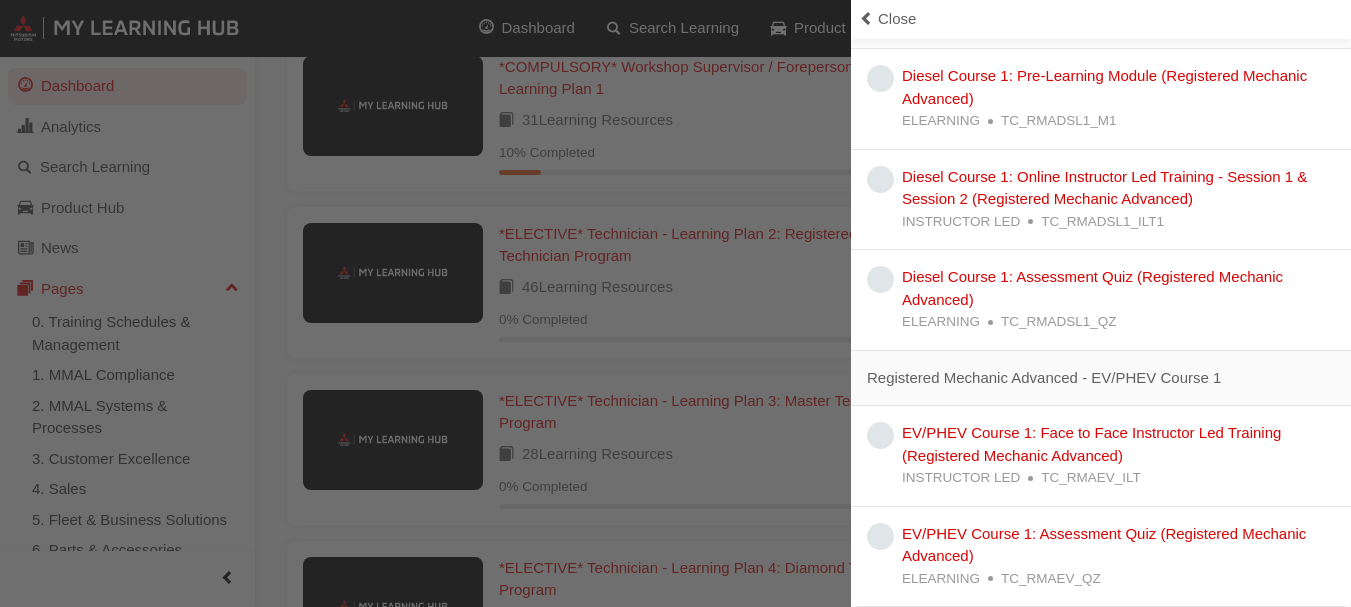 click at bounding box center (866, 19) 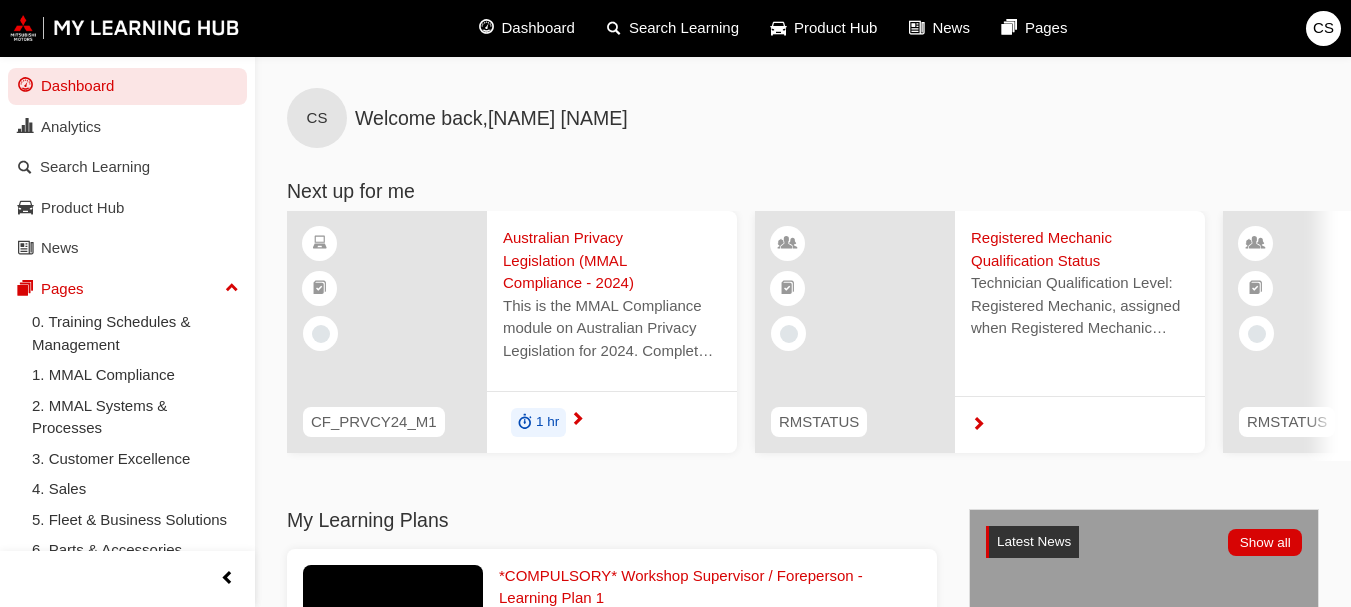 scroll, scrollTop: 2, scrollLeft: 0, axis: vertical 